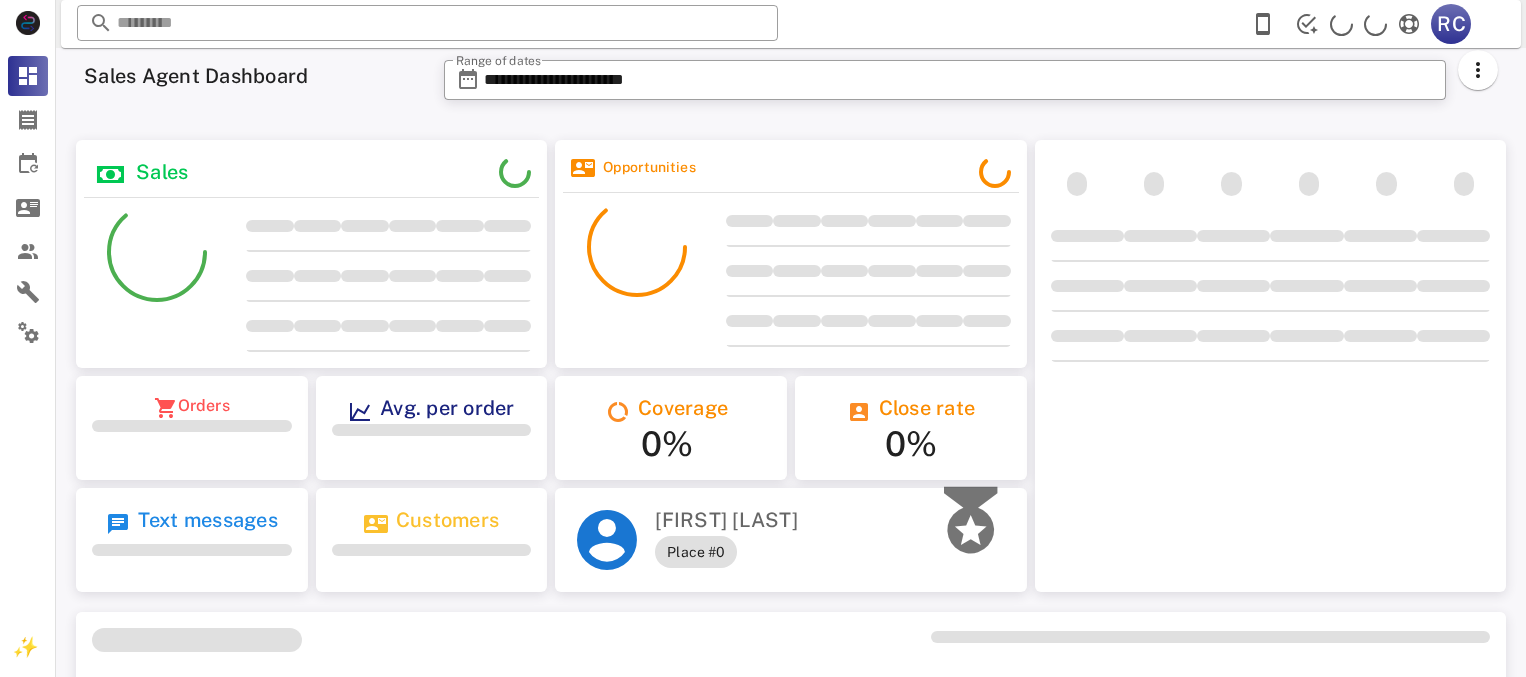 scroll, scrollTop: 0, scrollLeft: 0, axis: both 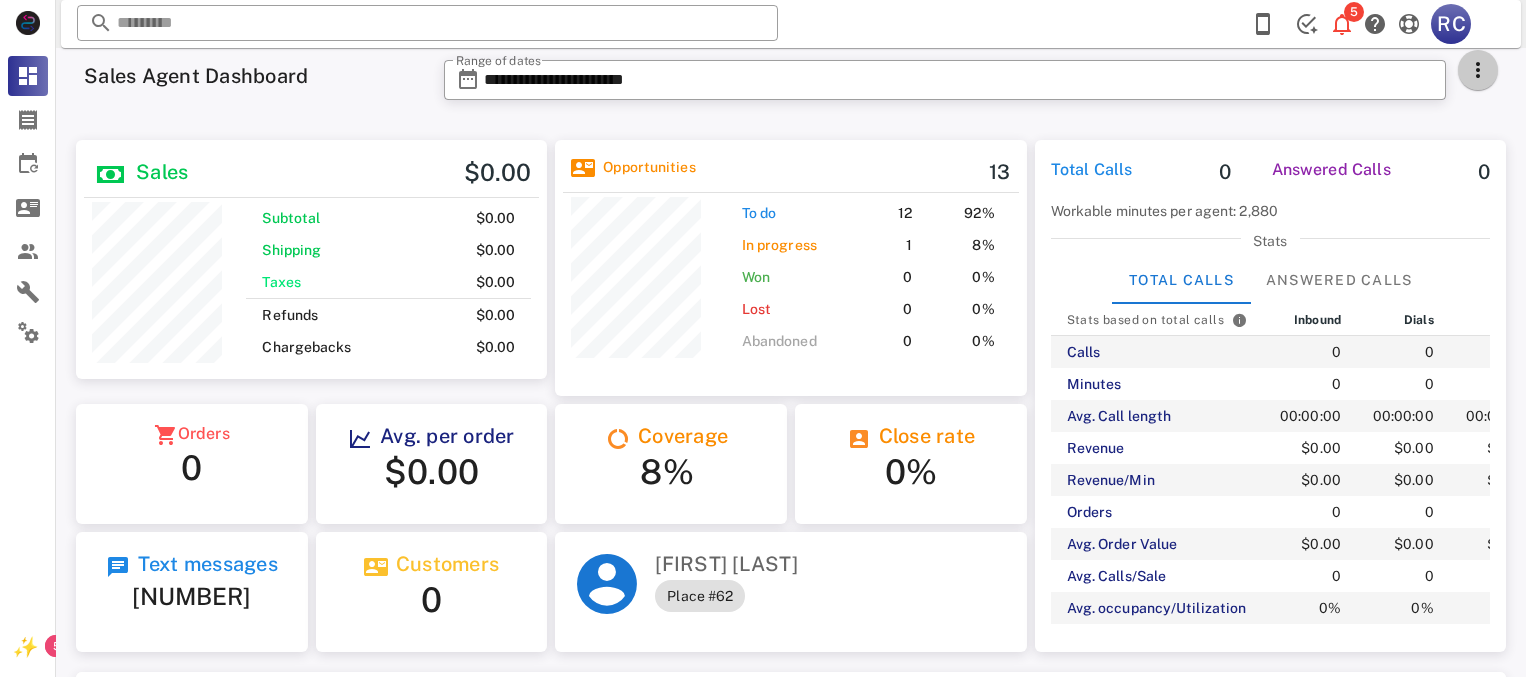 click at bounding box center [1478, 70] 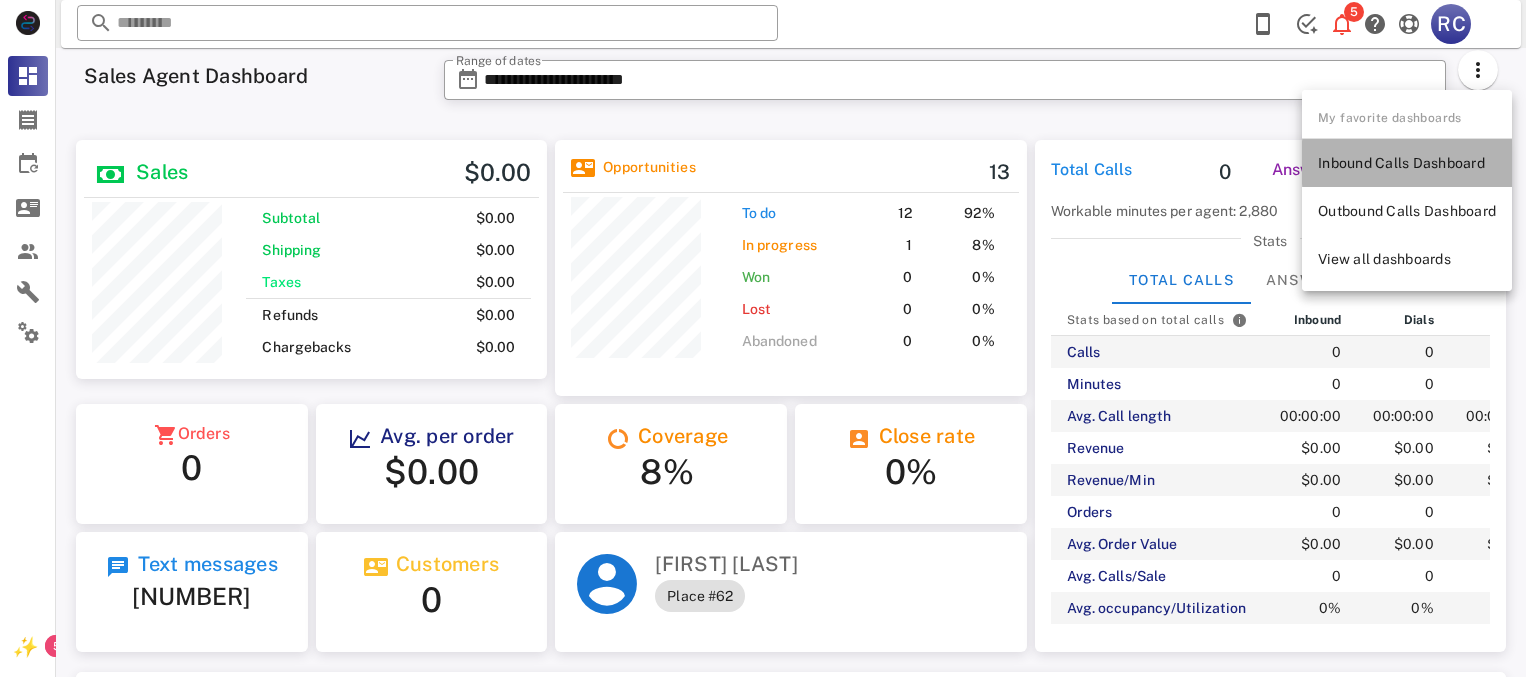 click on "Inbound Calls Dashboard" at bounding box center (1407, 163) 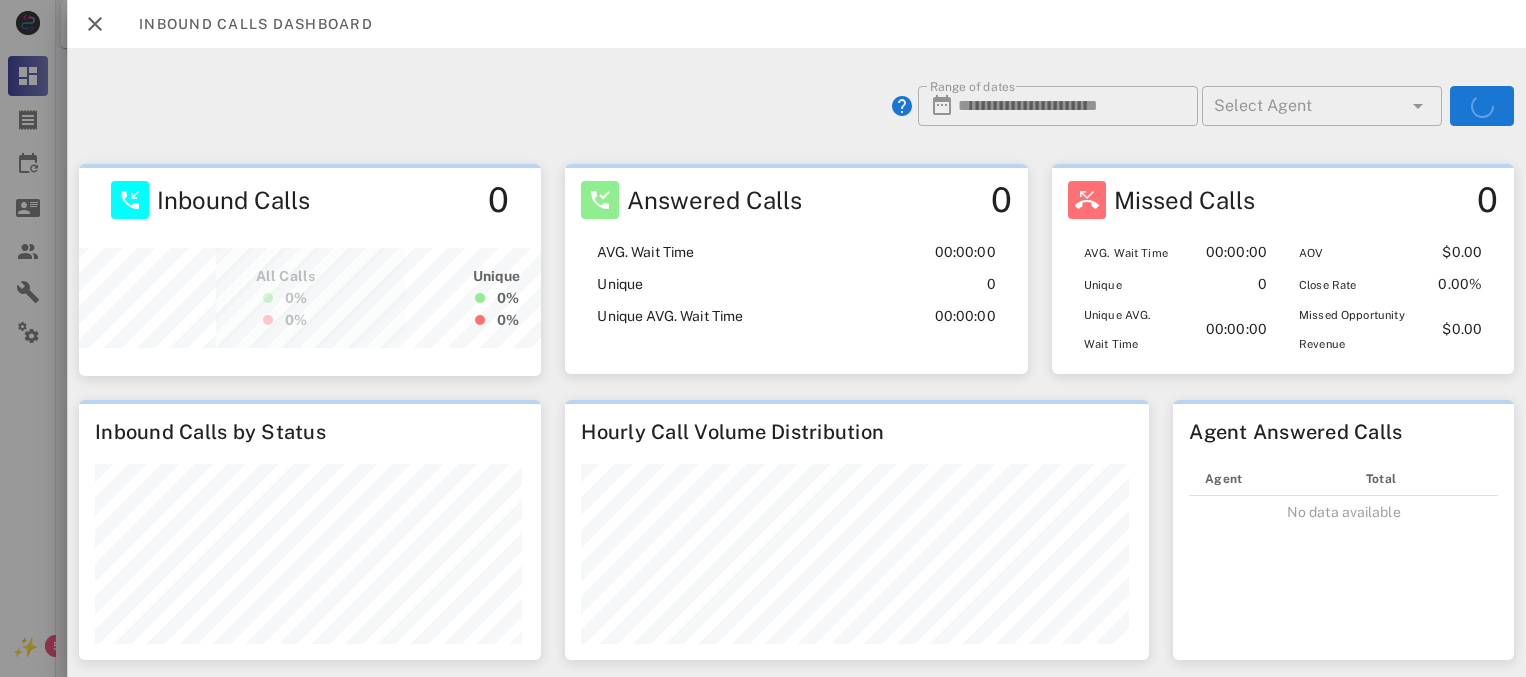 scroll, scrollTop: 999788, scrollLeft: 999540, axis: both 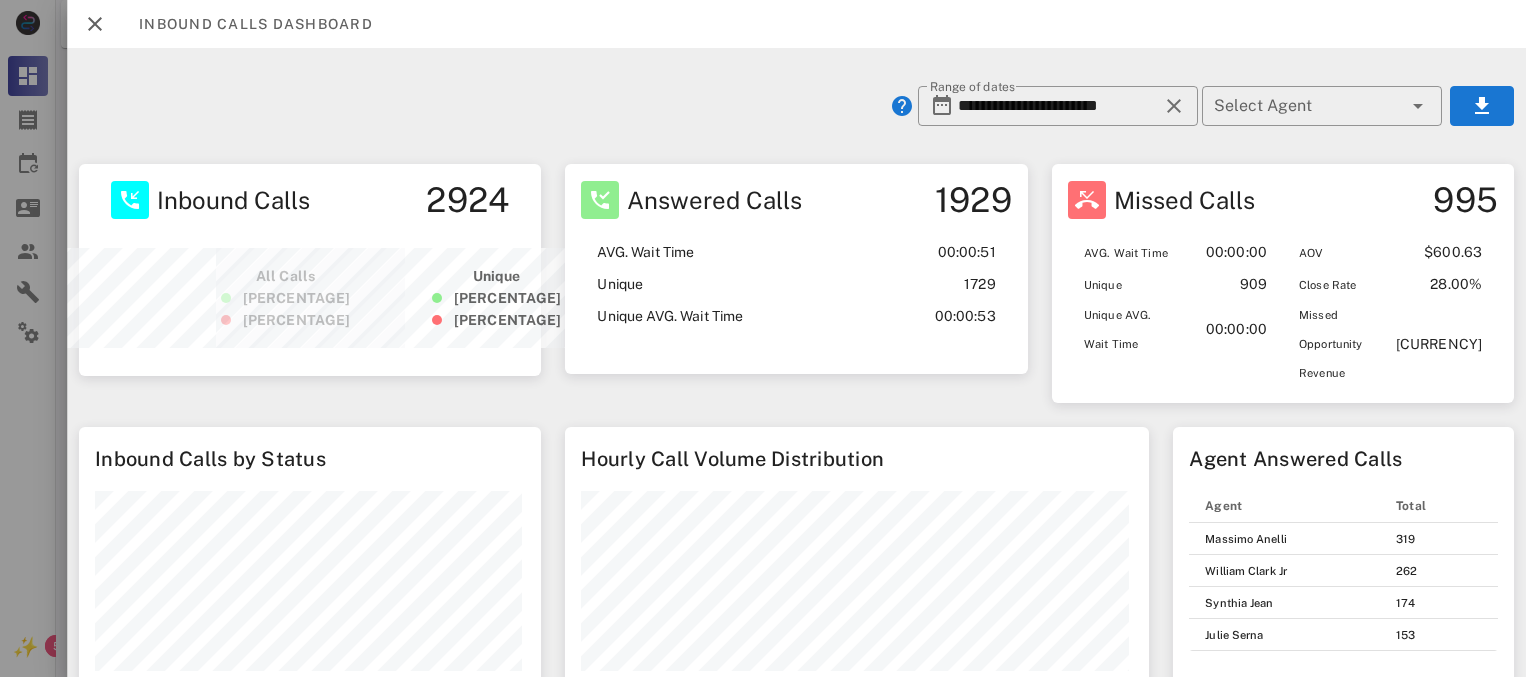 click on "Missed Calls 995 AVG. Wait Time 00:00:00 Unique 909 Unique AVG. Wait Time 00:00:00 AOV [CURRENCY] Close Rate [PERCENTAGE] Missed Opportunity Revenue [CURRENCY]" at bounding box center [1283, 283] 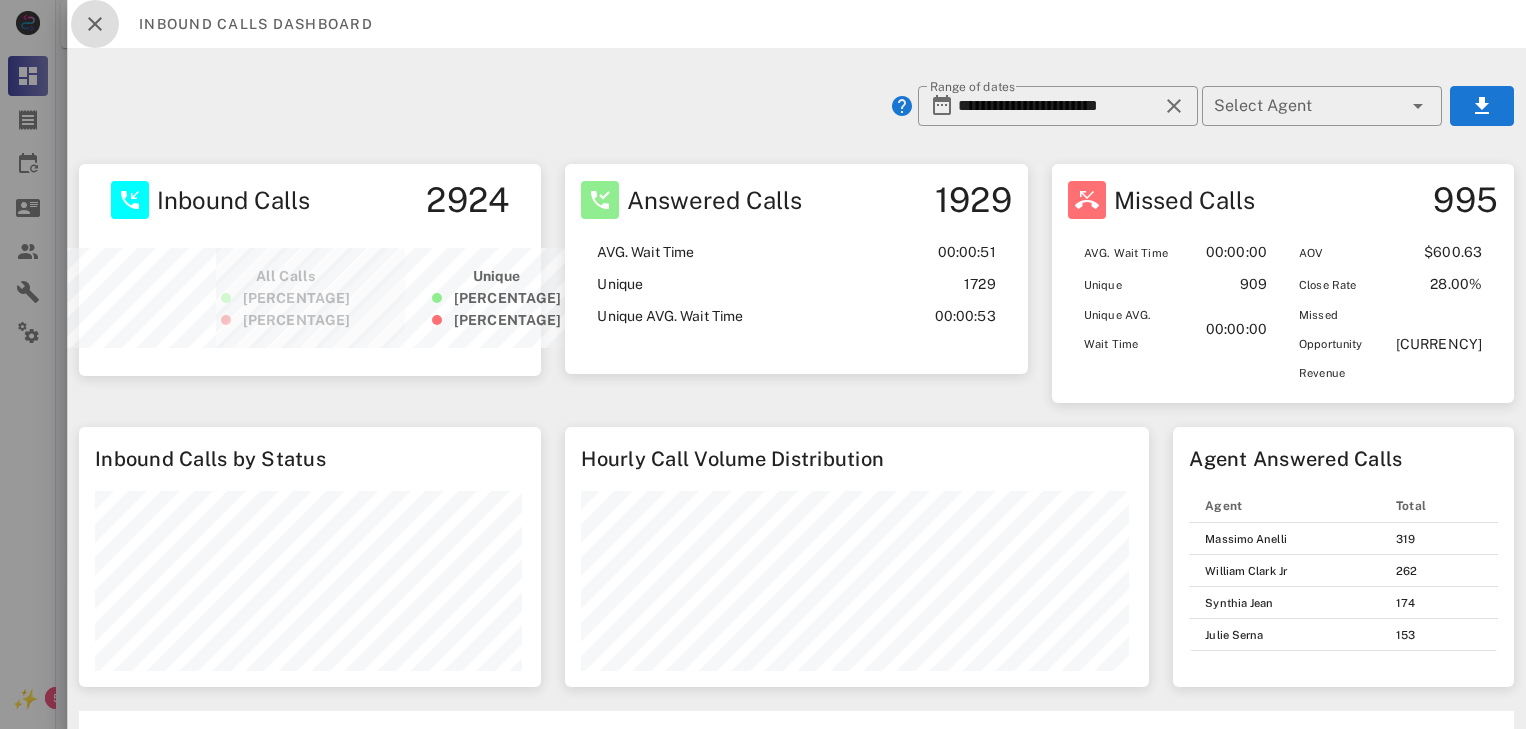 click at bounding box center [95, 24] 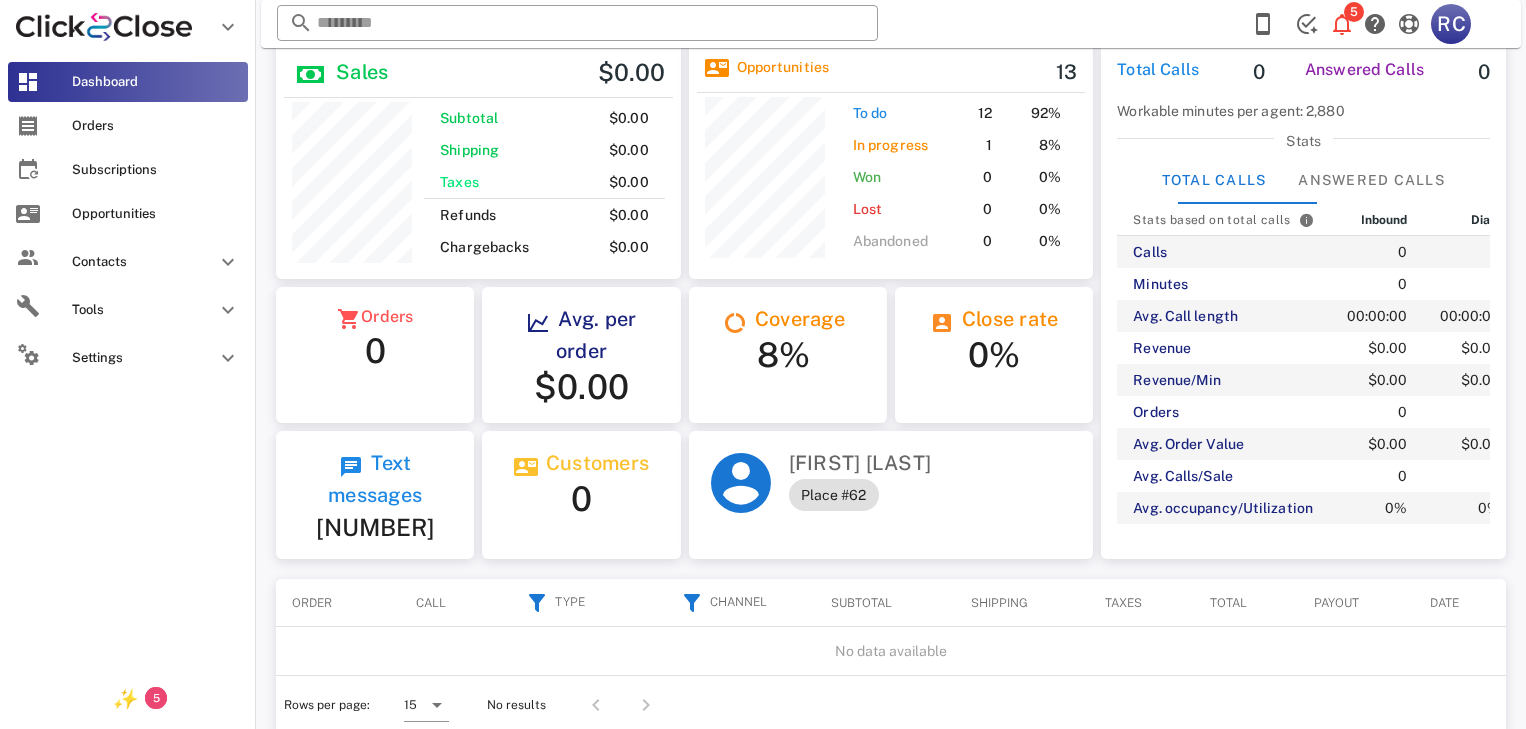 scroll, scrollTop: 239, scrollLeft: 404, axis: both 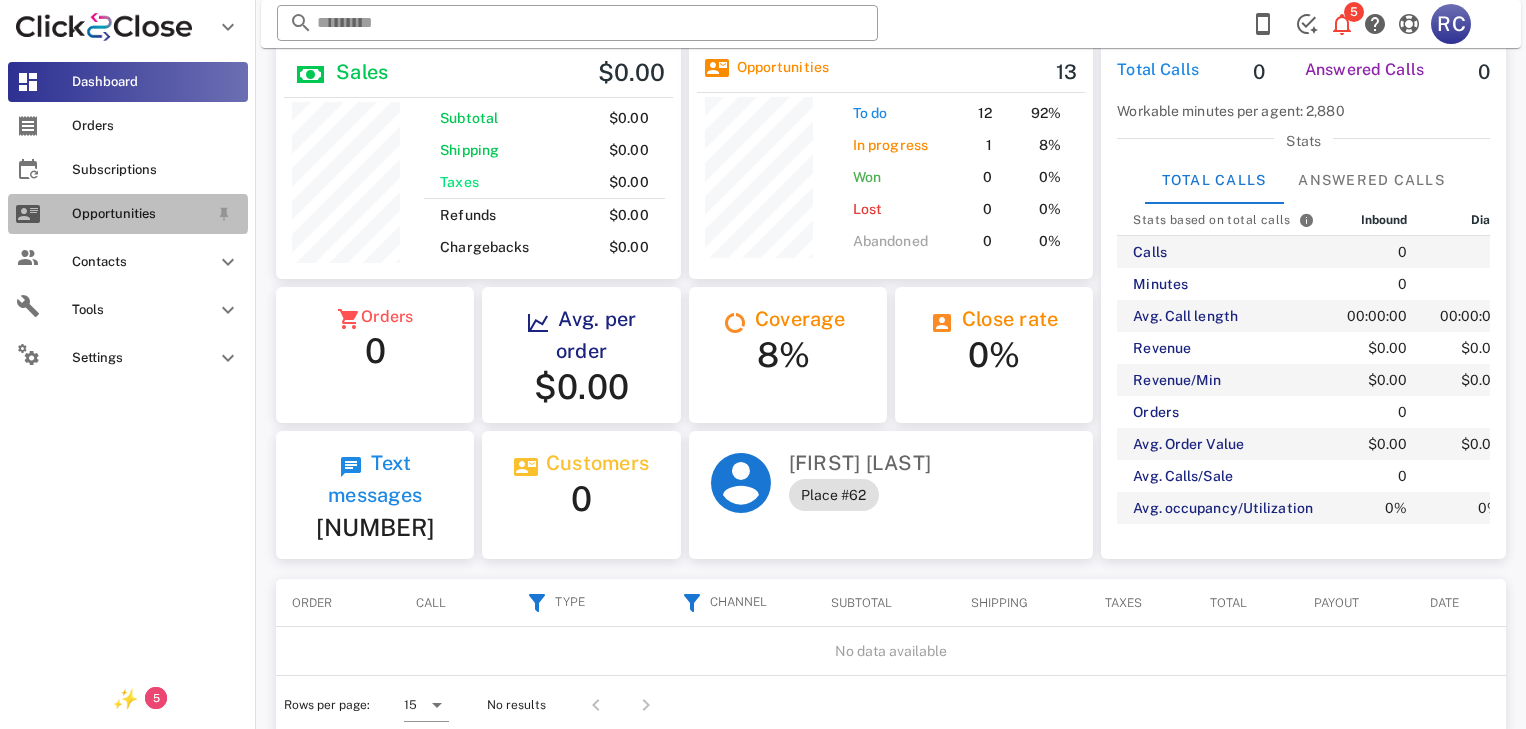 click on "Opportunities" at bounding box center [140, 214] 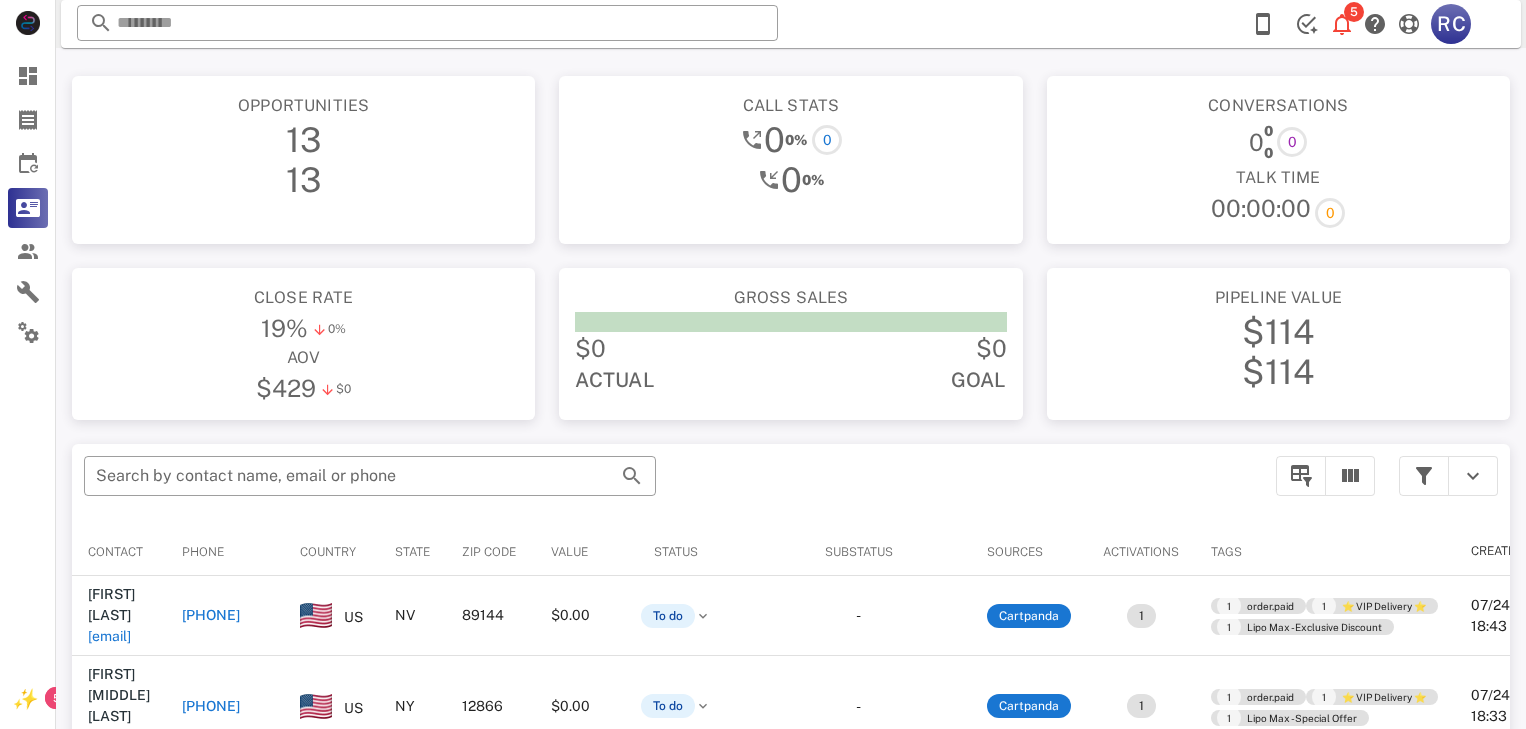 scroll, scrollTop: 0, scrollLeft: 0, axis: both 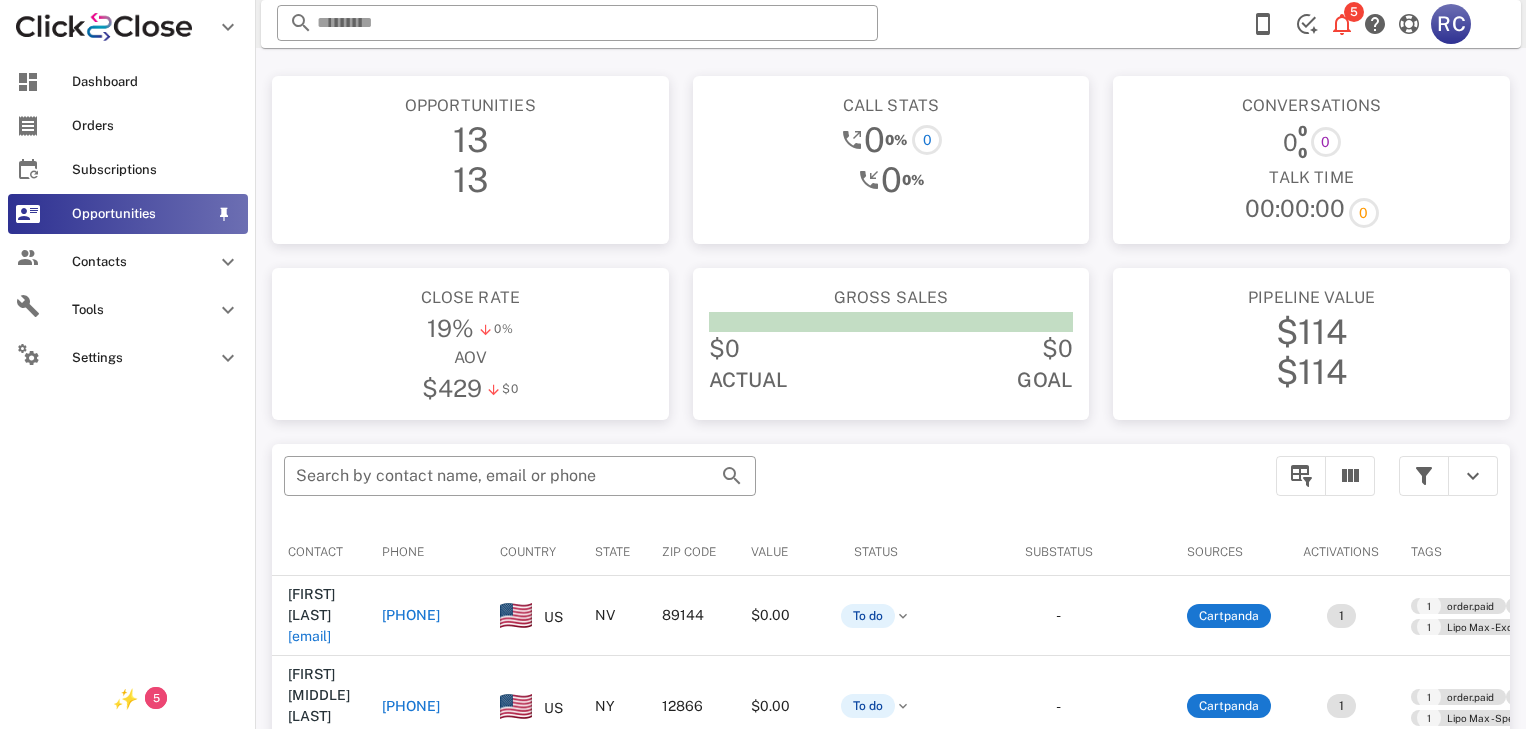 click on "Opportunities" at bounding box center (140, 214) 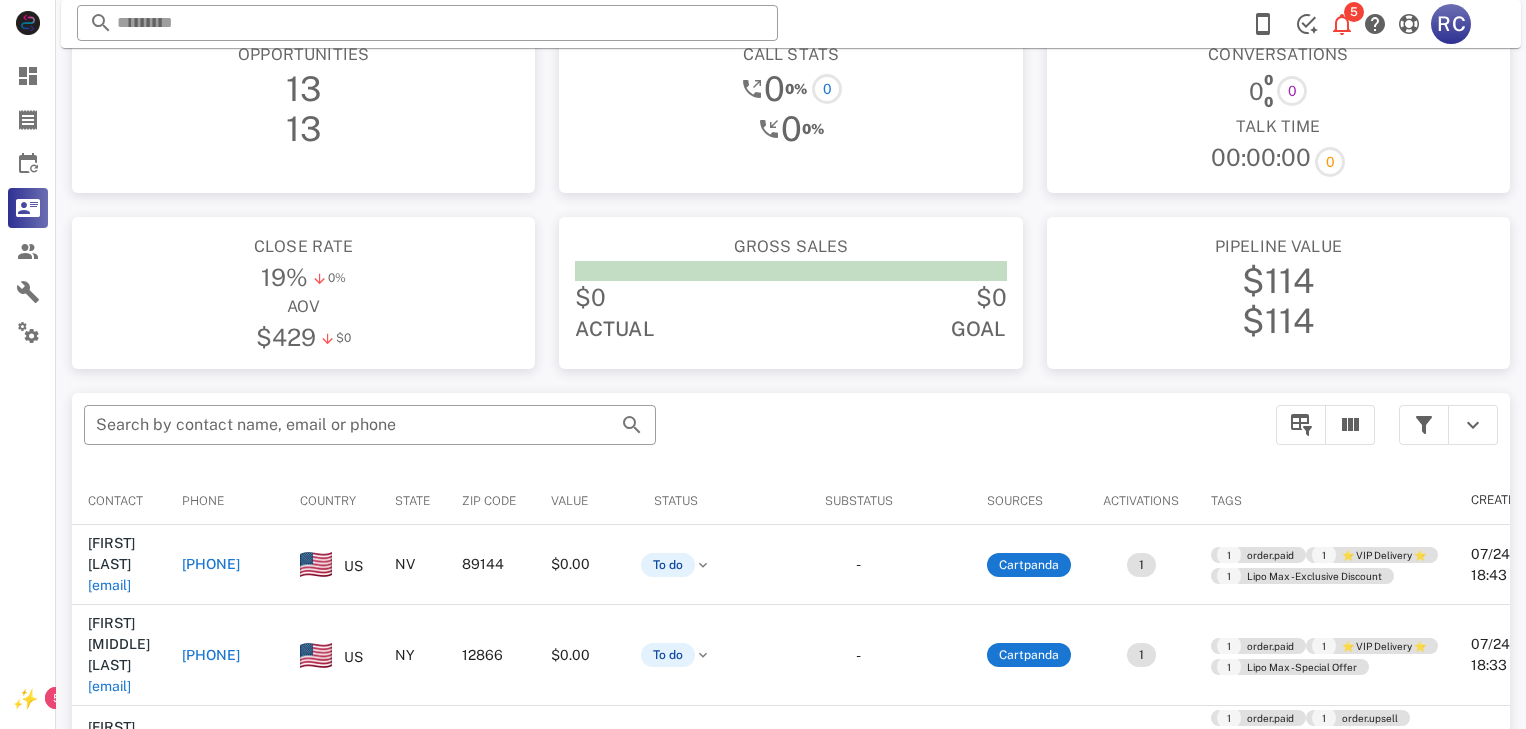 scroll, scrollTop: 200, scrollLeft: 0, axis: vertical 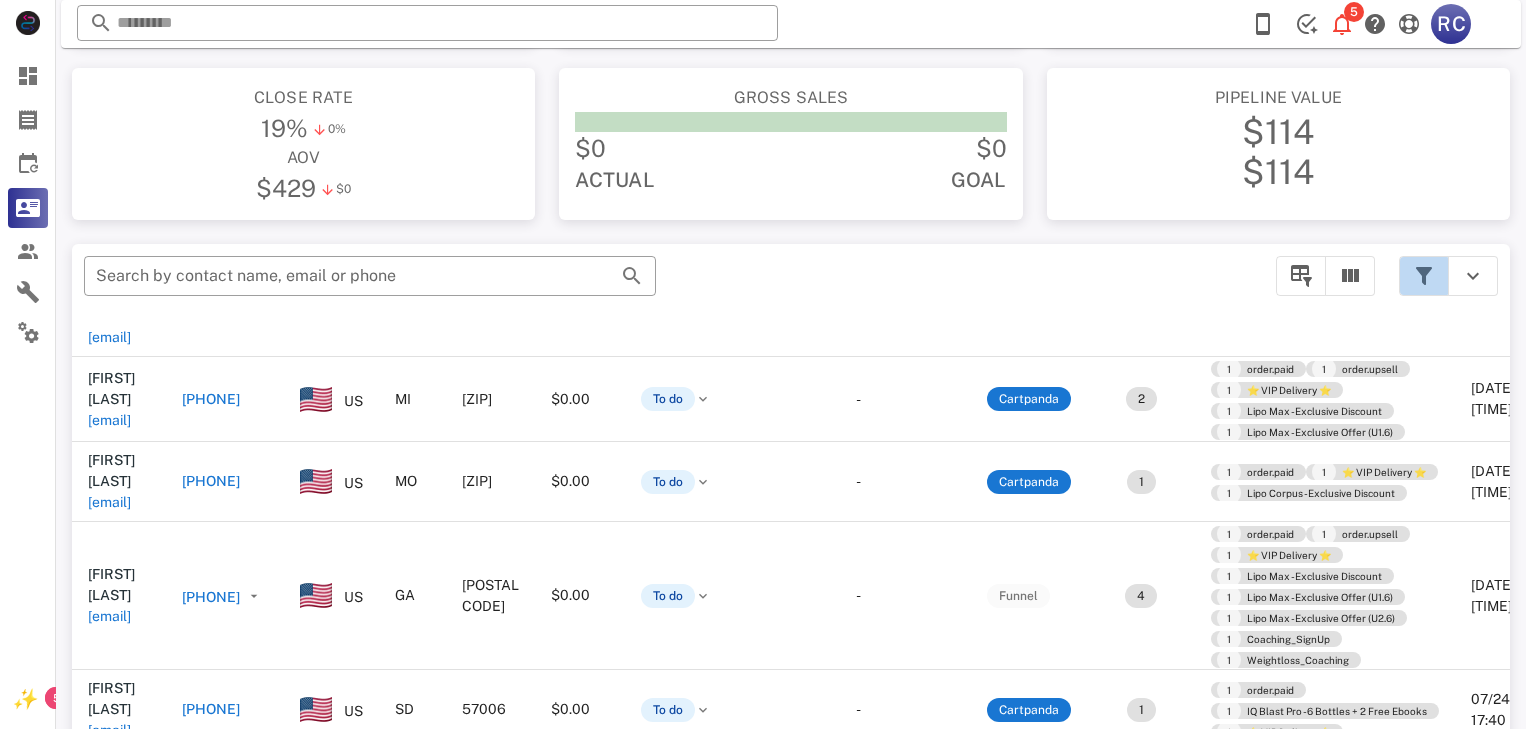click at bounding box center (1424, 276) 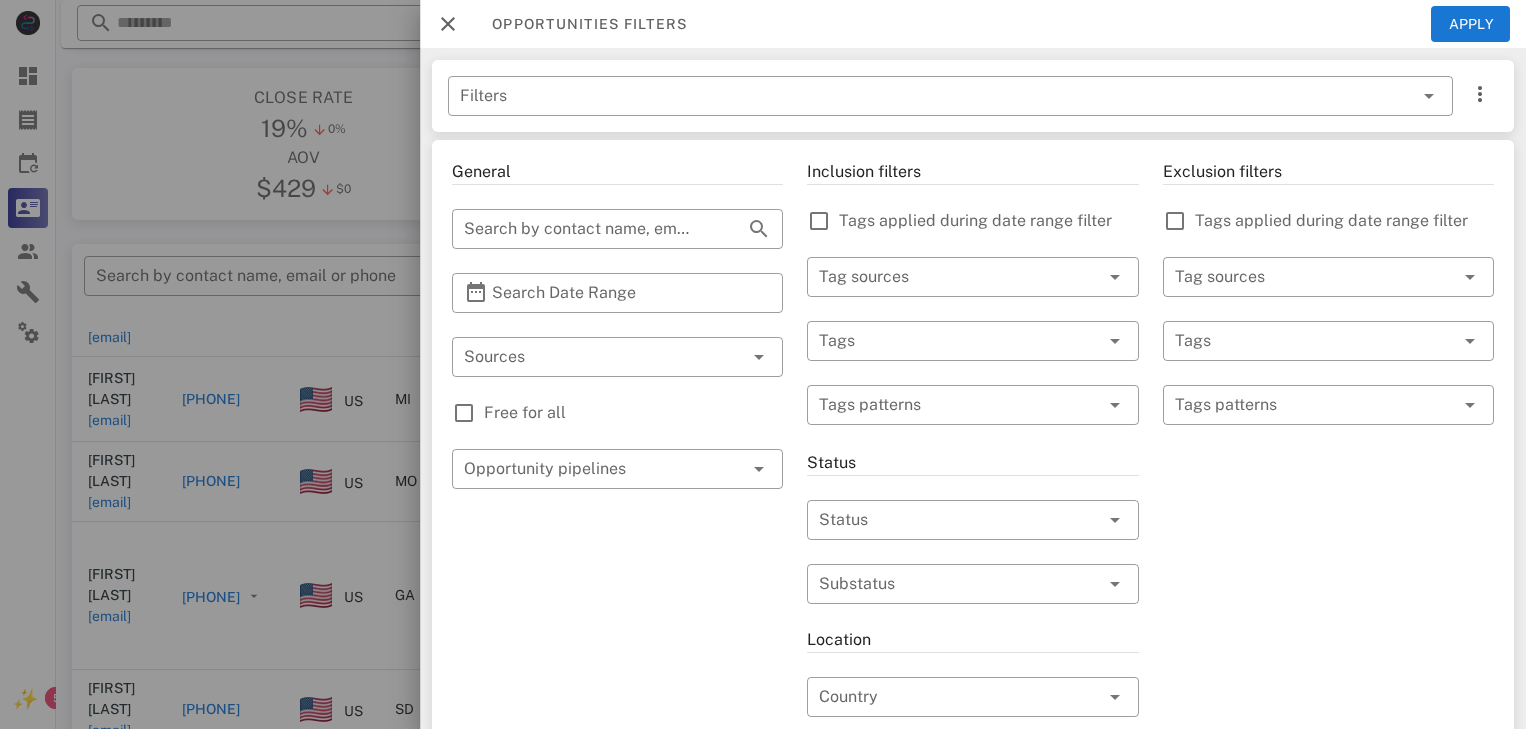 click on "Exclusion filters Tags applied during date range filter ​ Tag sources ​ Tags ​ Tags patterns" at bounding box center (1328, 709) 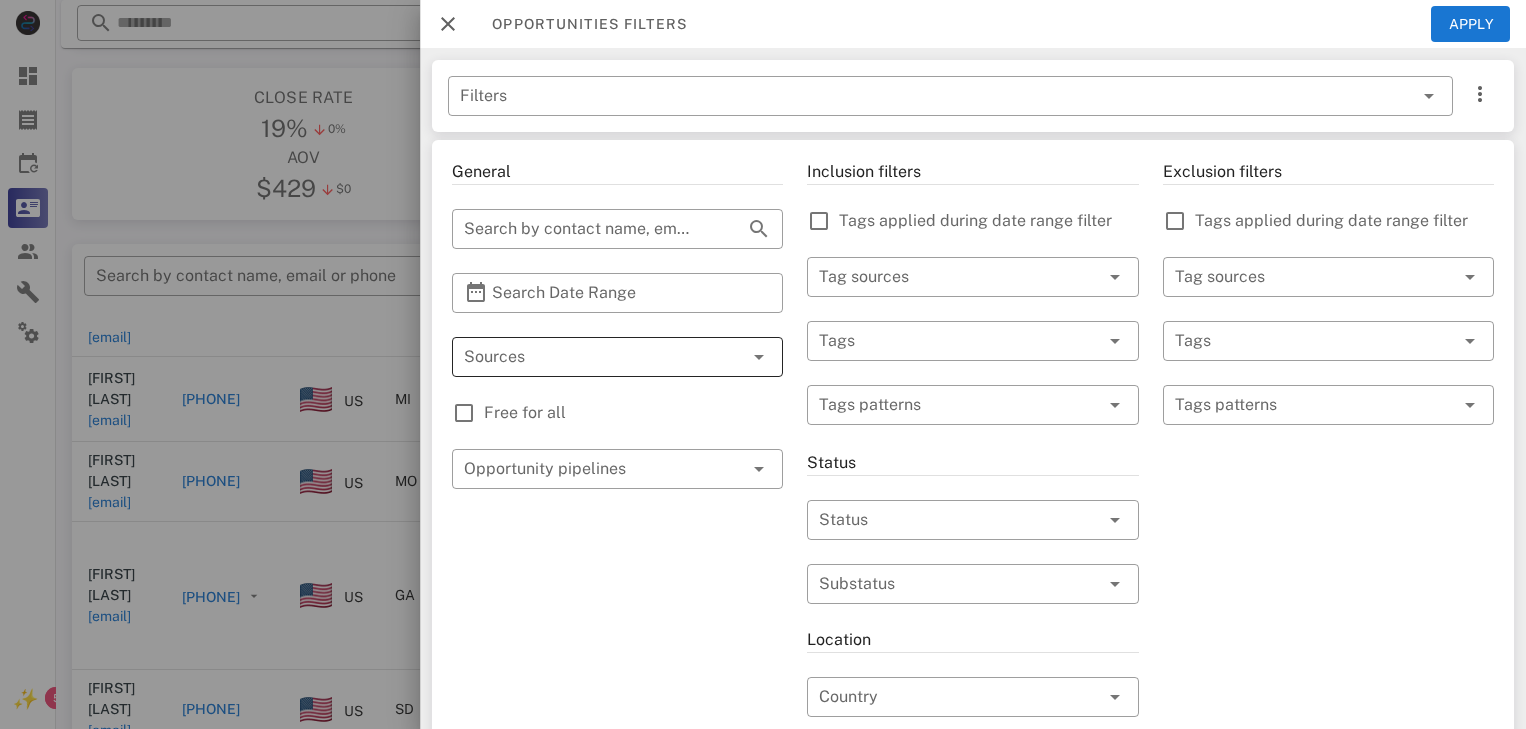 click at bounding box center (729, 357) 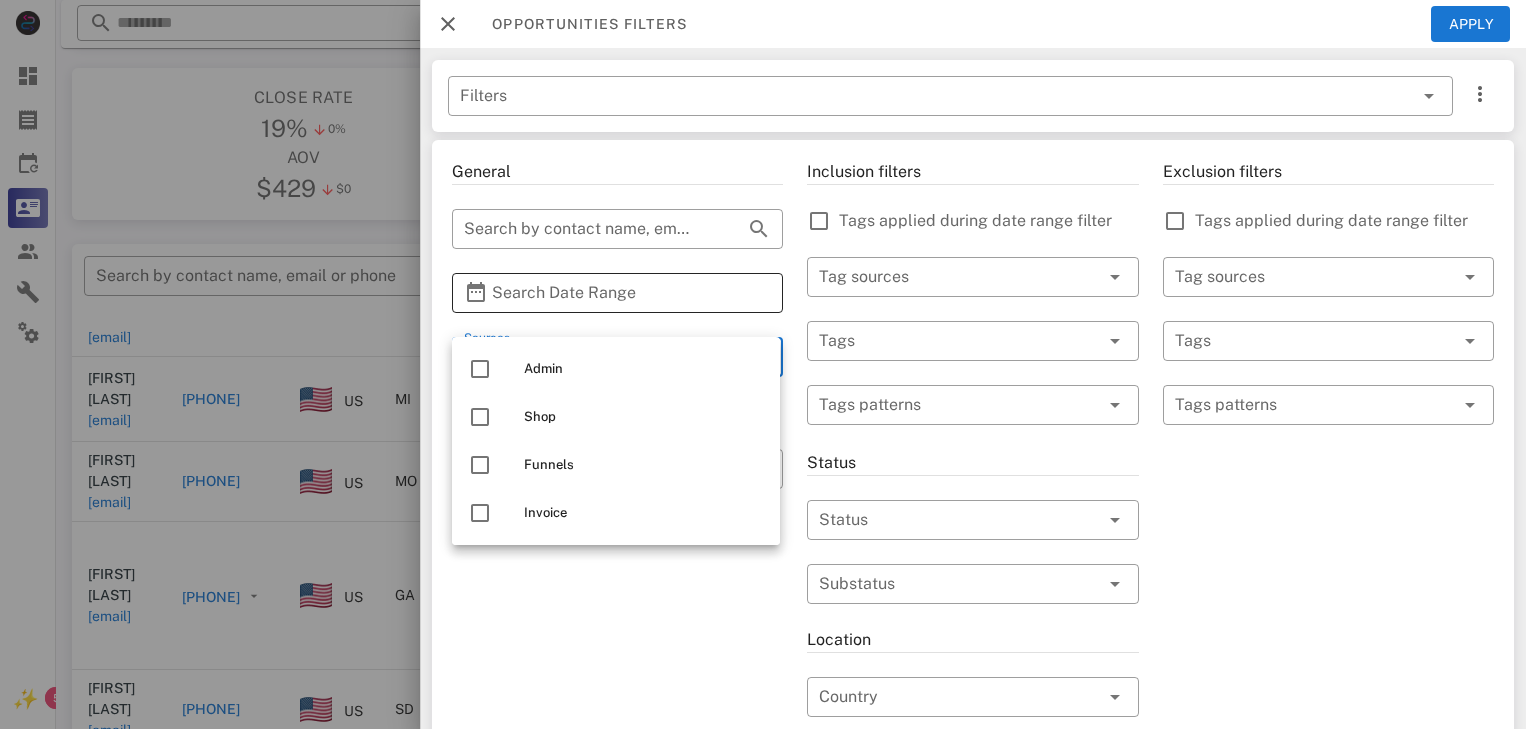 click on "Search Date Range" at bounding box center (617, 293) 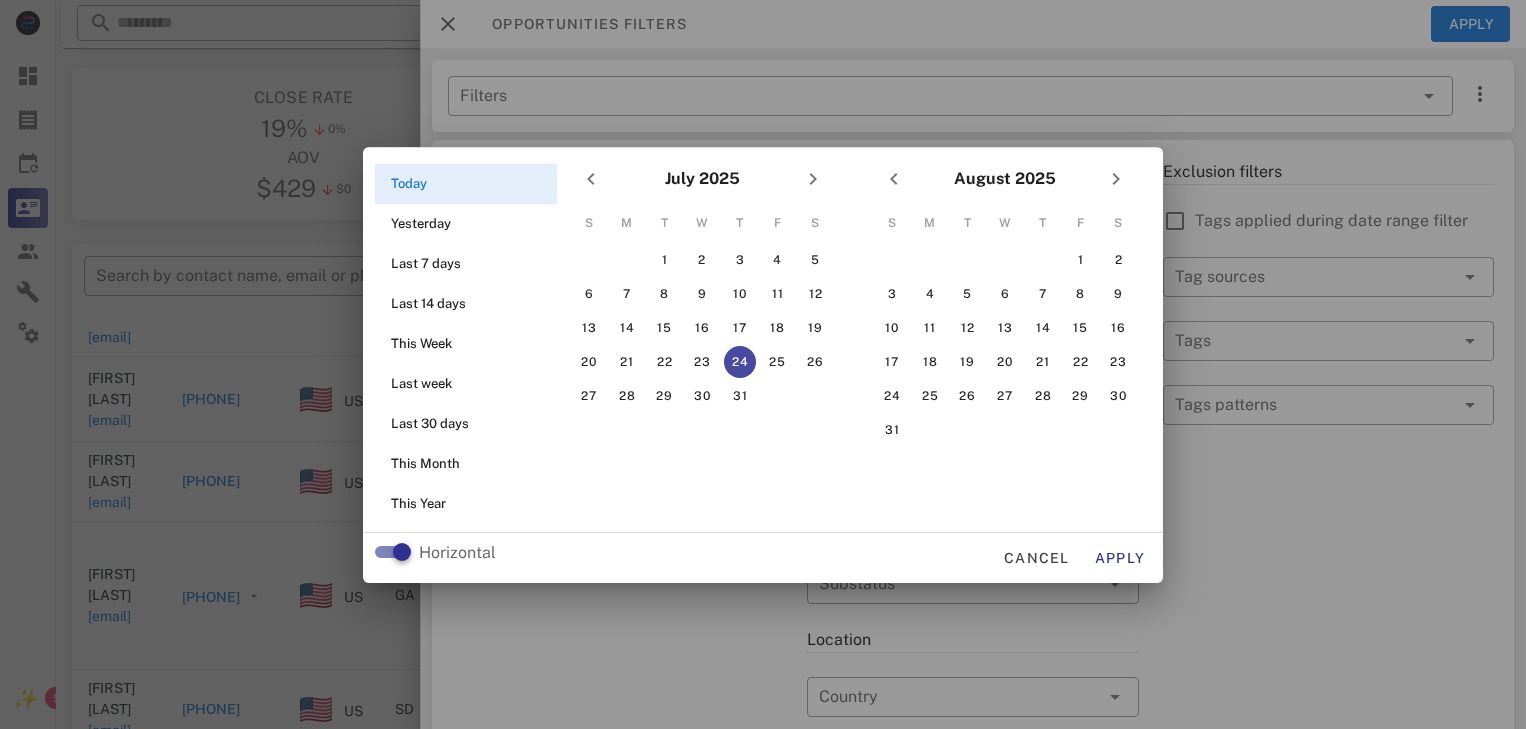 click at bounding box center (763, 364) 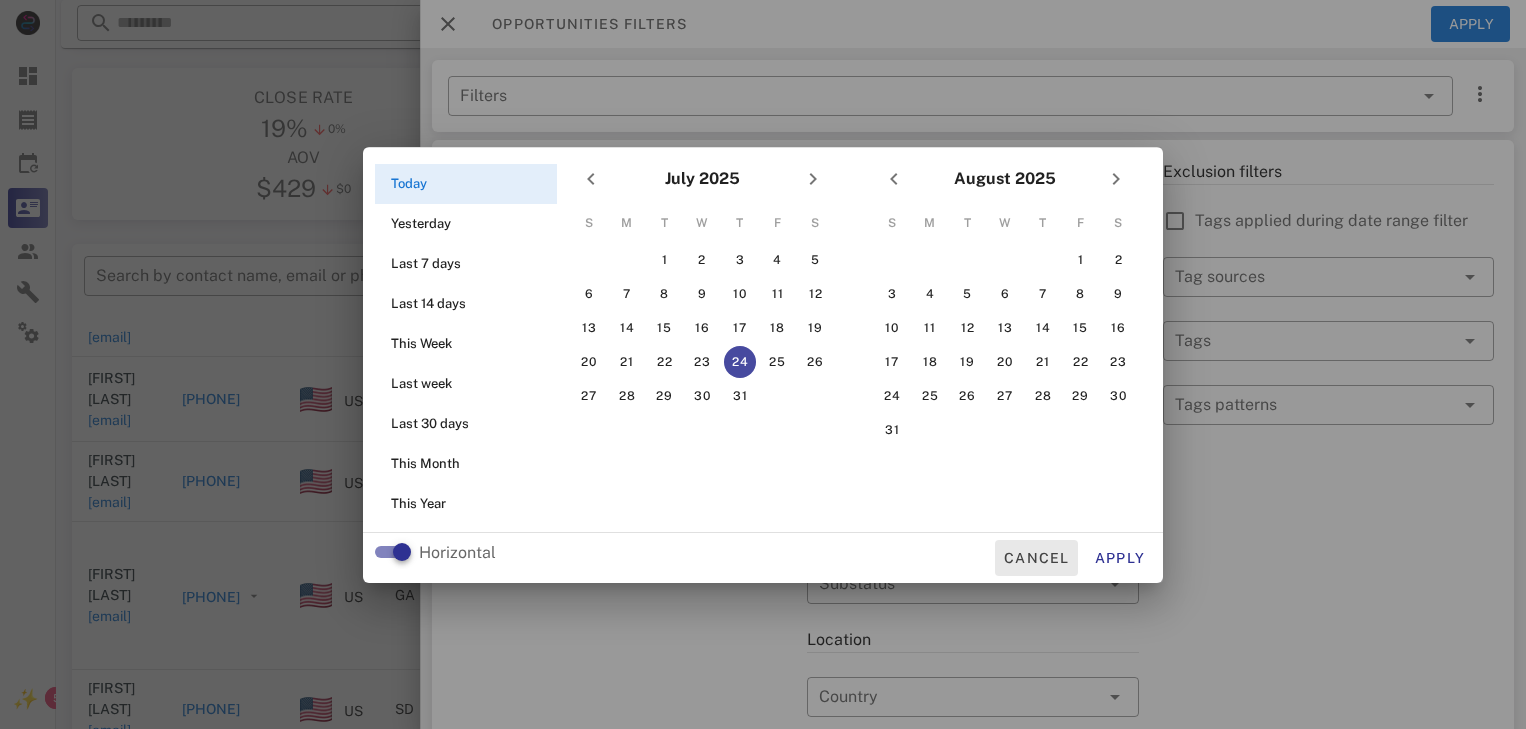 click on "Cancel" at bounding box center [1036, 558] 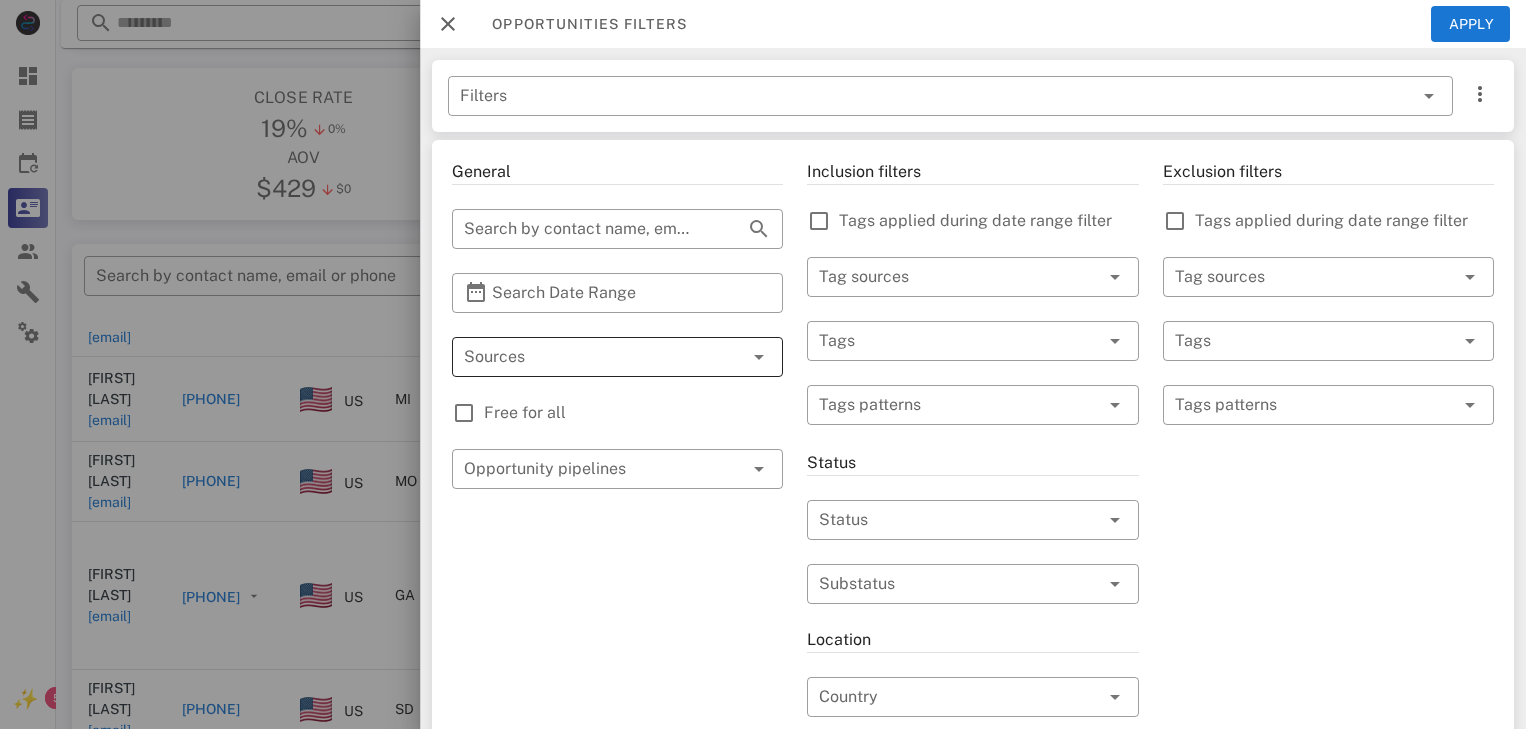 click at bounding box center [759, 357] 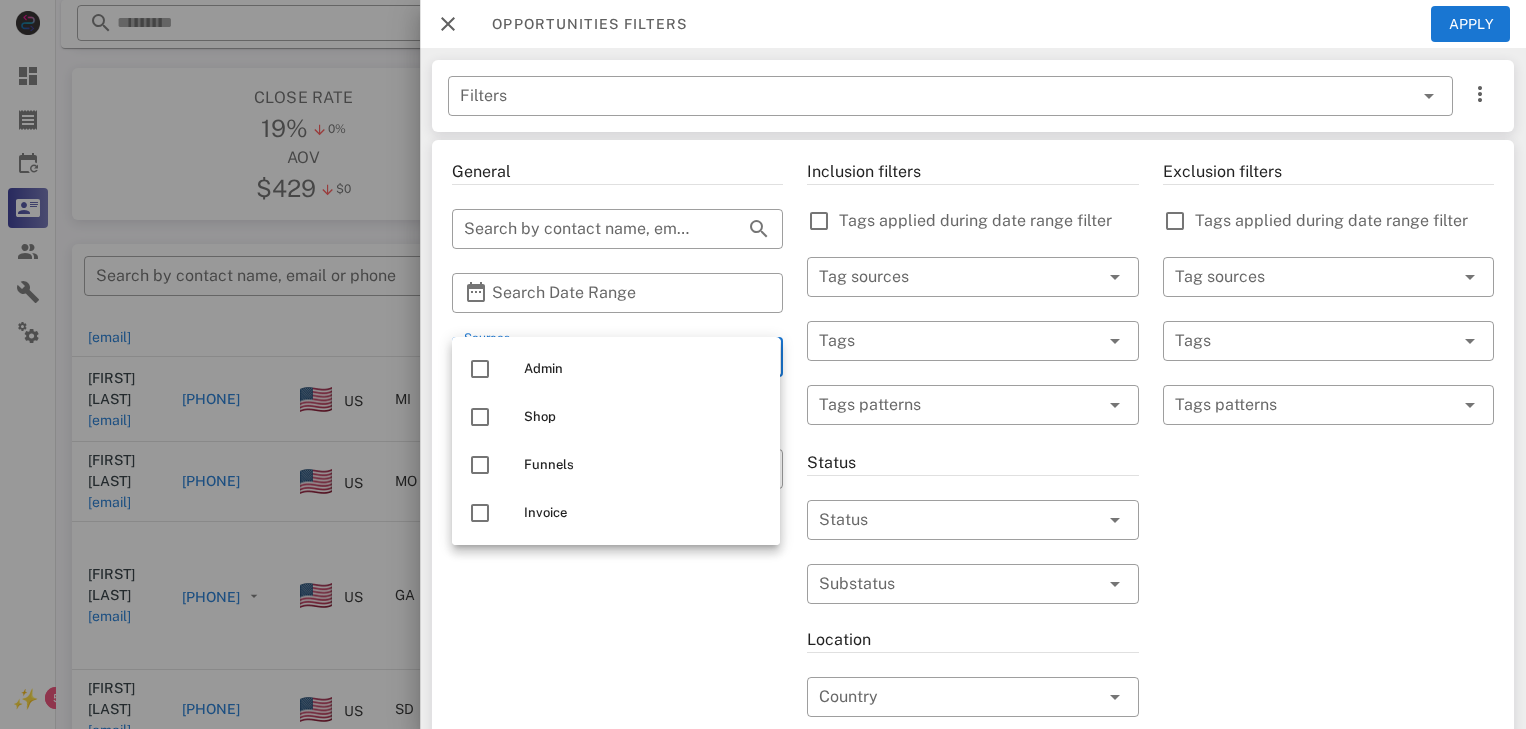 click on "General ​ Search by contact name, email or phone ​ Search Date Range ​ Sources Free for all ​ Opportunity pipelines" at bounding box center (617, 709) 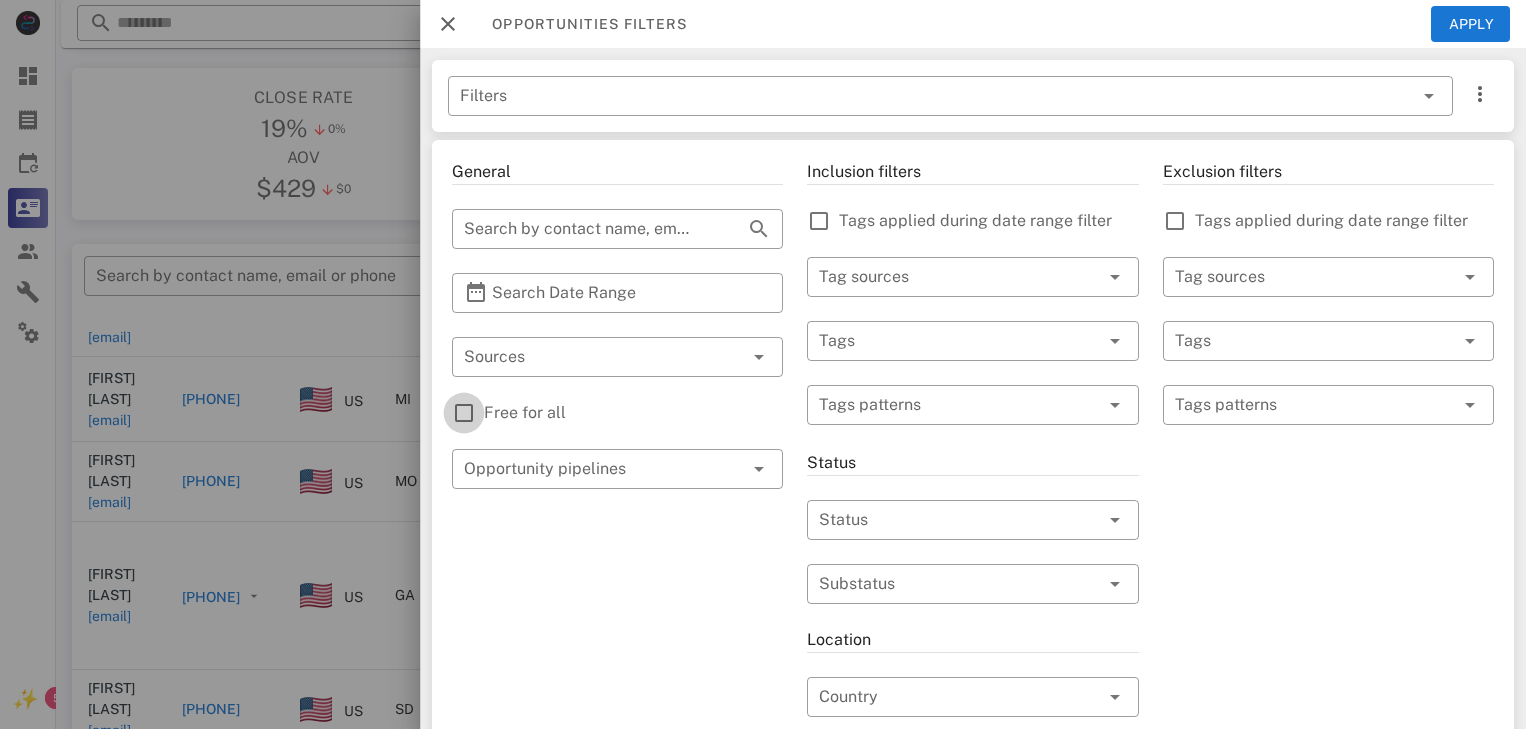 click at bounding box center (464, 413) 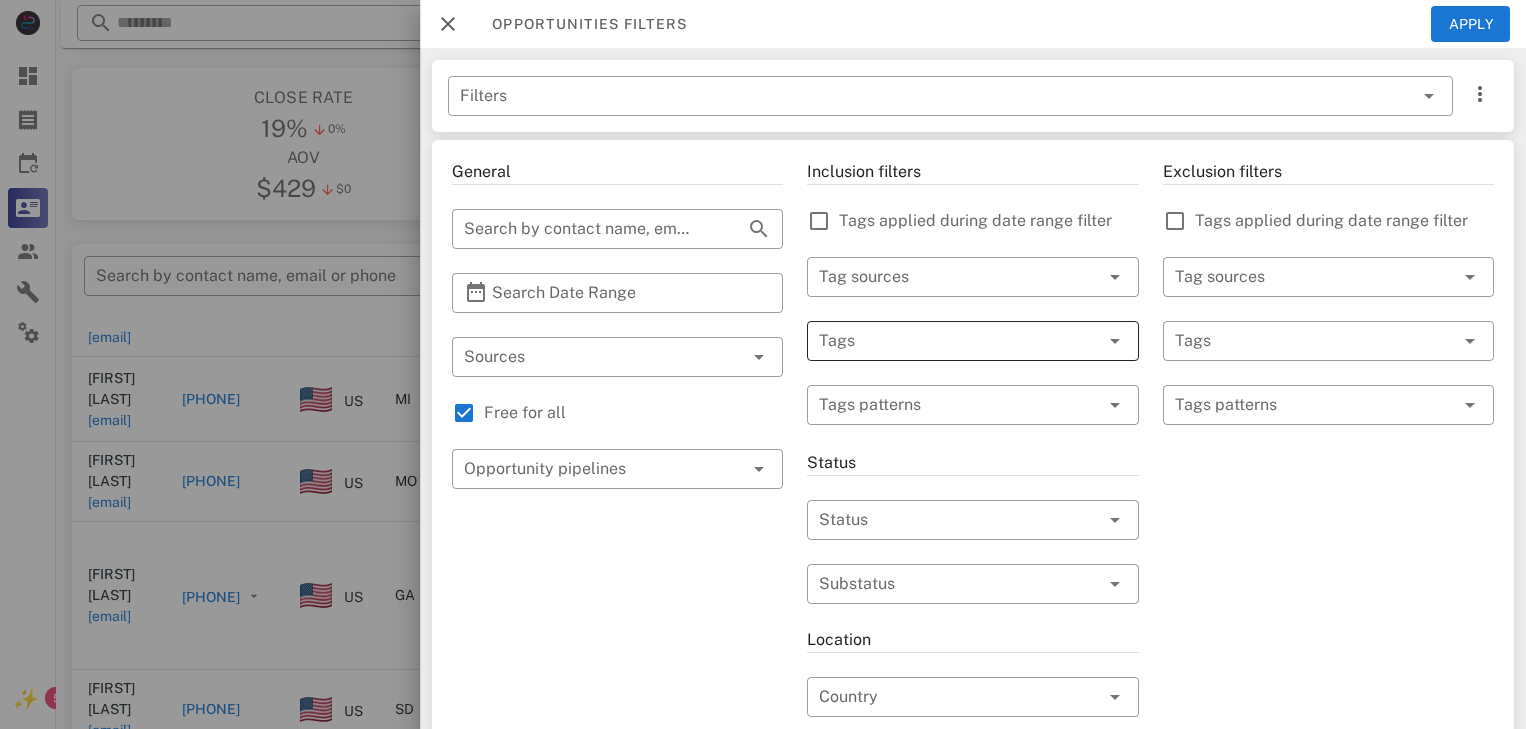 click at bounding box center (944, 341) 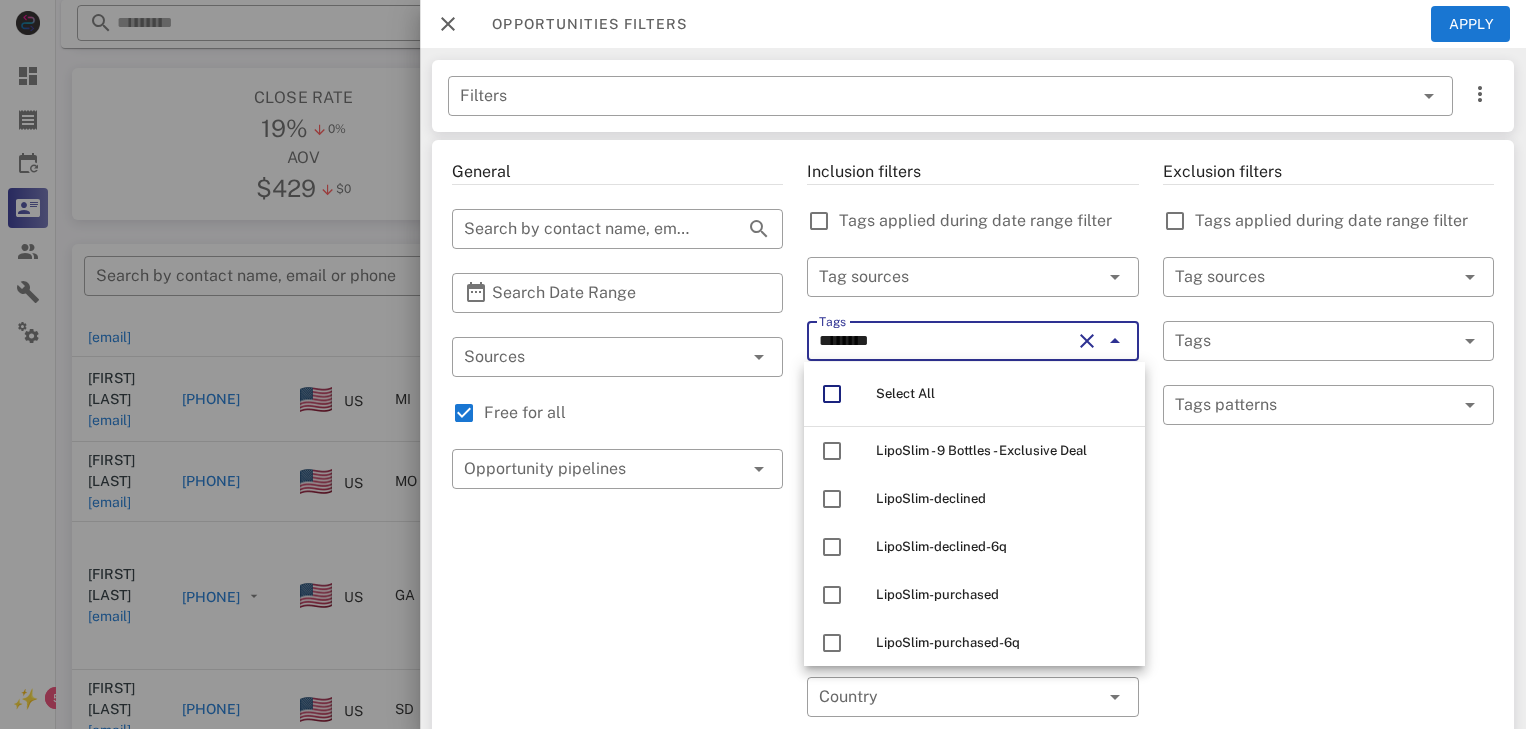 type on "********" 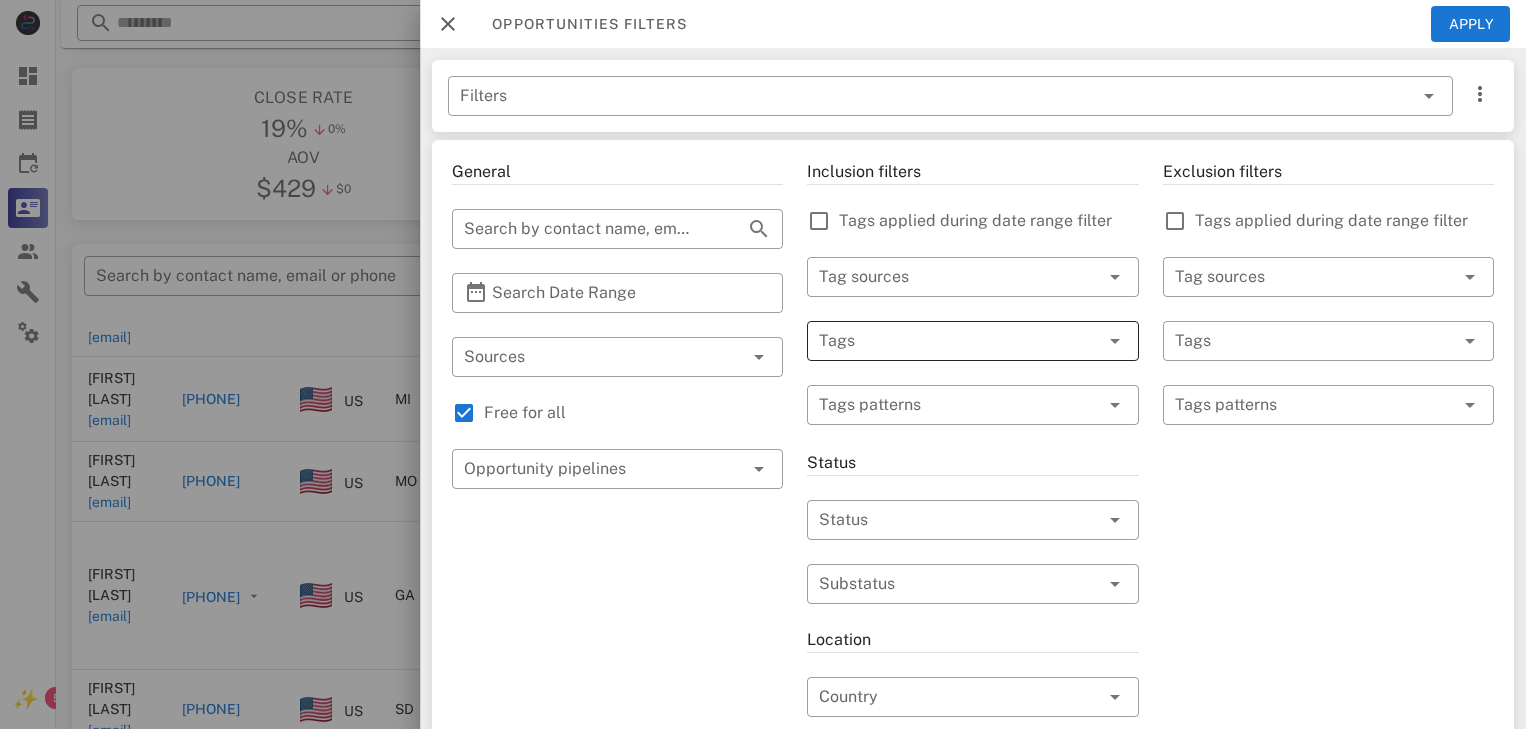click at bounding box center [944, 341] 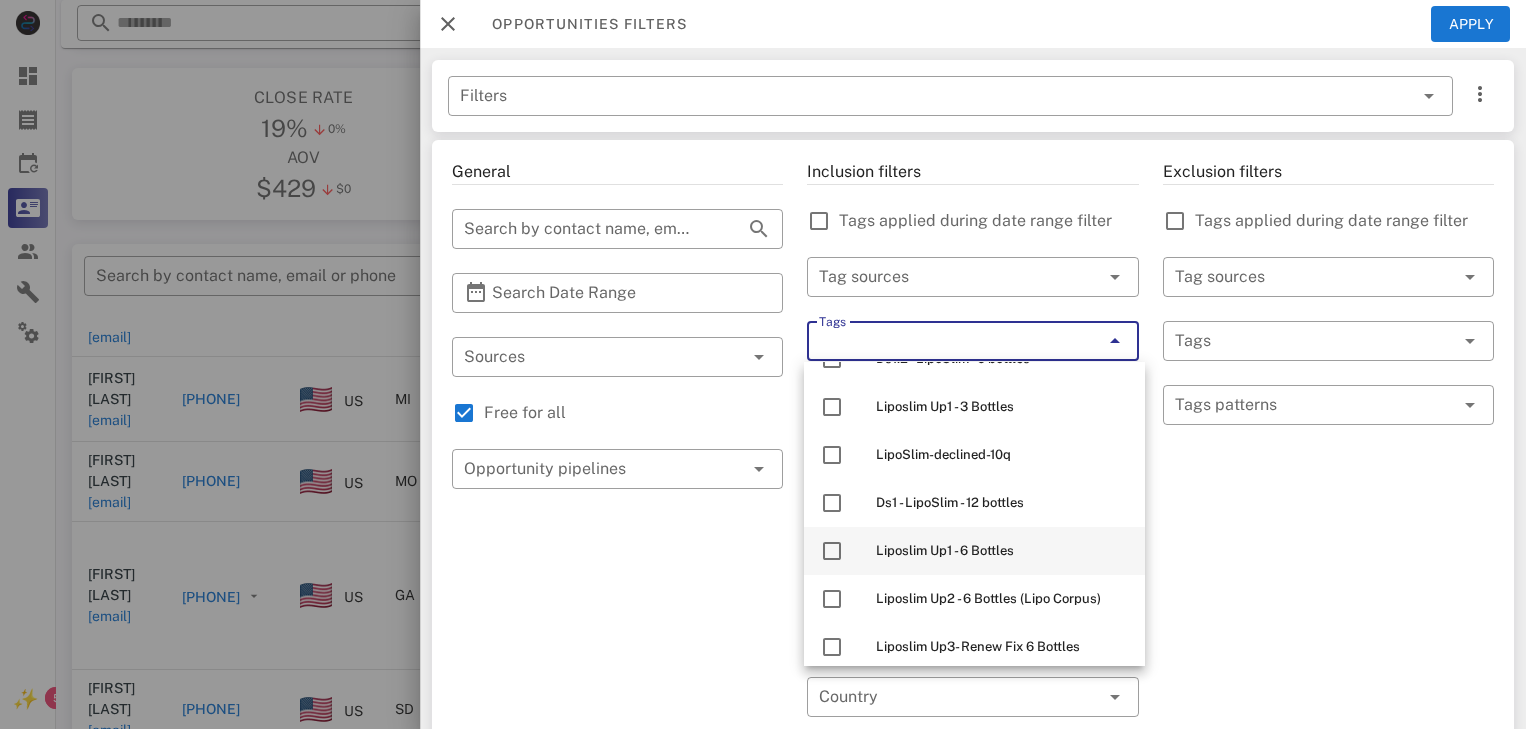 scroll, scrollTop: 1300, scrollLeft: 0, axis: vertical 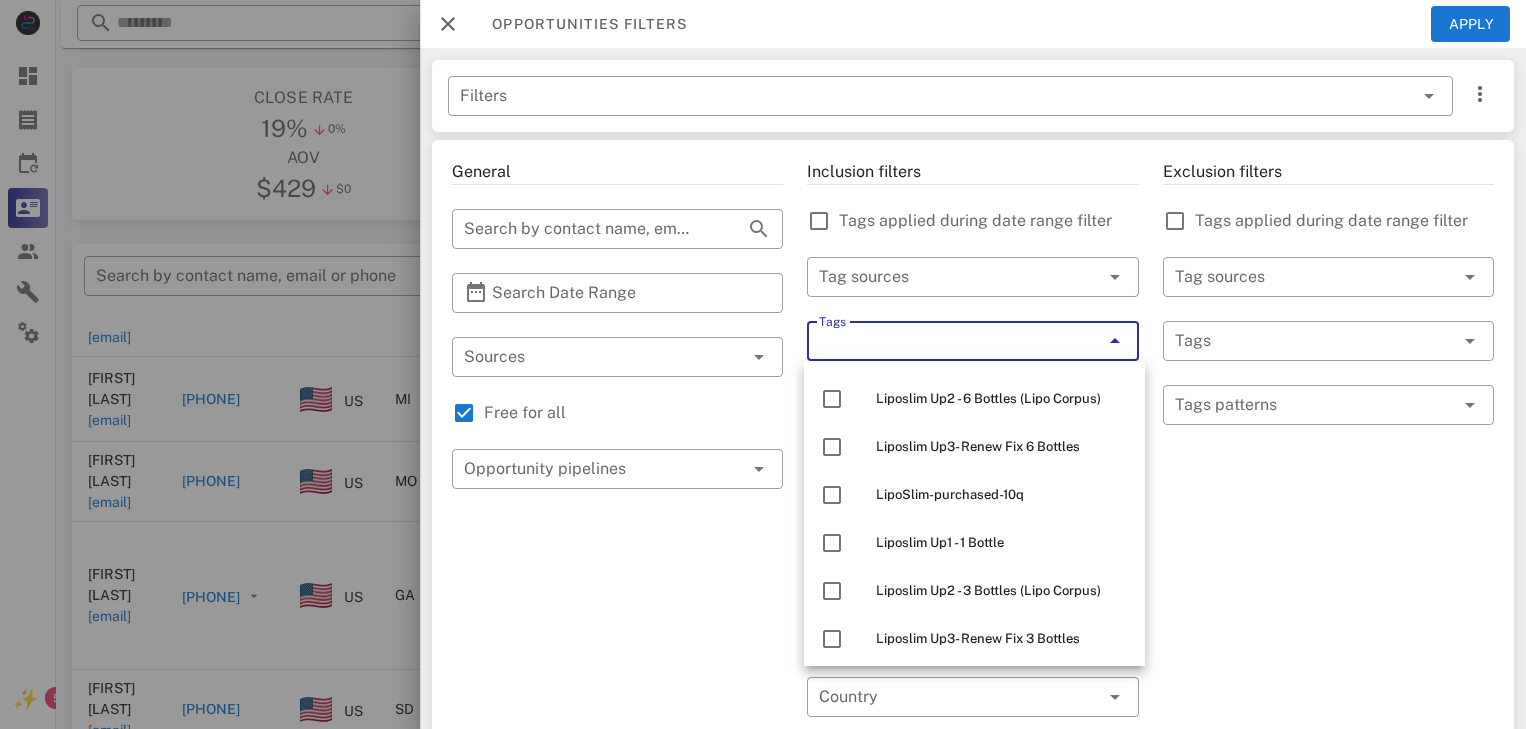 click on "Tags" at bounding box center (944, 341) 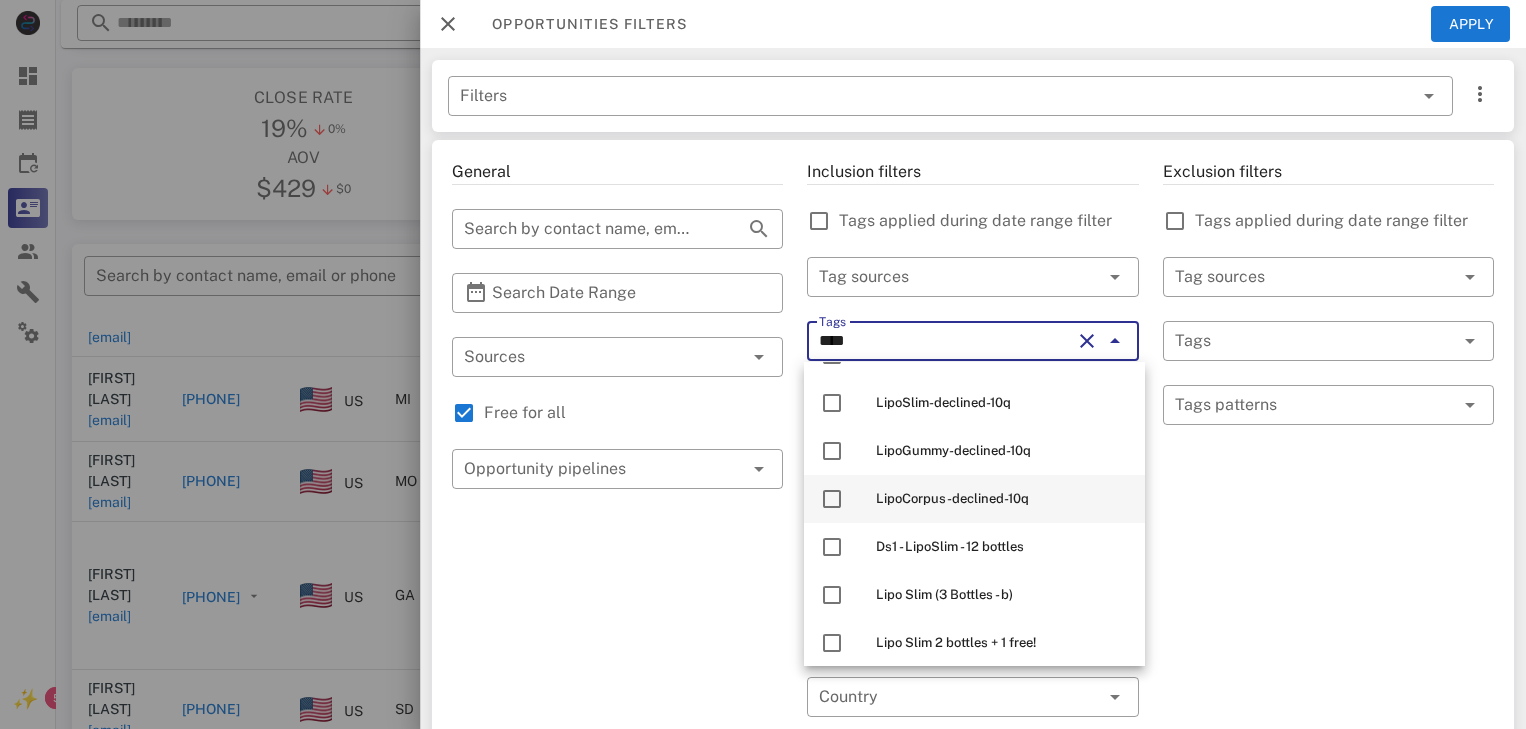 scroll, scrollTop: 2688, scrollLeft: 0, axis: vertical 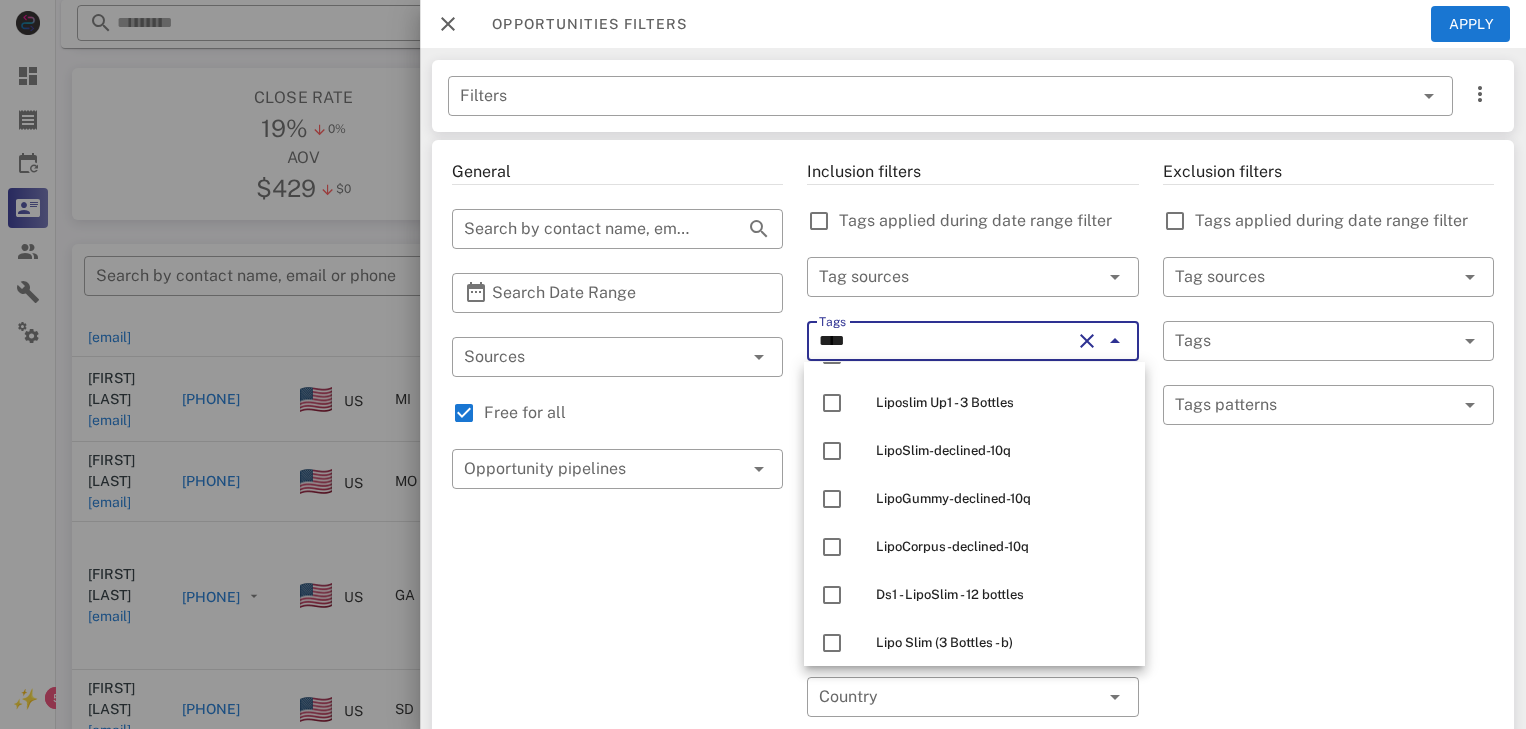 type on "****" 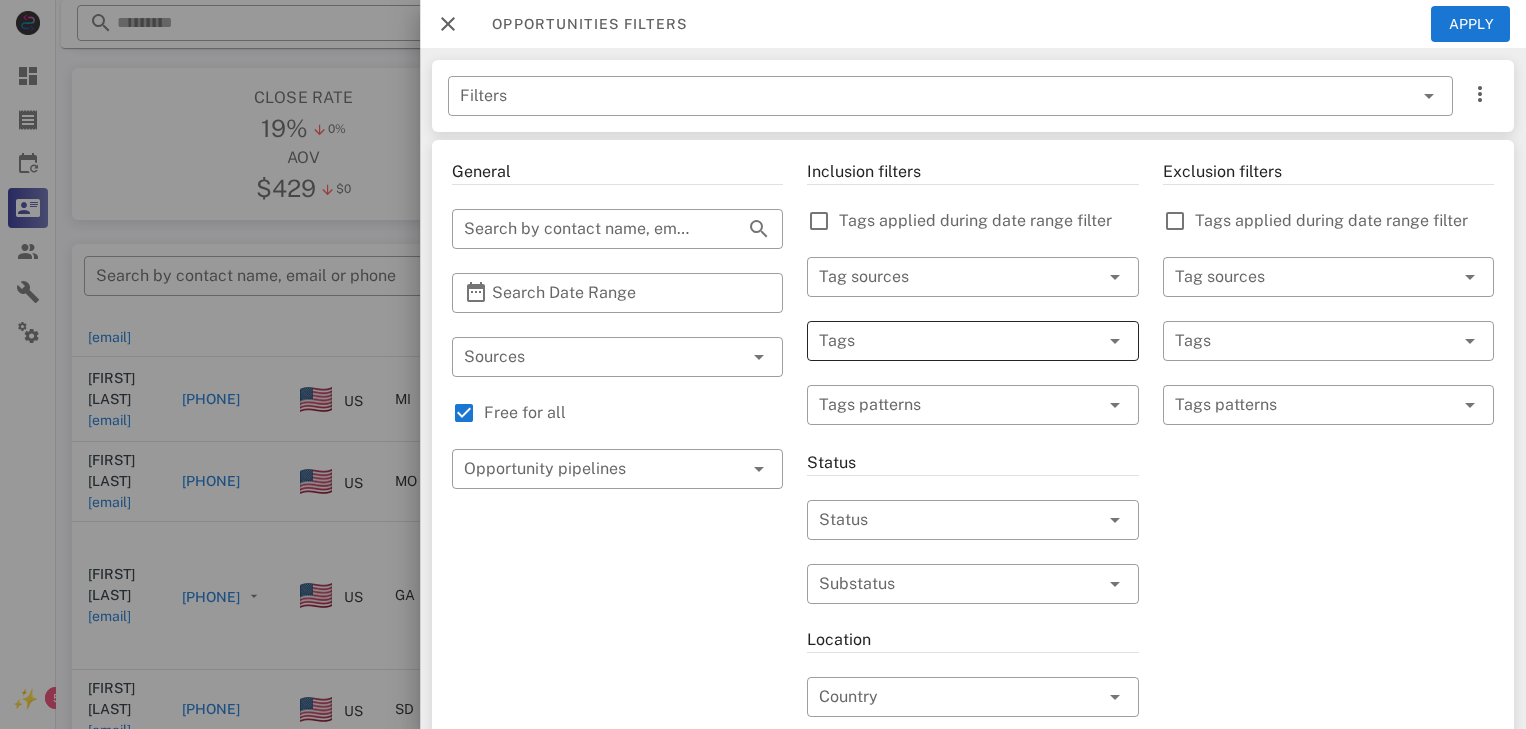 click at bounding box center (944, 341) 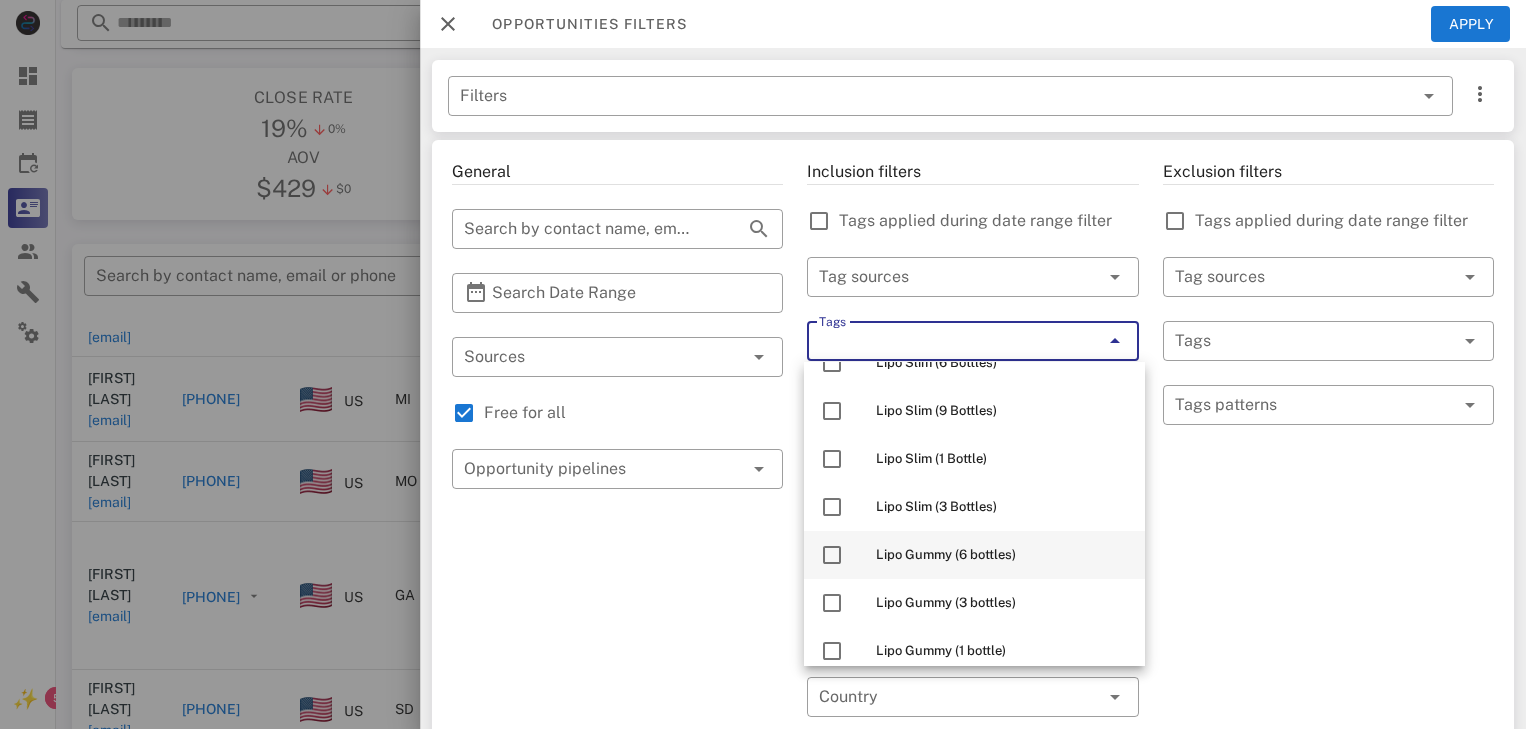 scroll, scrollTop: 0, scrollLeft: 0, axis: both 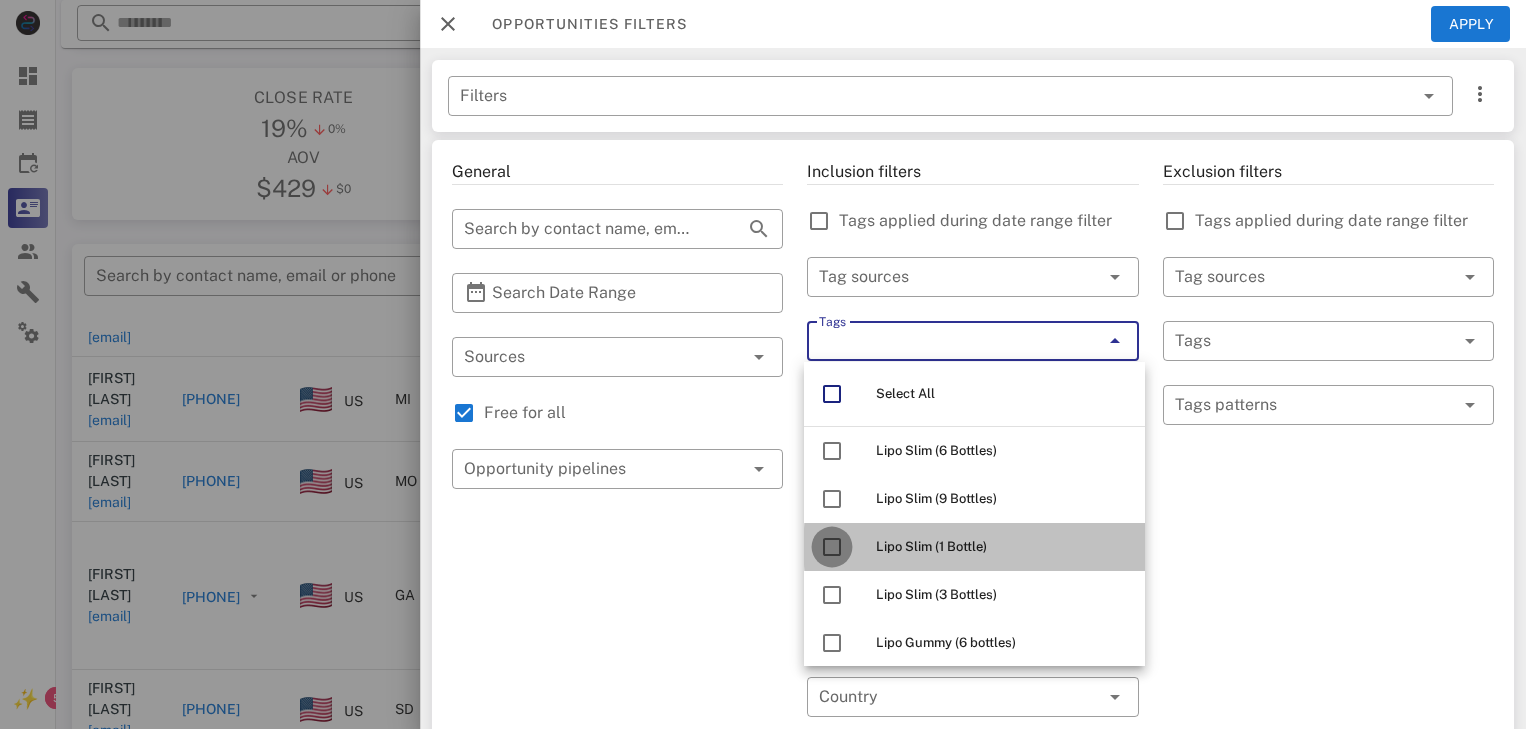 click at bounding box center (832, 547) 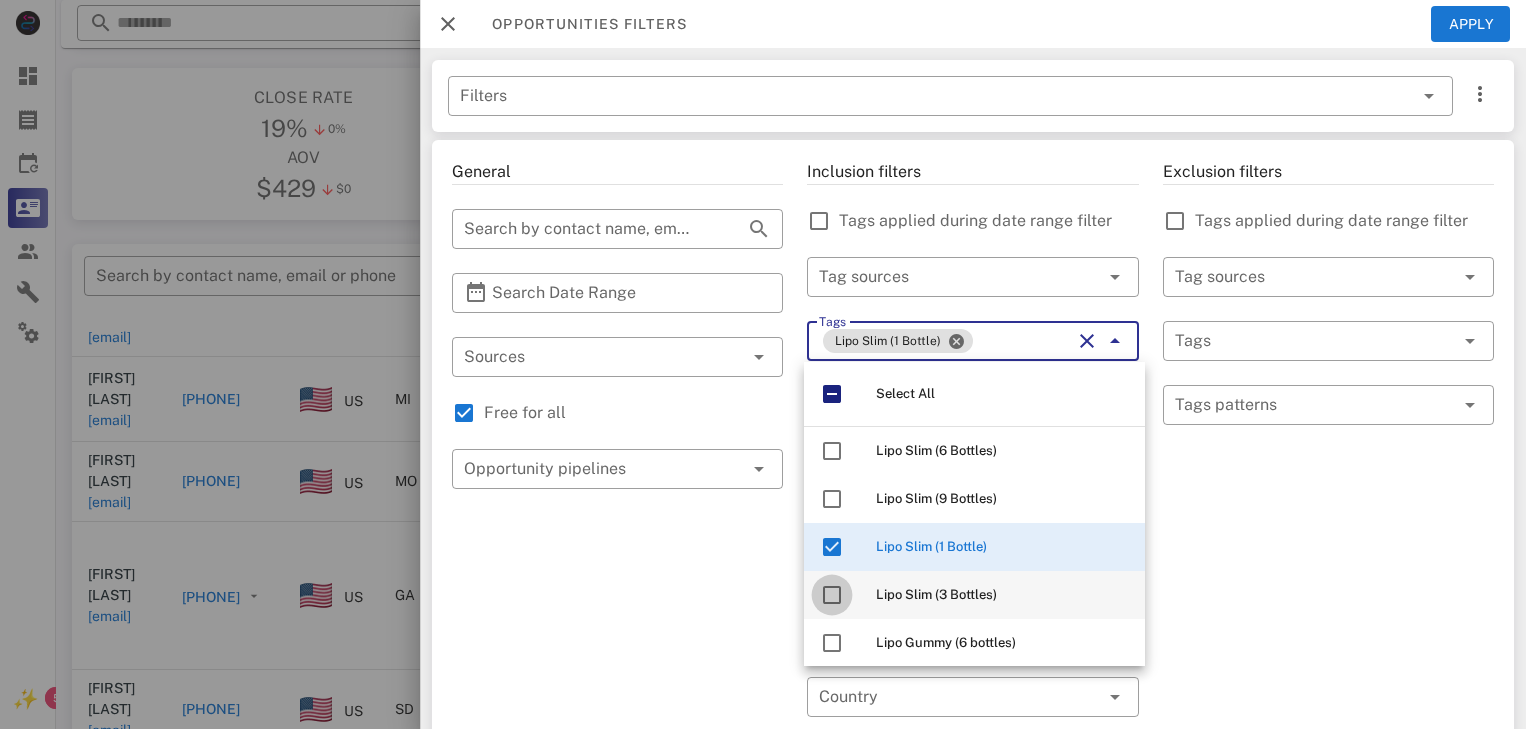 click at bounding box center [832, 595] 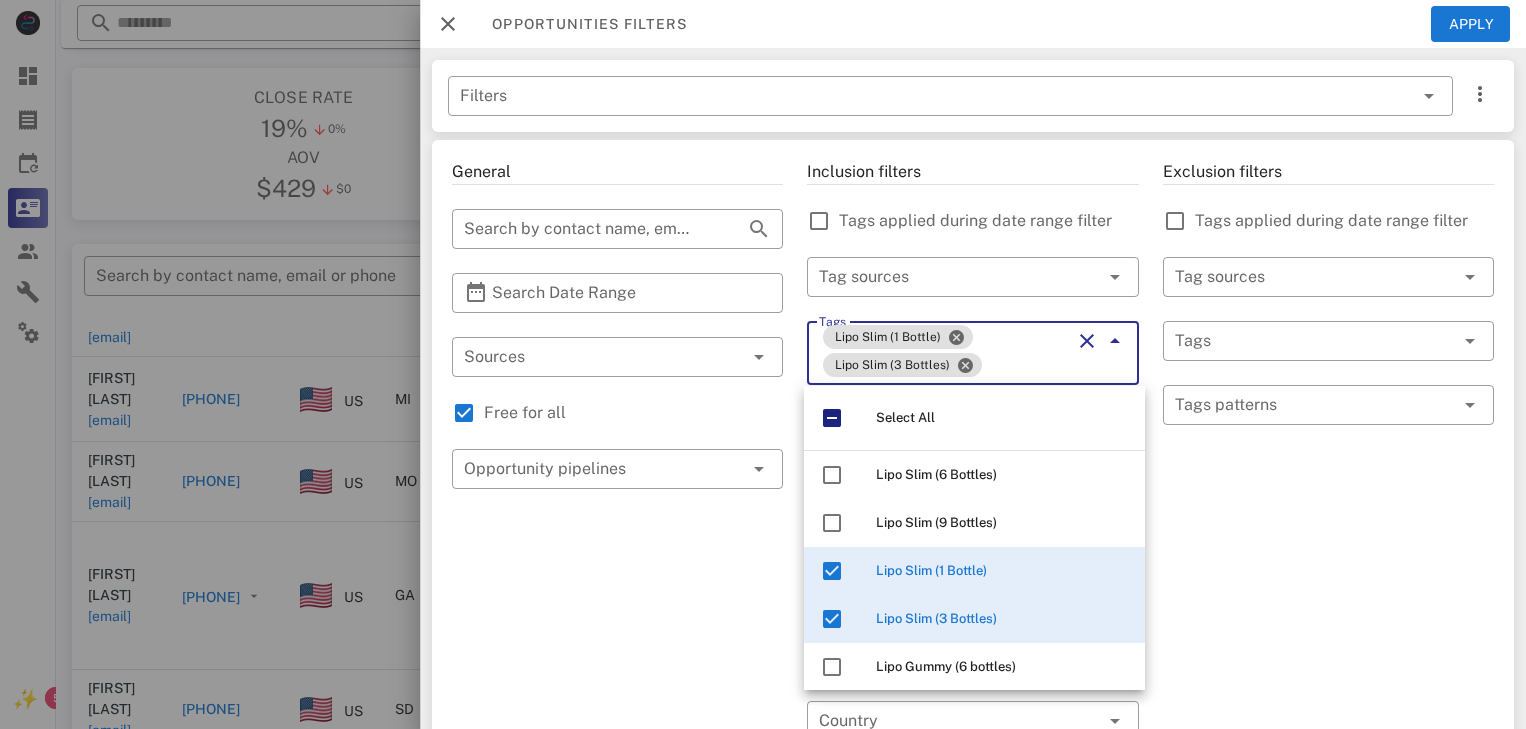click on "Tags" at bounding box center (1028, 365) 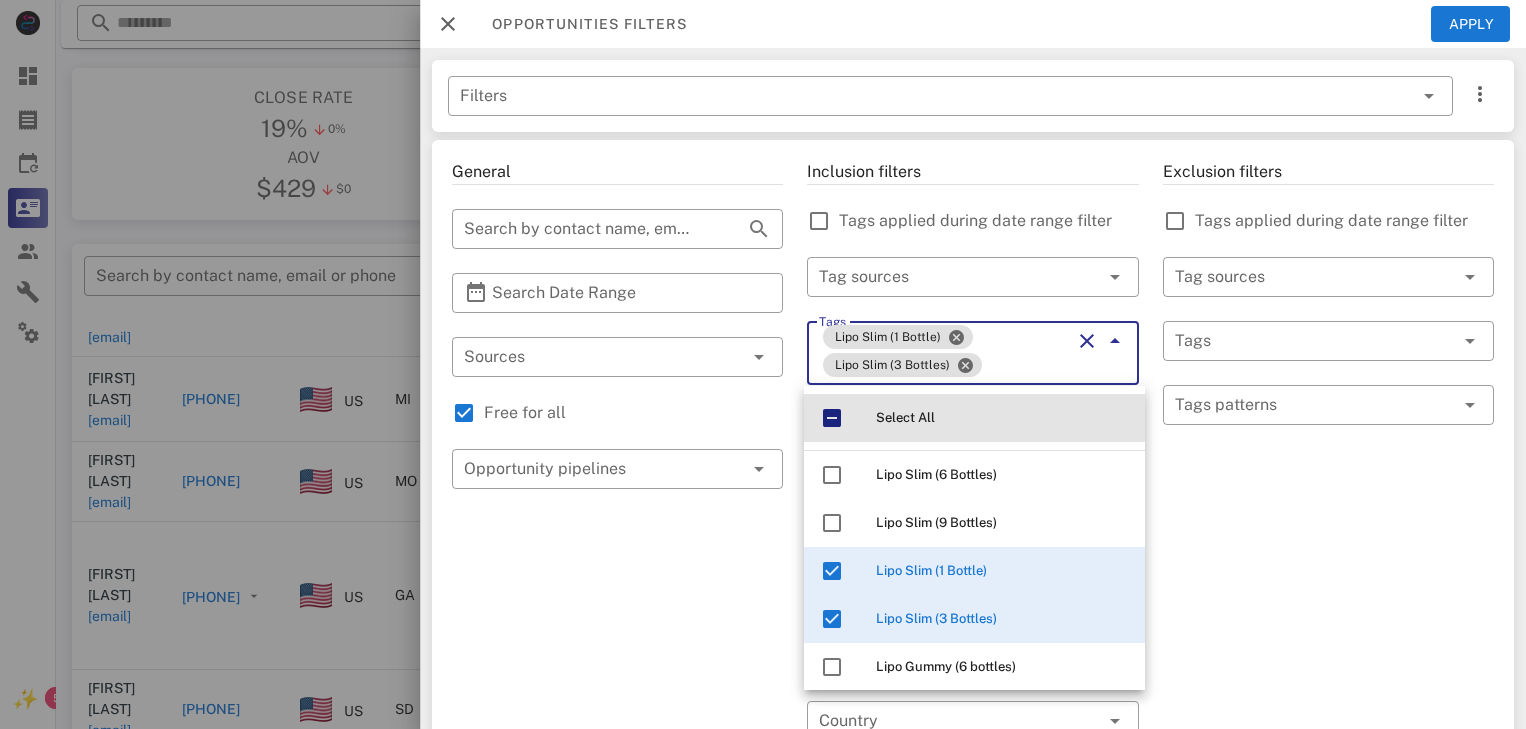 click at bounding box center [832, 418] 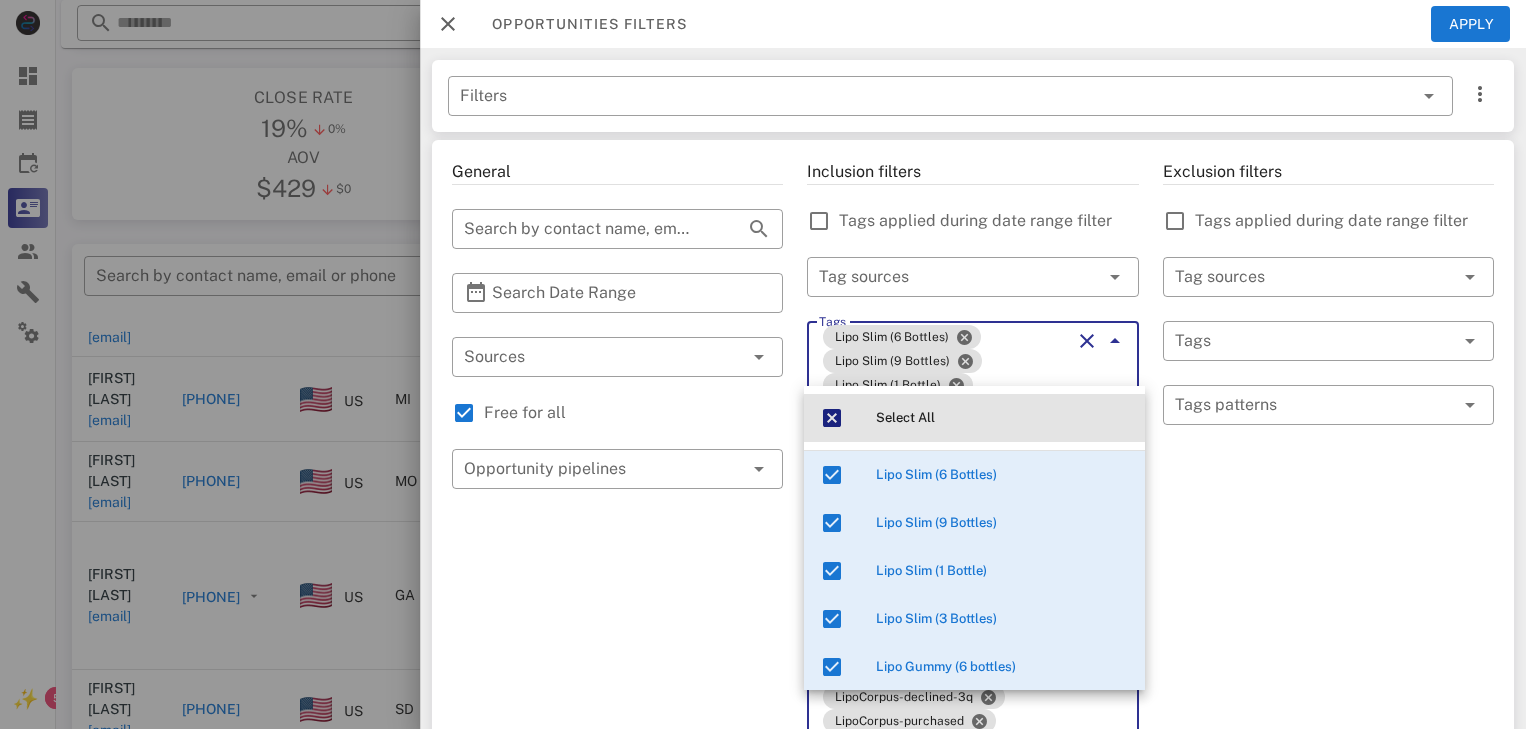 click at bounding box center (832, 418) 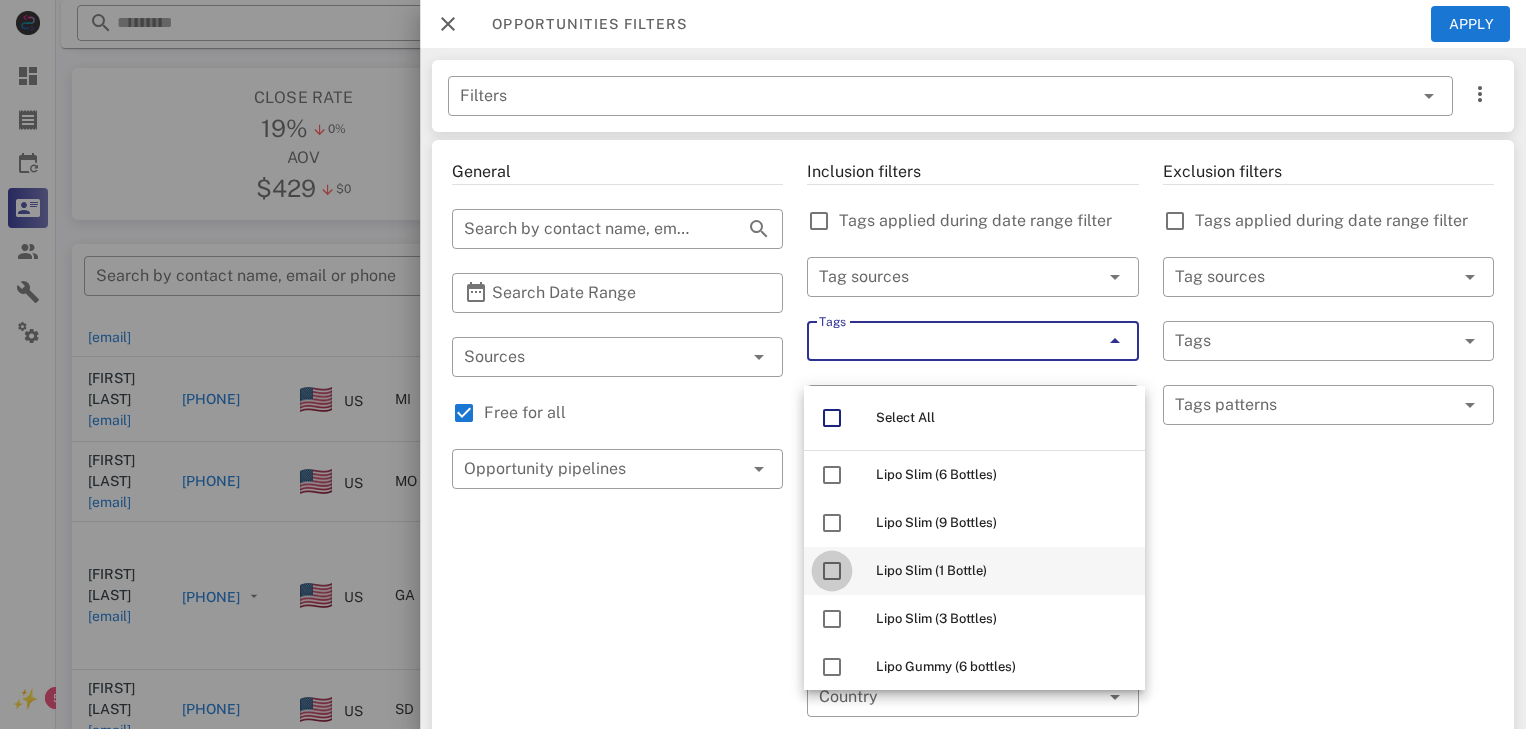 click at bounding box center (832, 571) 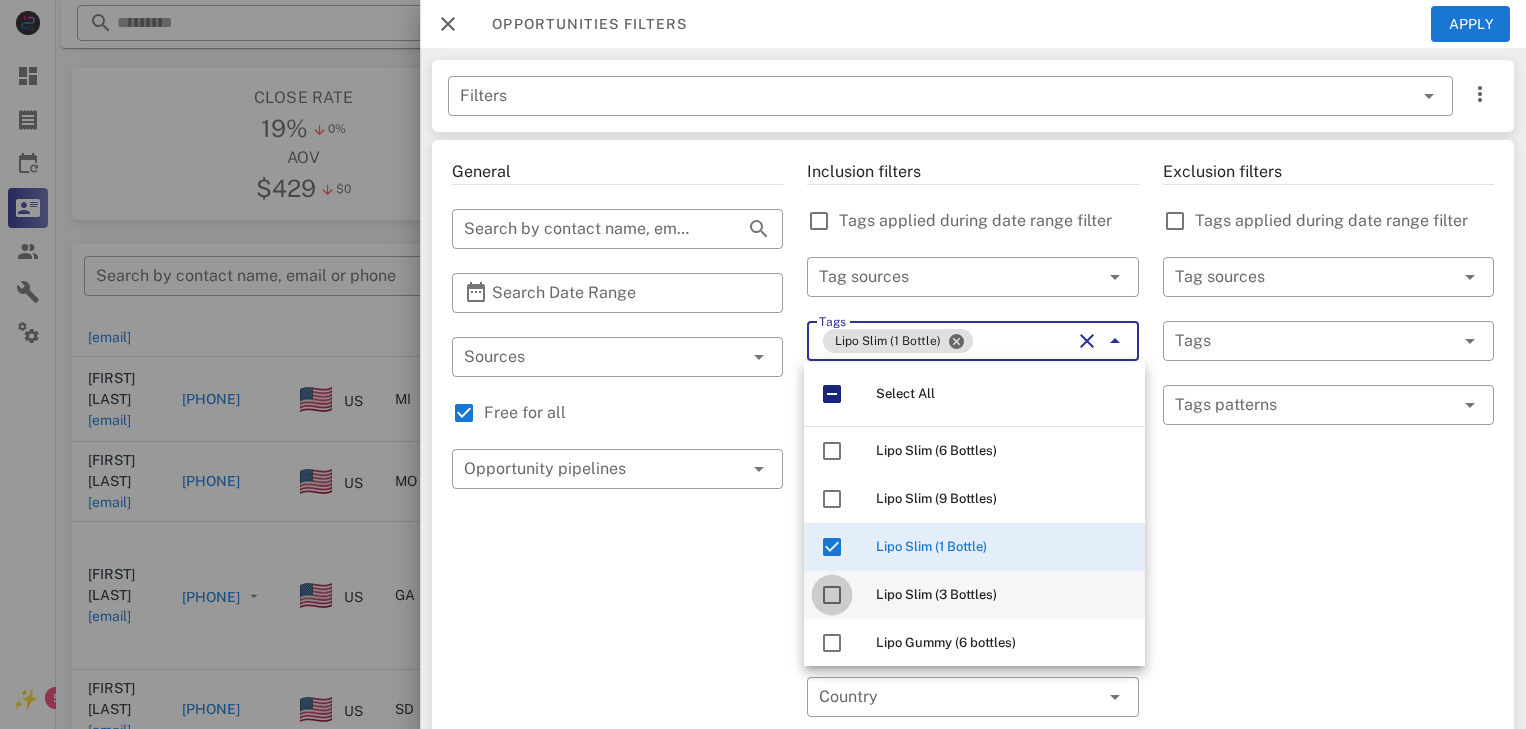 click at bounding box center [832, 595] 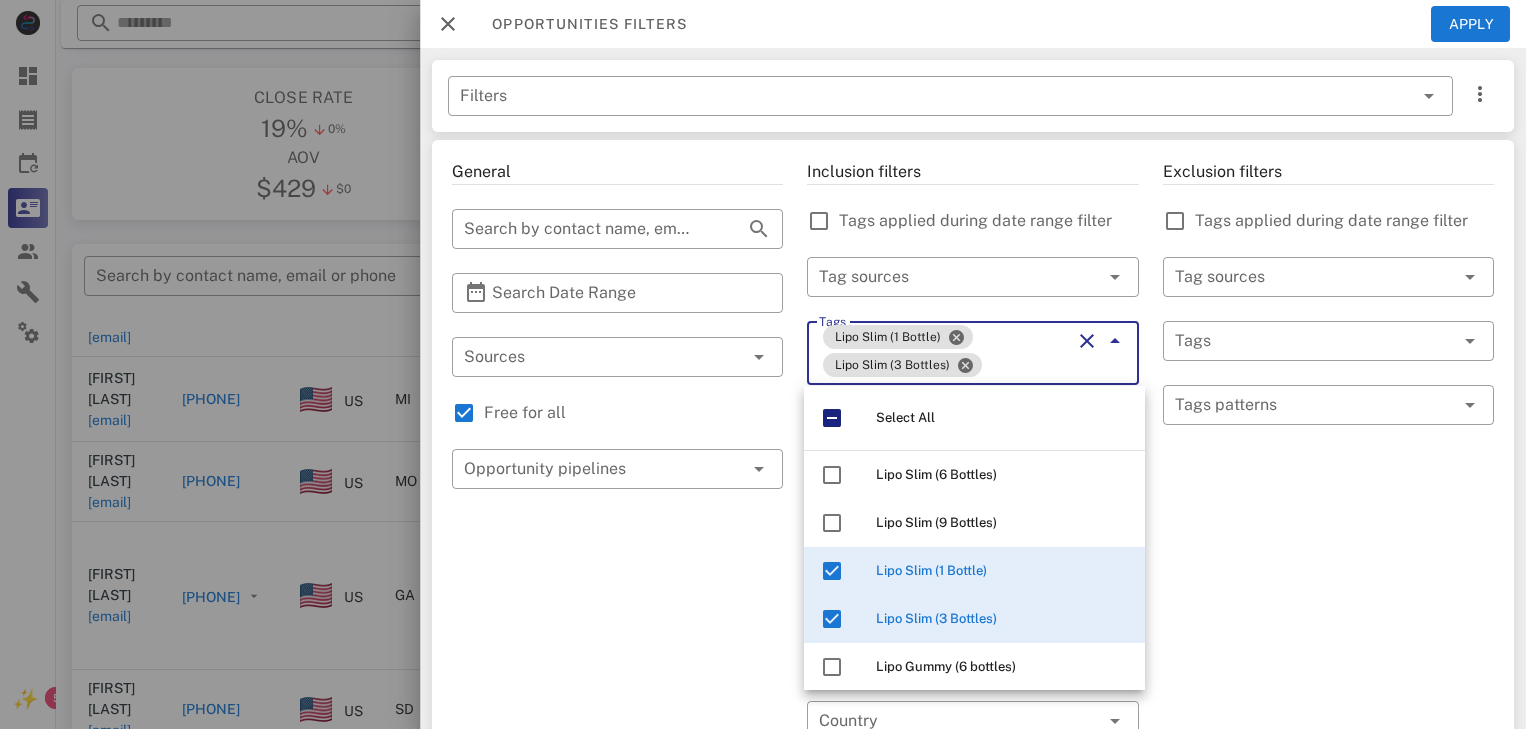 click on "Tags" at bounding box center (1028, 365) 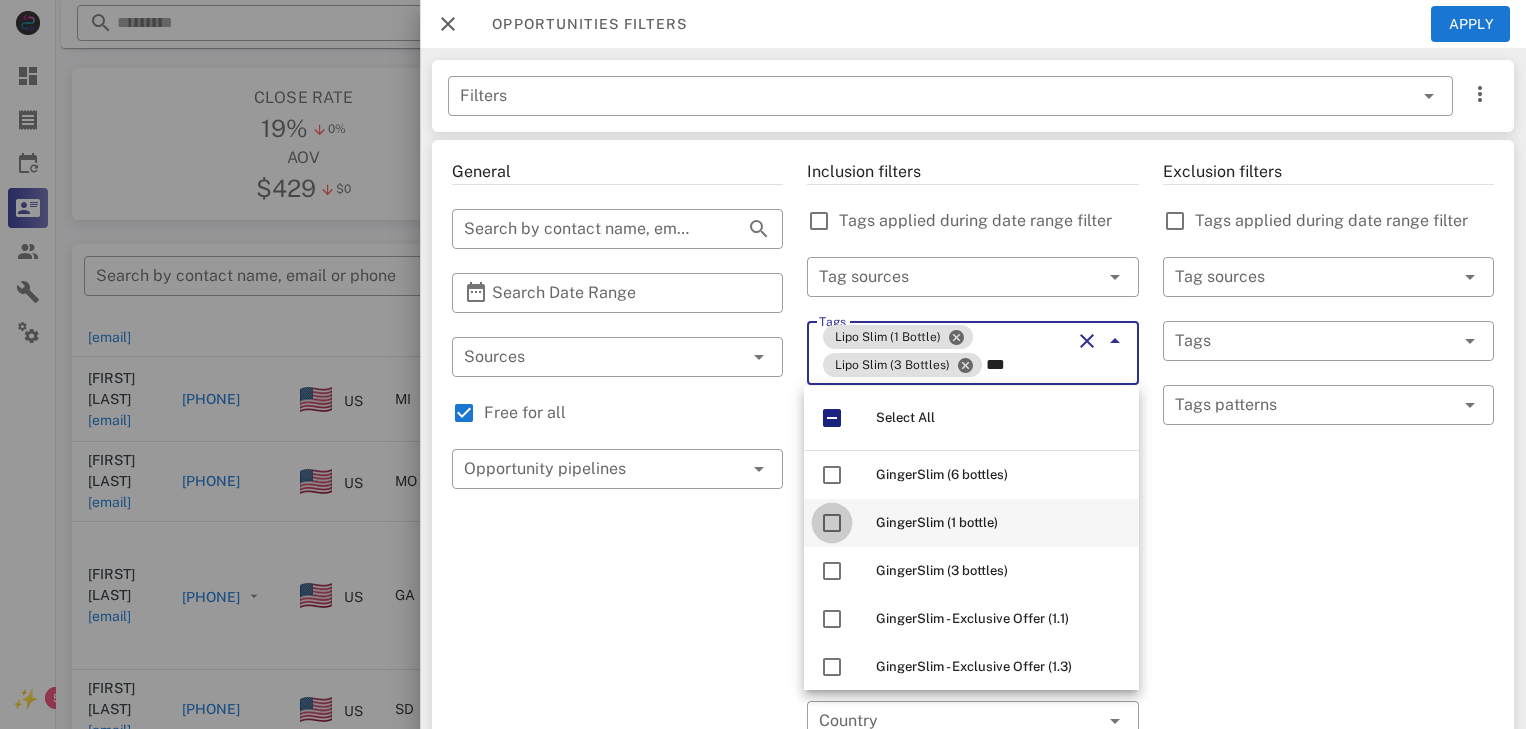 click at bounding box center [832, 523] 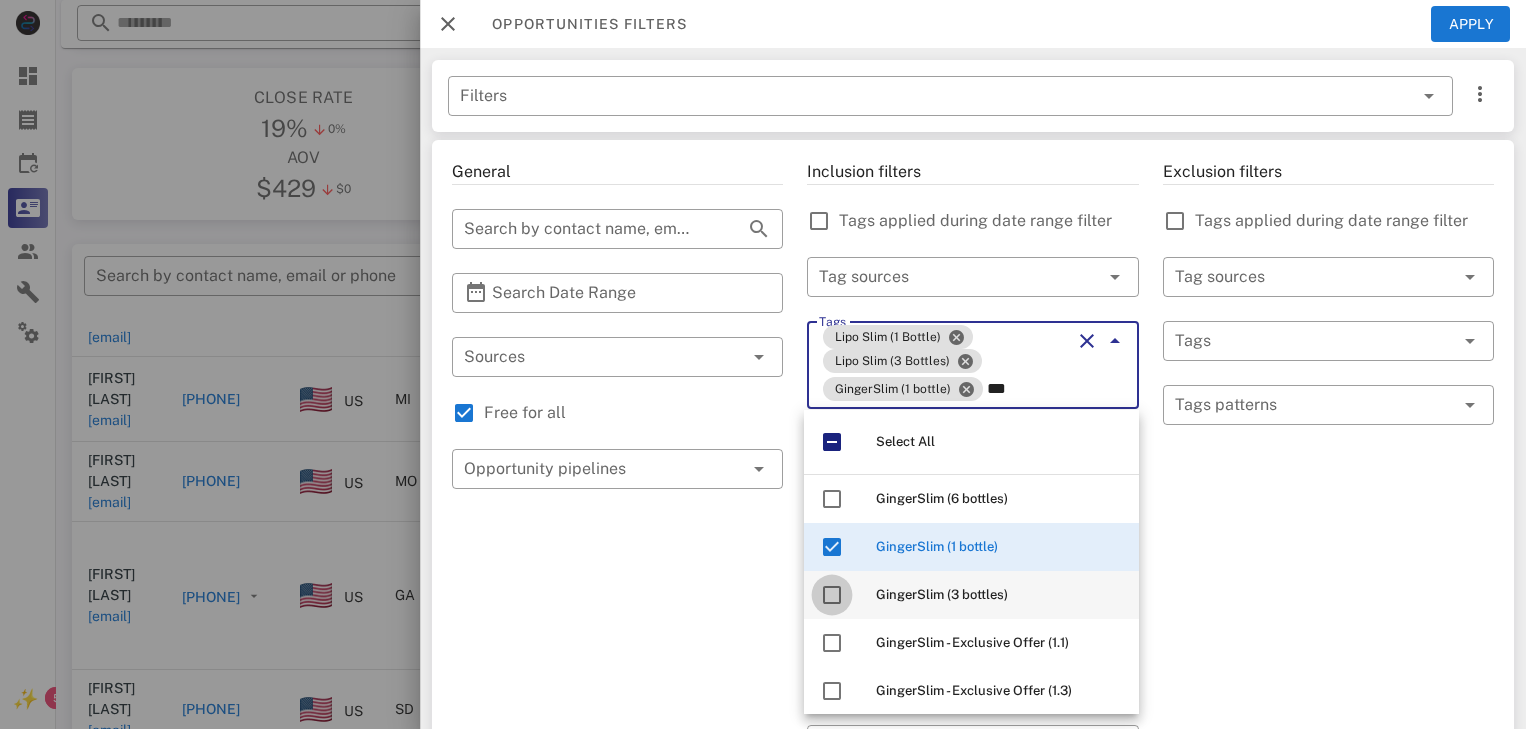 click at bounding box center (832, 595) 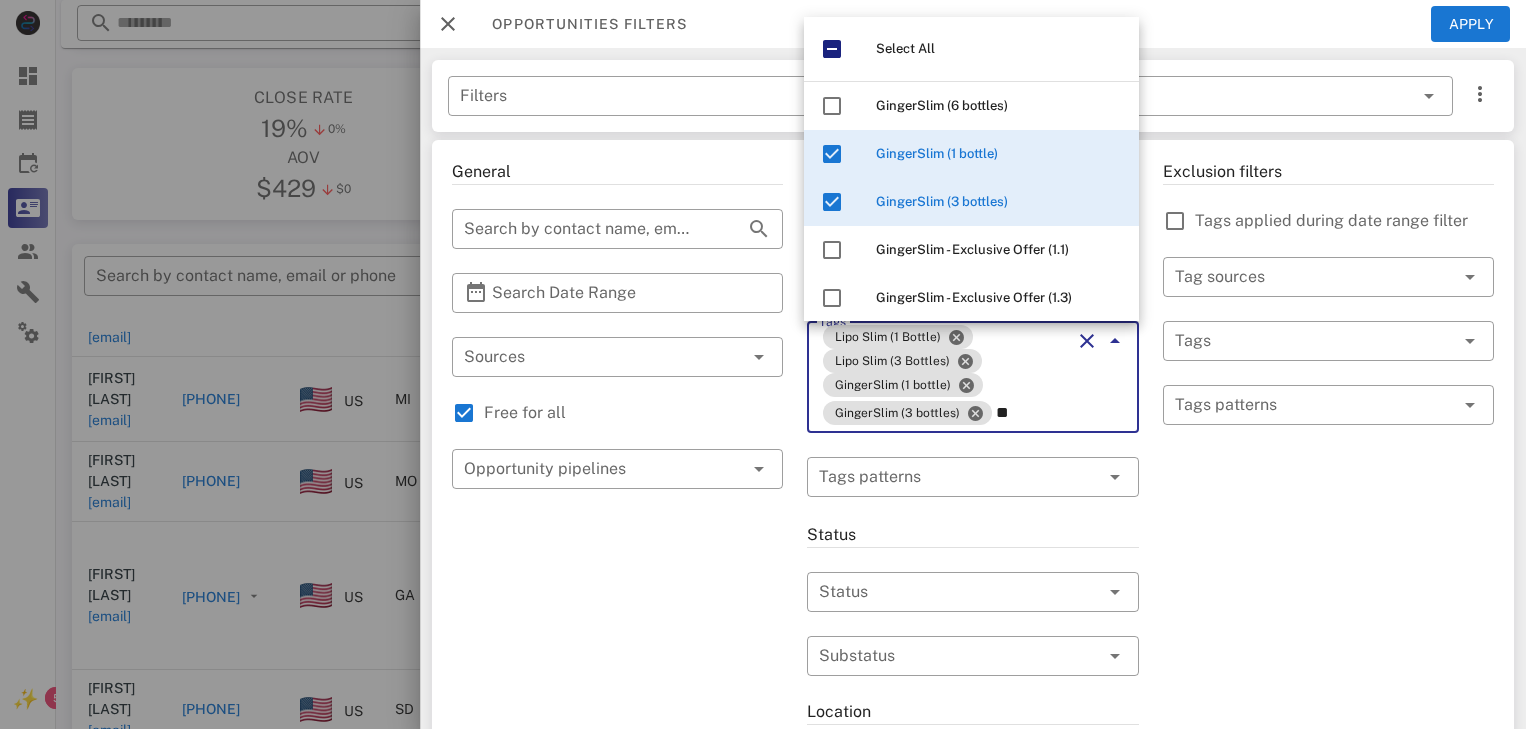 type on "*" 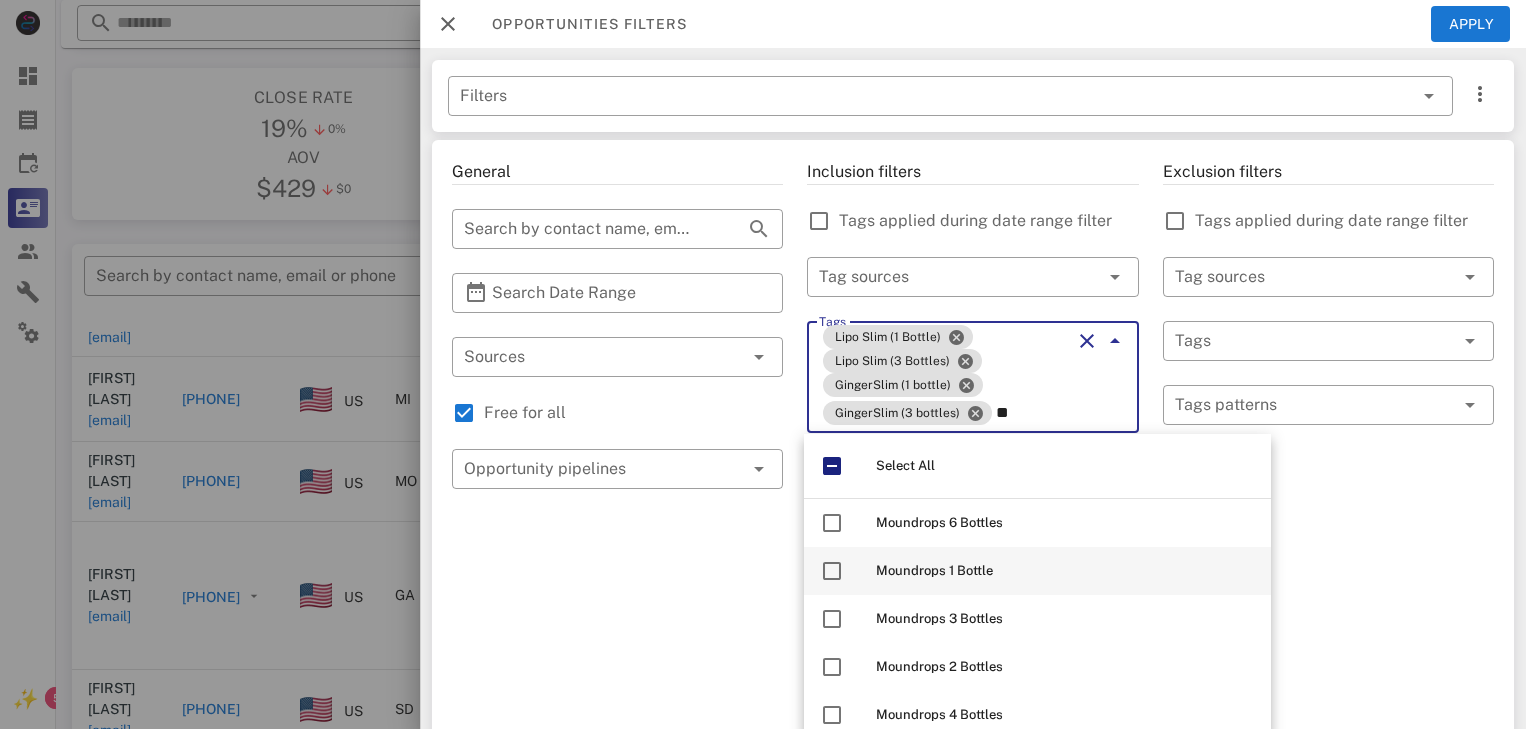 click on "Moundrops 1 Bottle" at bounding box center [934, 570] 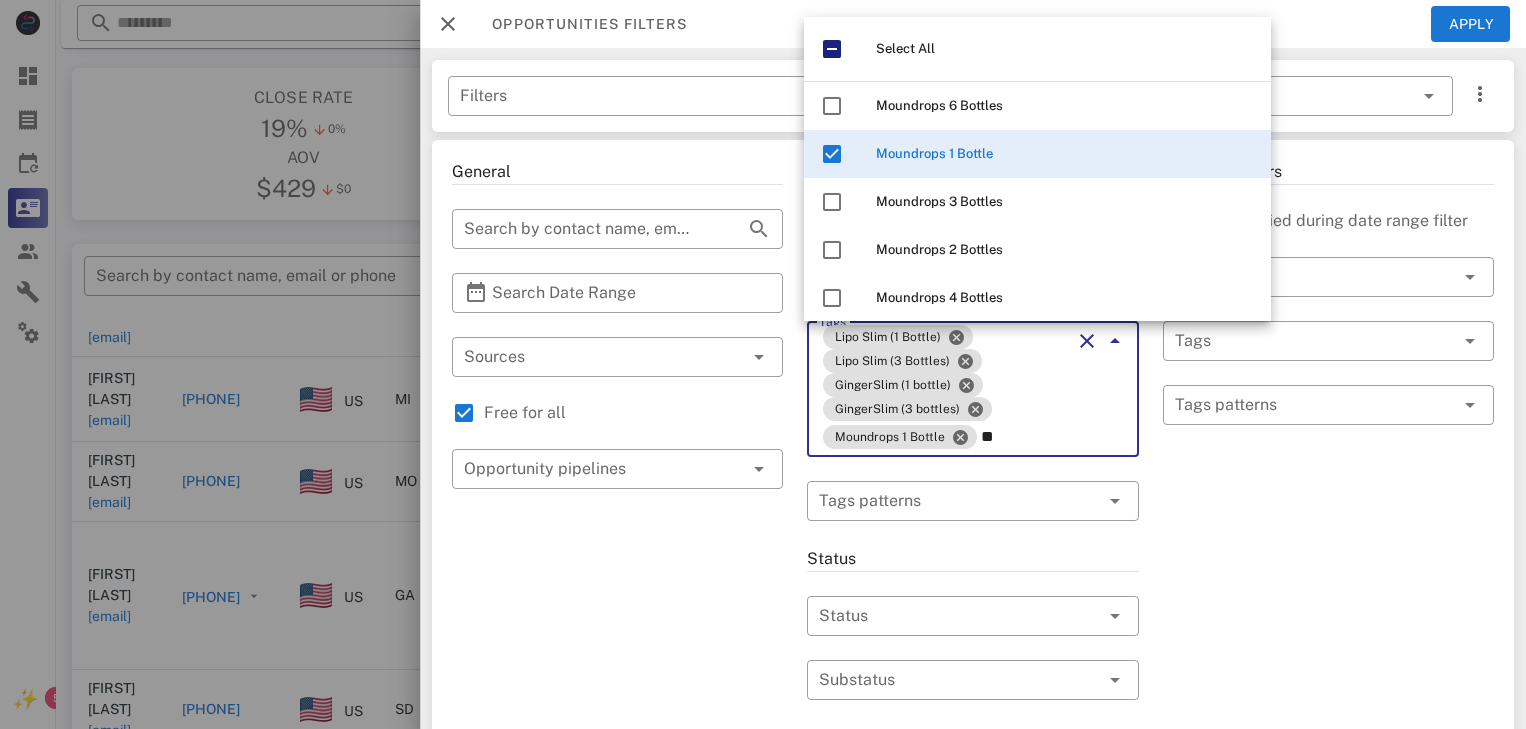 click on "**" at bounding box center (1025, 437) 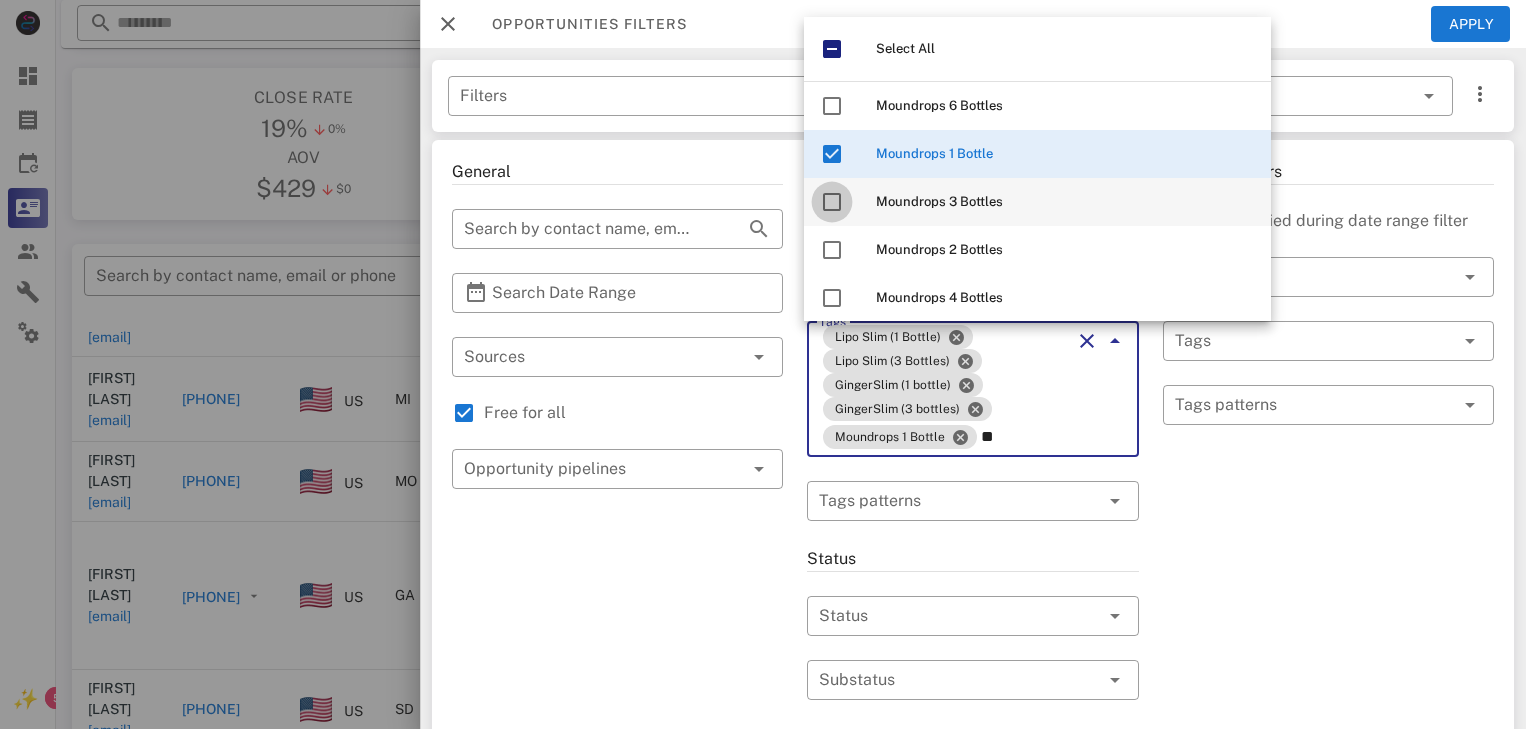 click at bounding box center (832, 202) 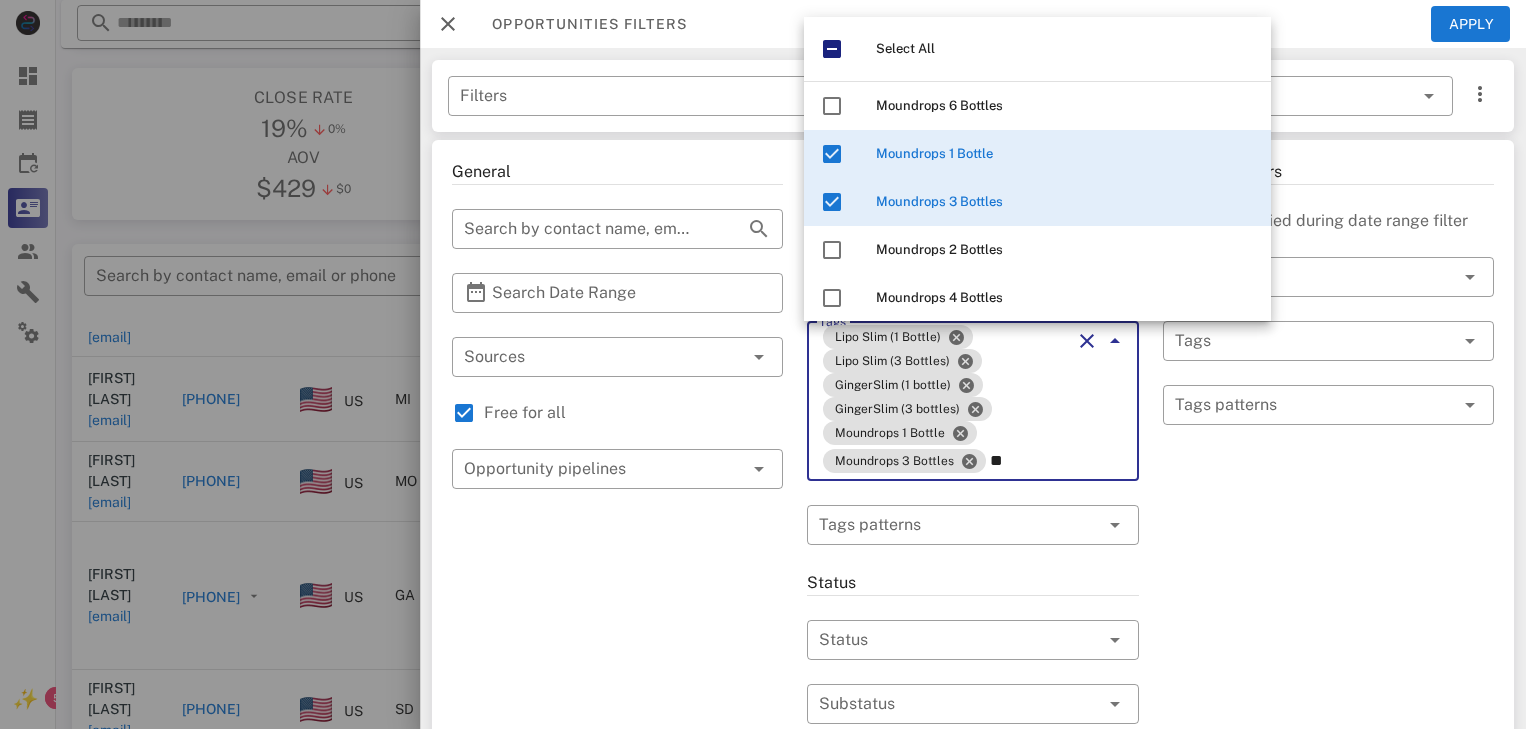 type on "**" 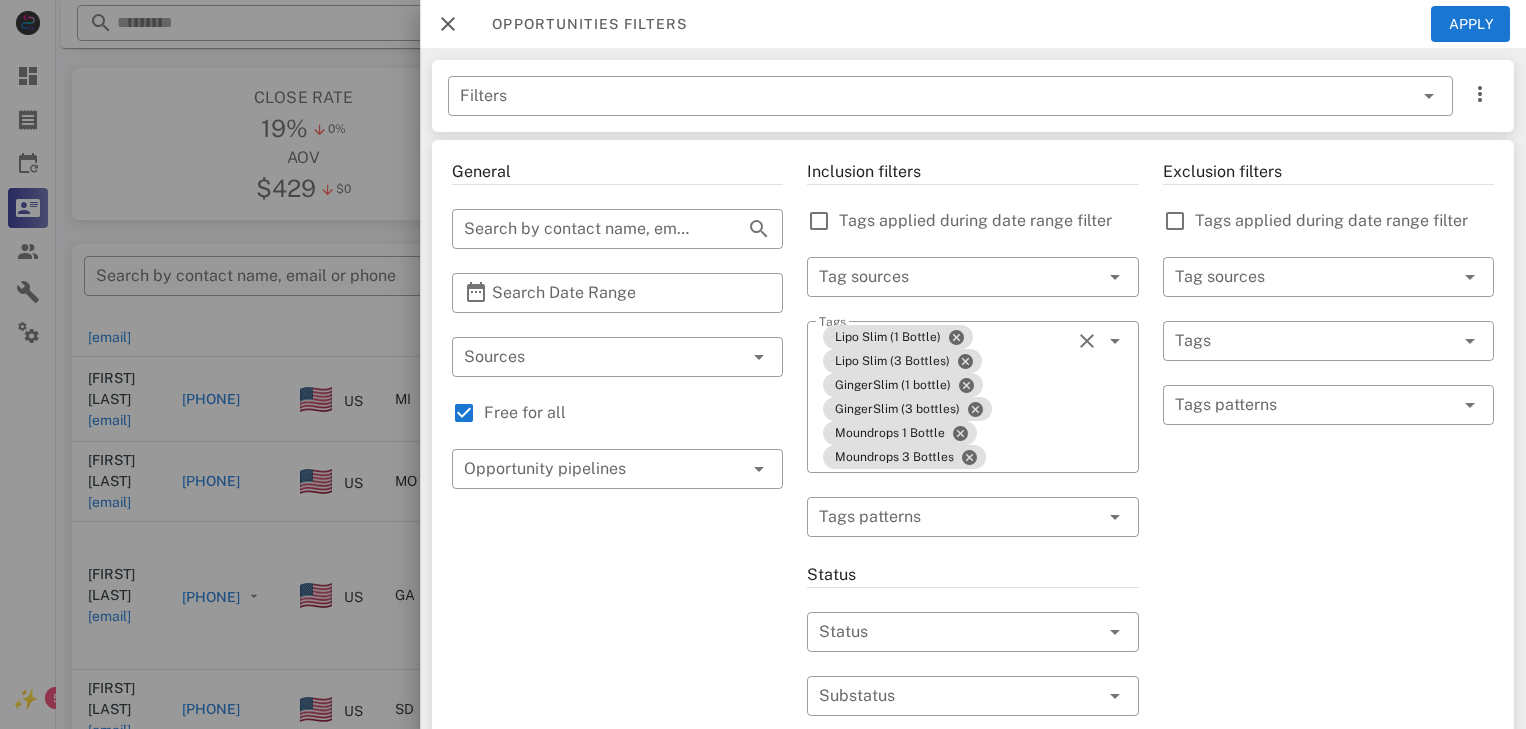 click on "Exclusion filters Tags applied during date range filter ​ Tag sources ​ Tags ​ Tags patterns" at bounding box center (1328, 765) 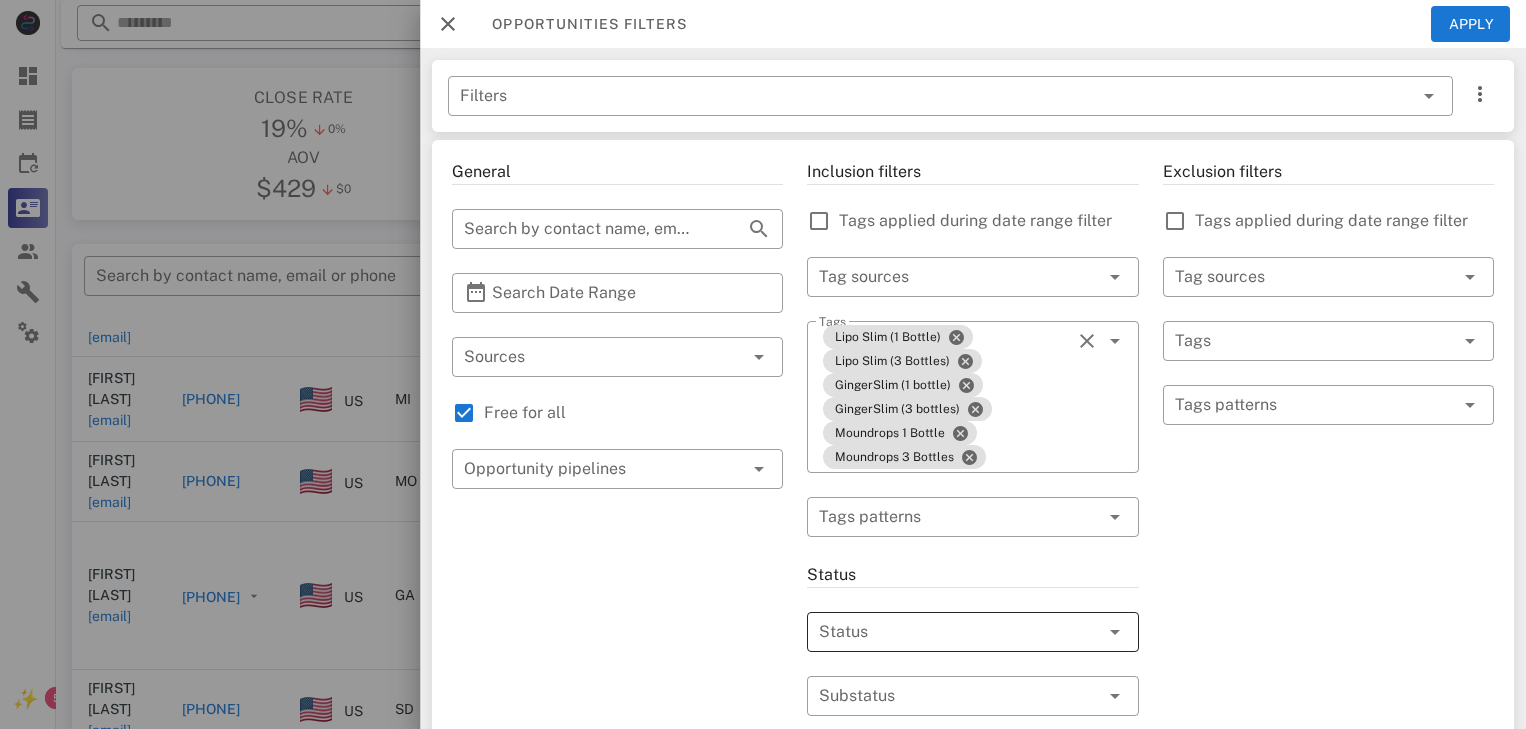 click at bounding box center [944, 632] 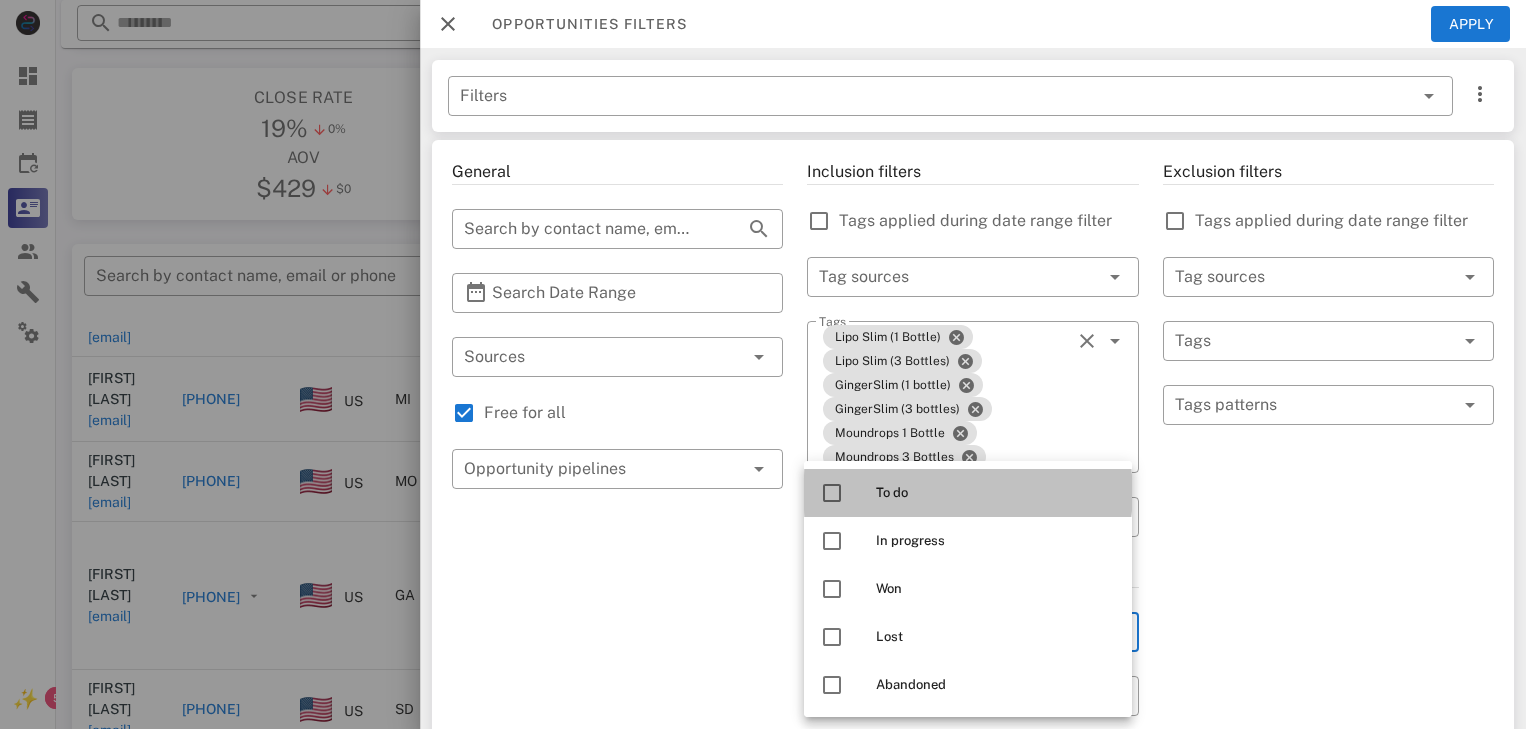 click at bounding box center [832, 493] 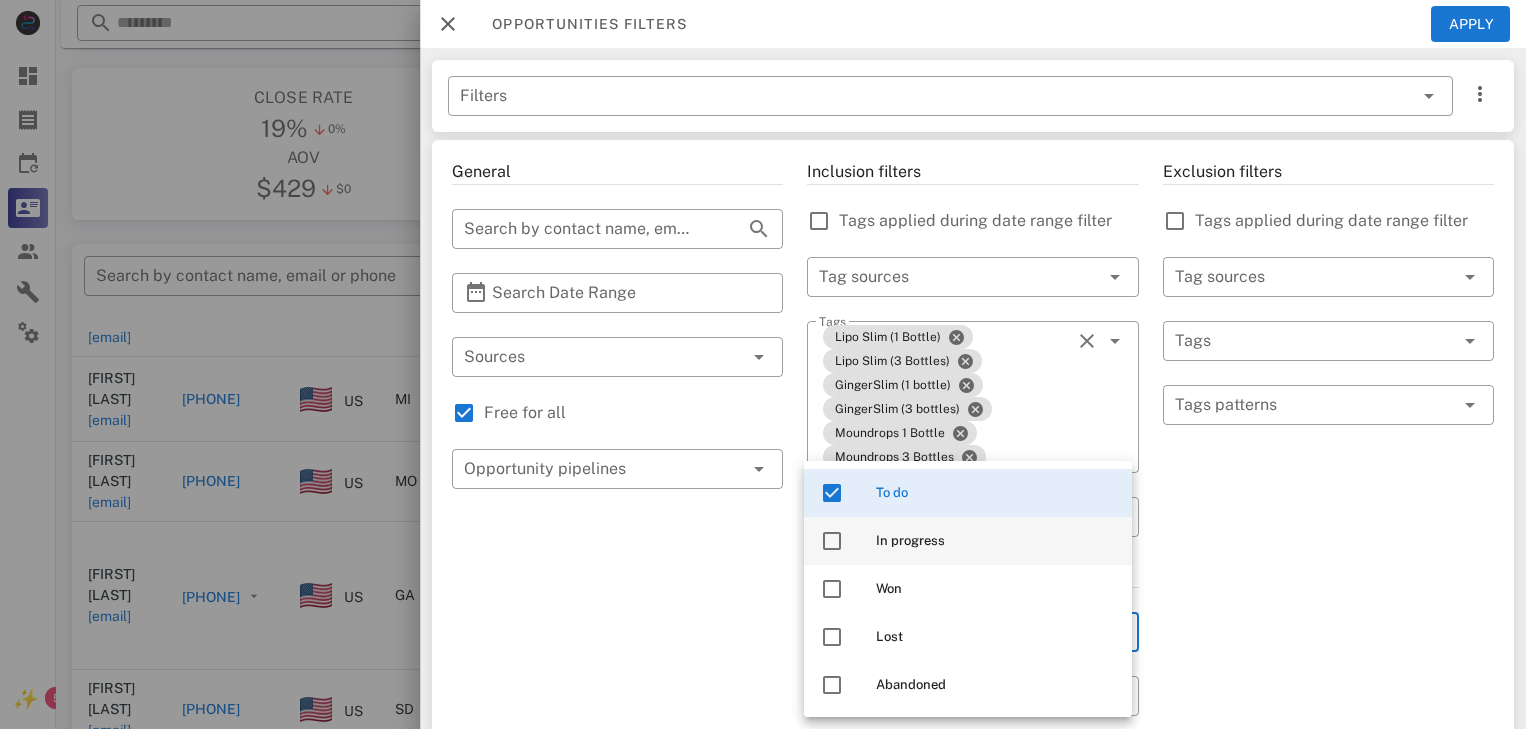 click at bounding box center [832, 541] 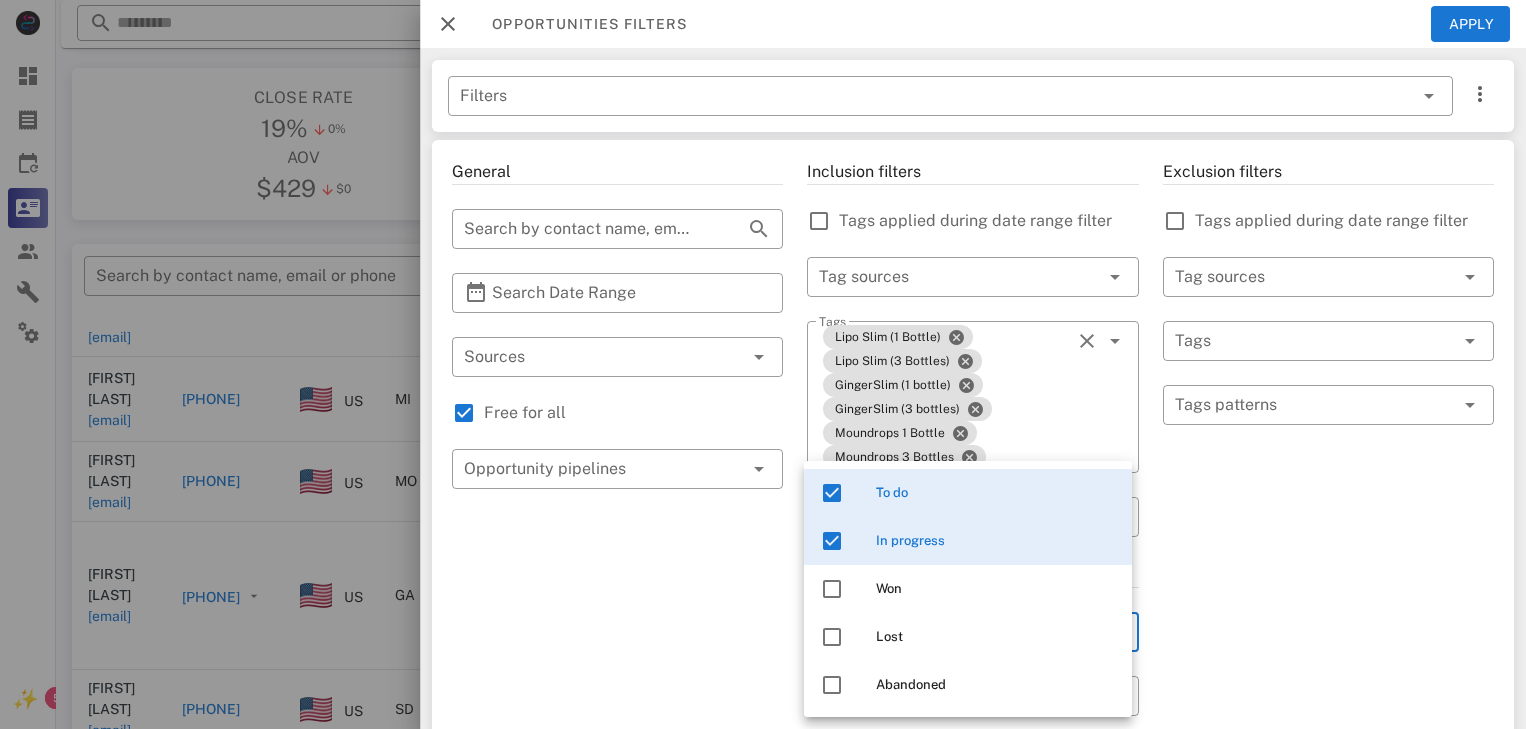 click on "Exclusion filters Tags applied during date range filter ​ Tag sources ​ Tags ​ Tags patterns" at bounding box center [1328, 765] 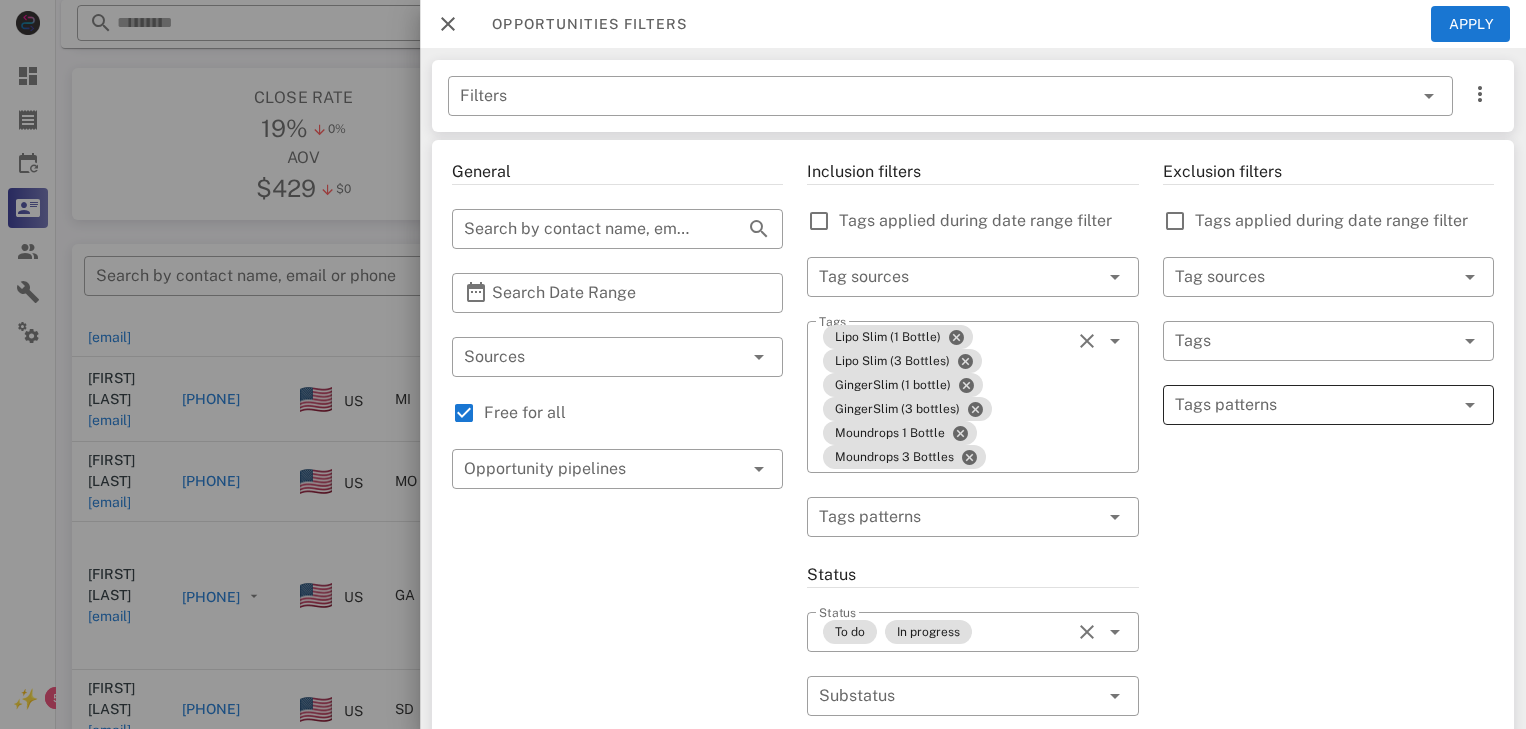 click at bounding box center (1314, 405) 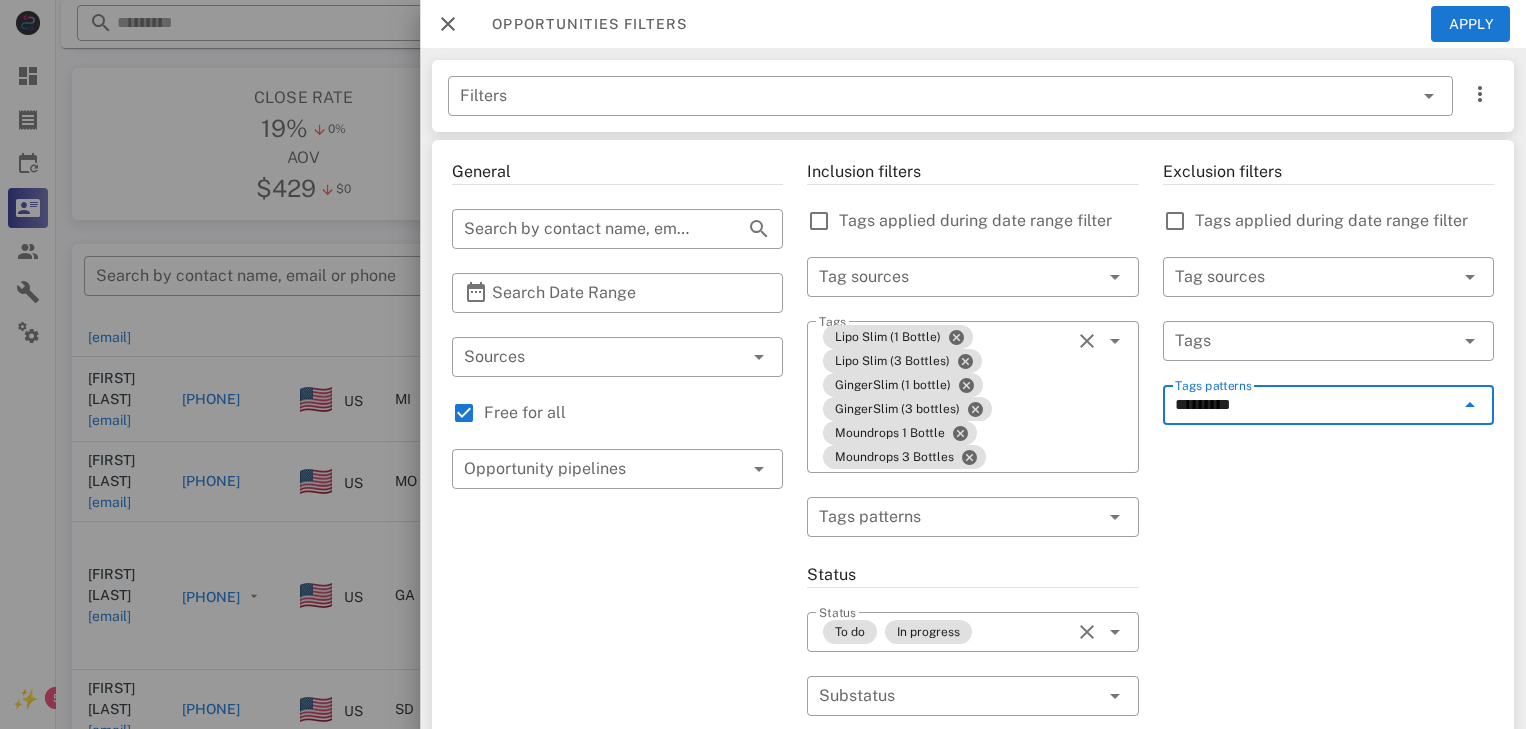 click on "*********" at bounding box center (1314, 405) 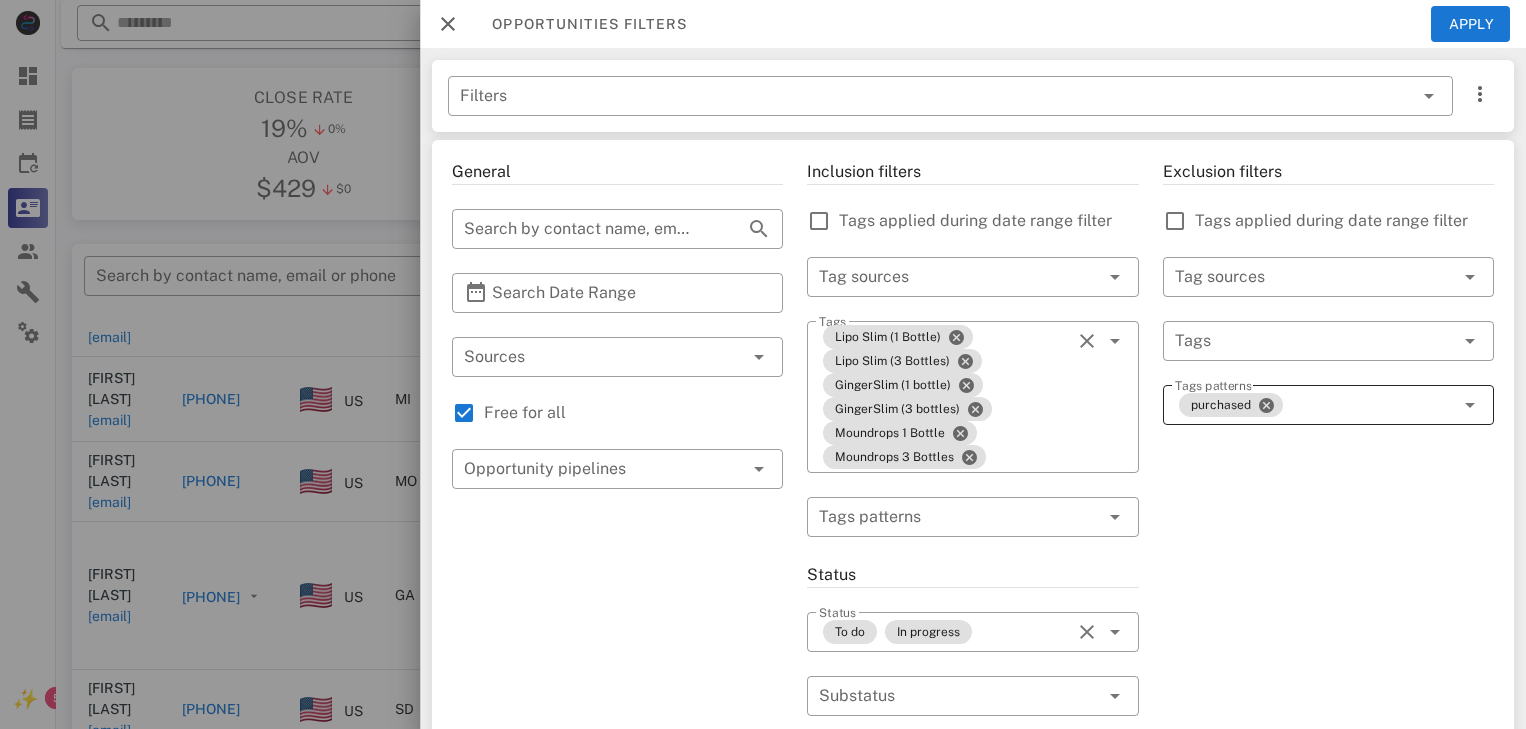 click on "purchased" at bounding box center (1314, 405) 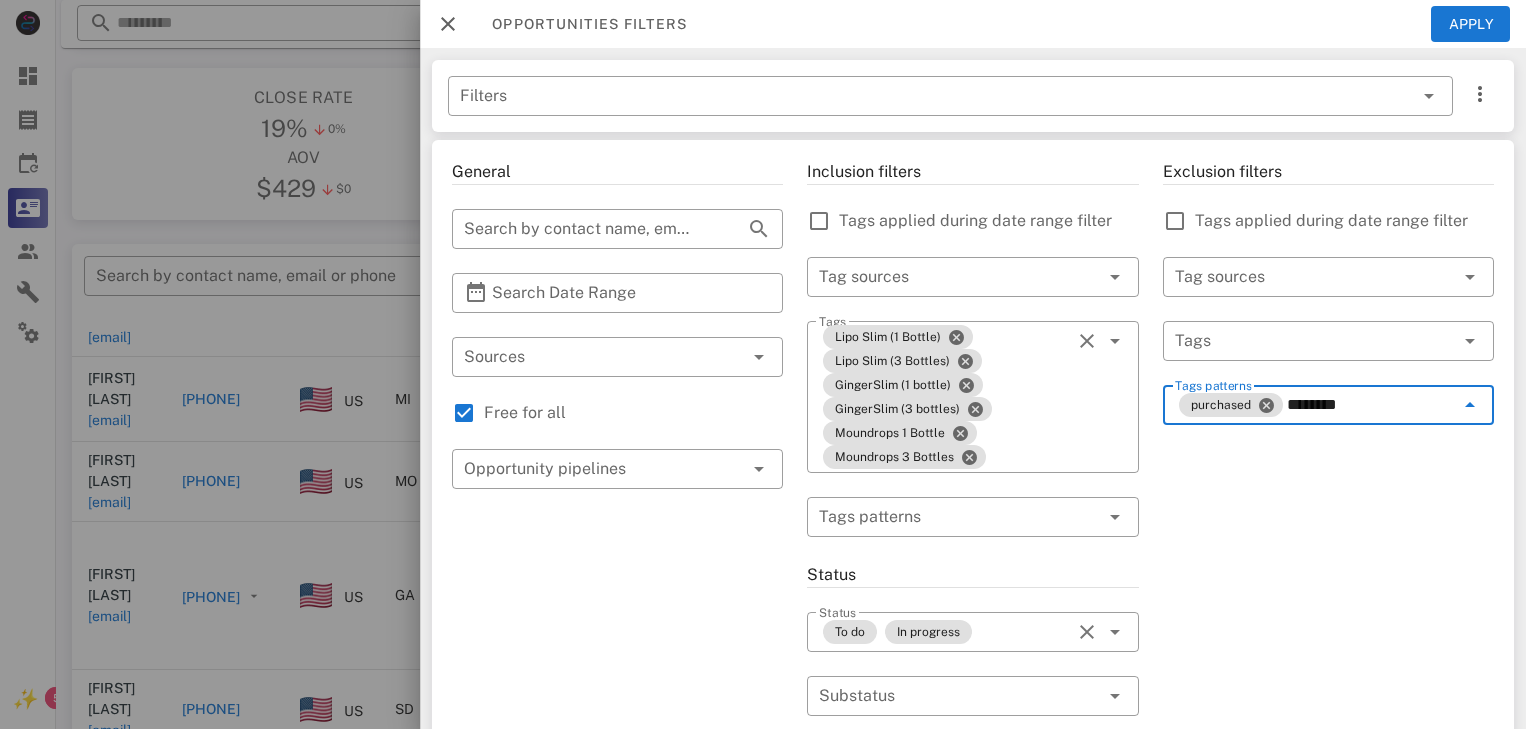 type on "********" 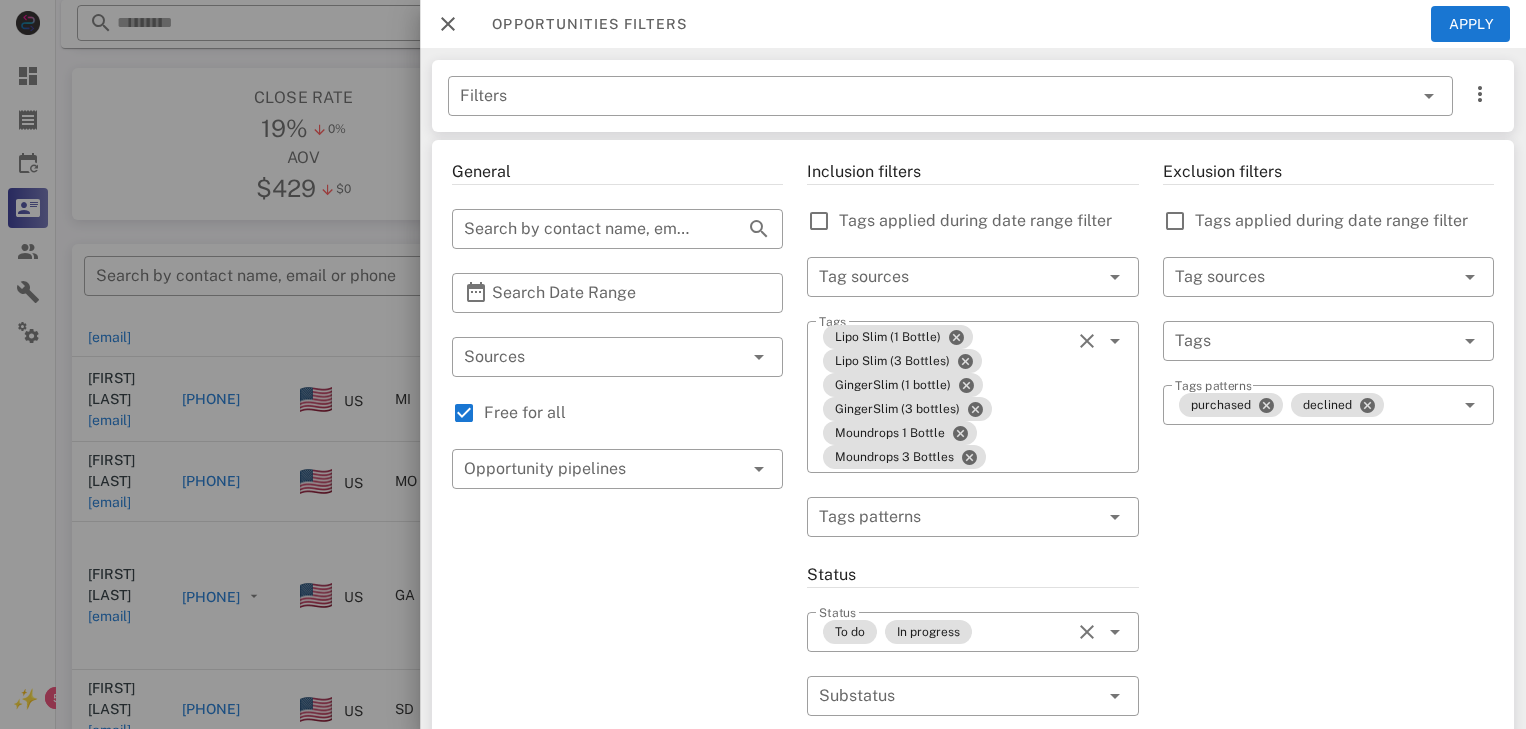 scroll, scrollTop: 0, scrollLeft: 0, axis: both 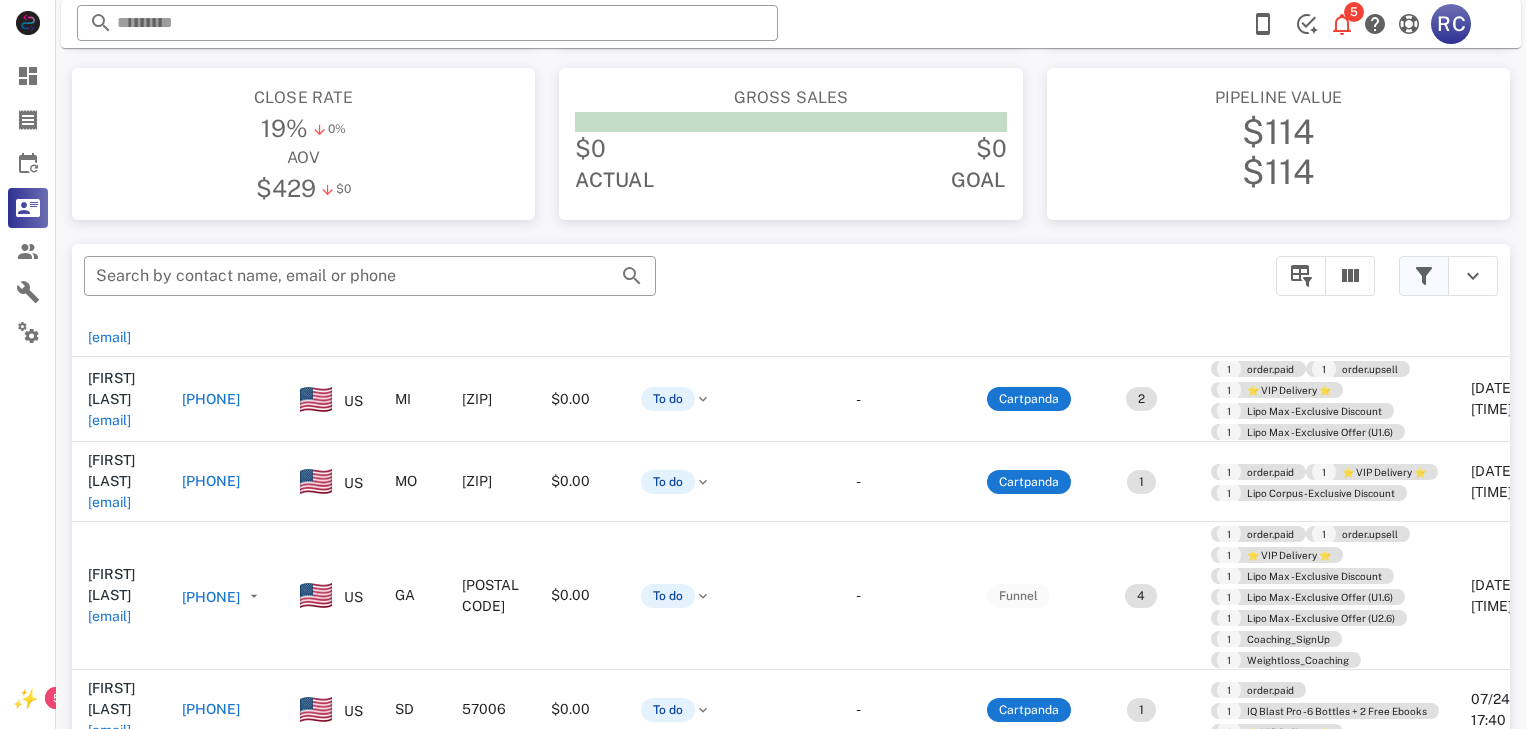 click at bounding box center (1424, 276) 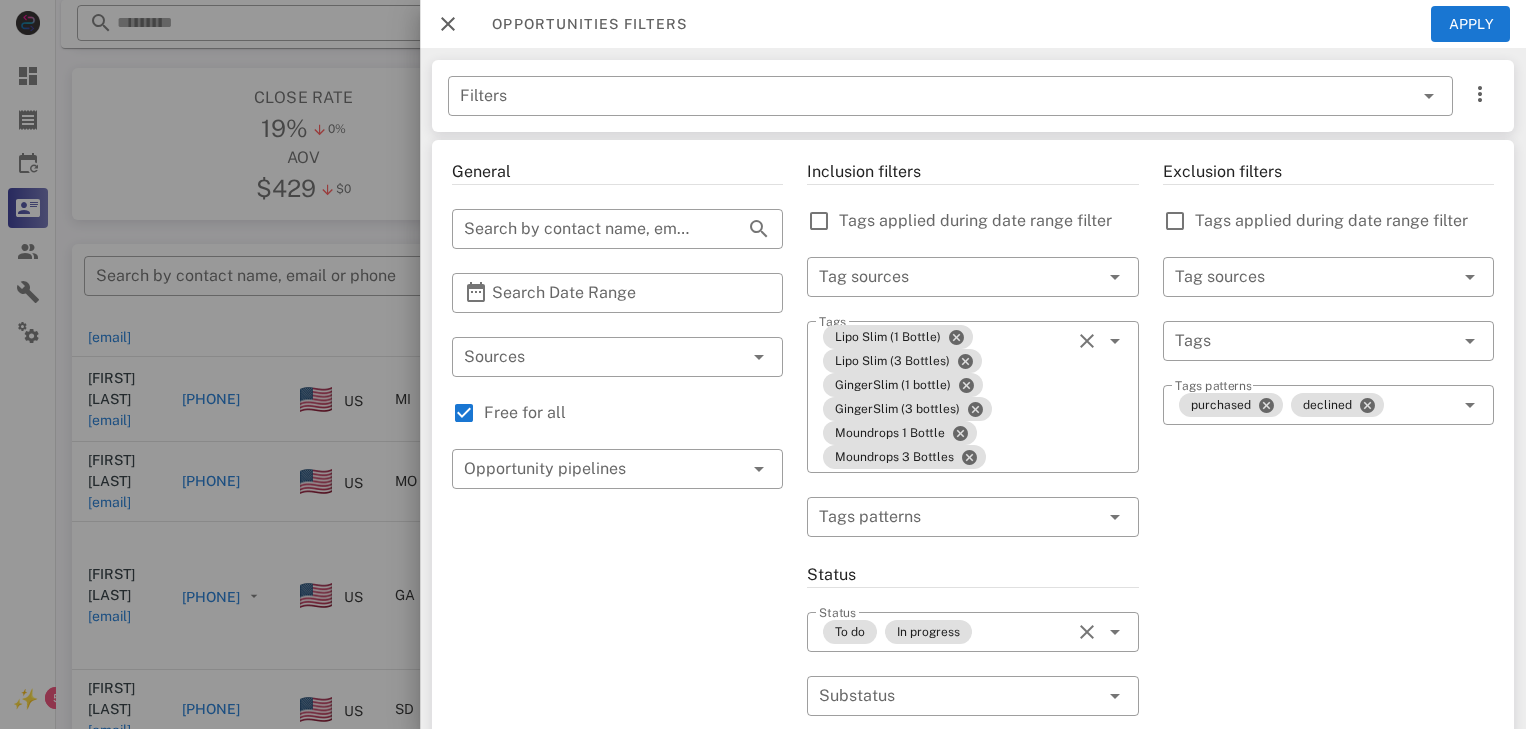 click on "Exclusion filters Tags applied during date range filter ​ Tag sources ​ Tags ​ Tags patterns purchased declined" at bounding box center [1328, 765] 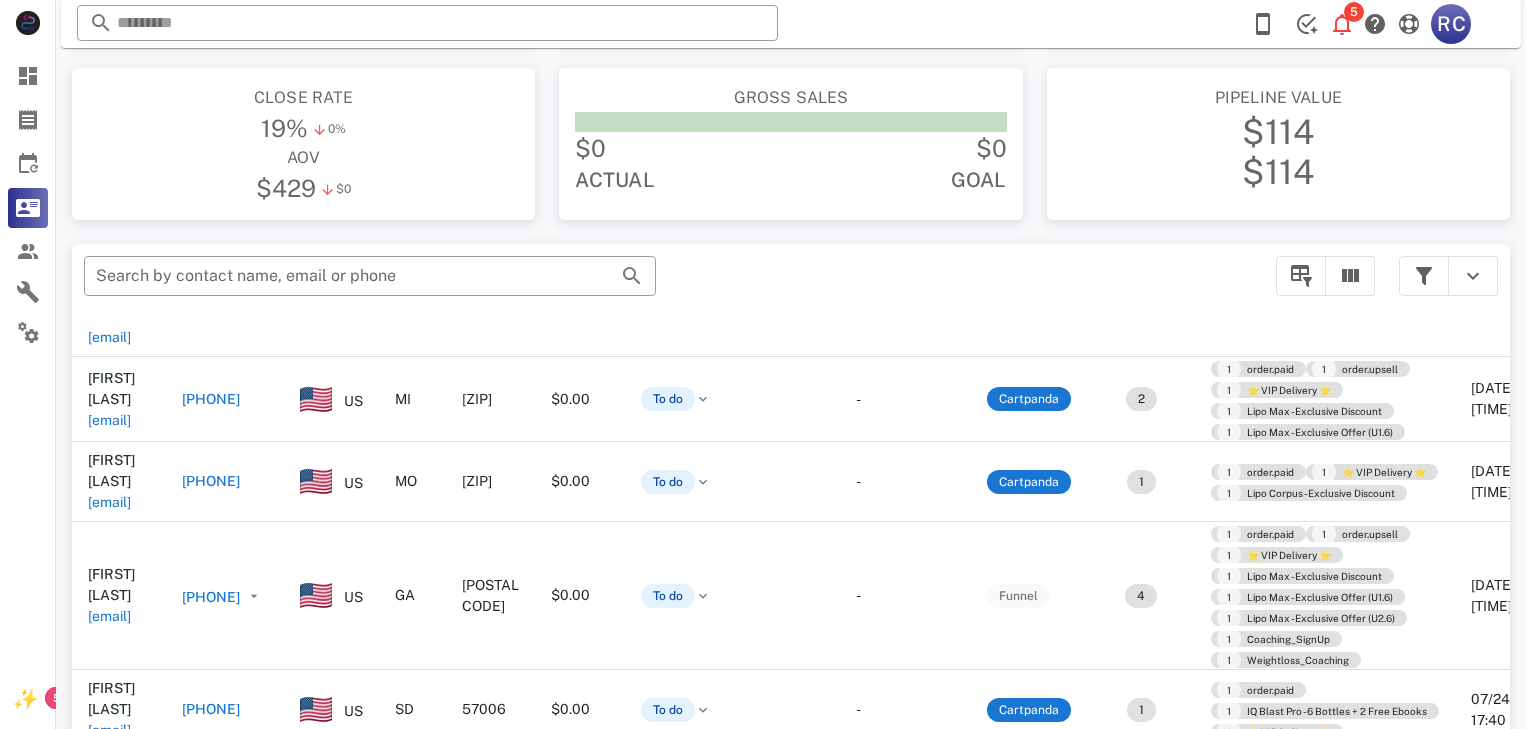 click on "$114" at bounding box center (1278, 172) 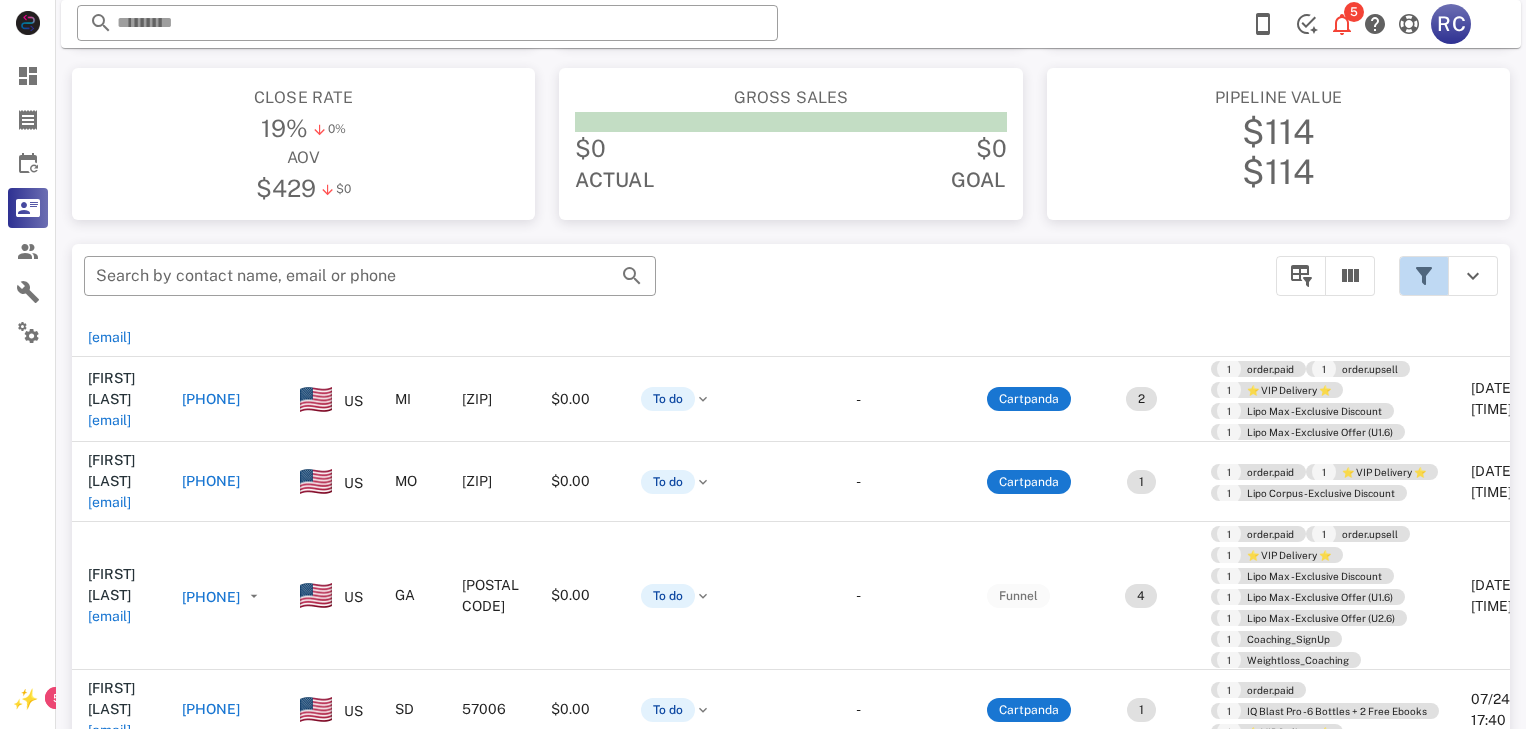 click at bounding box center (1424, 276) 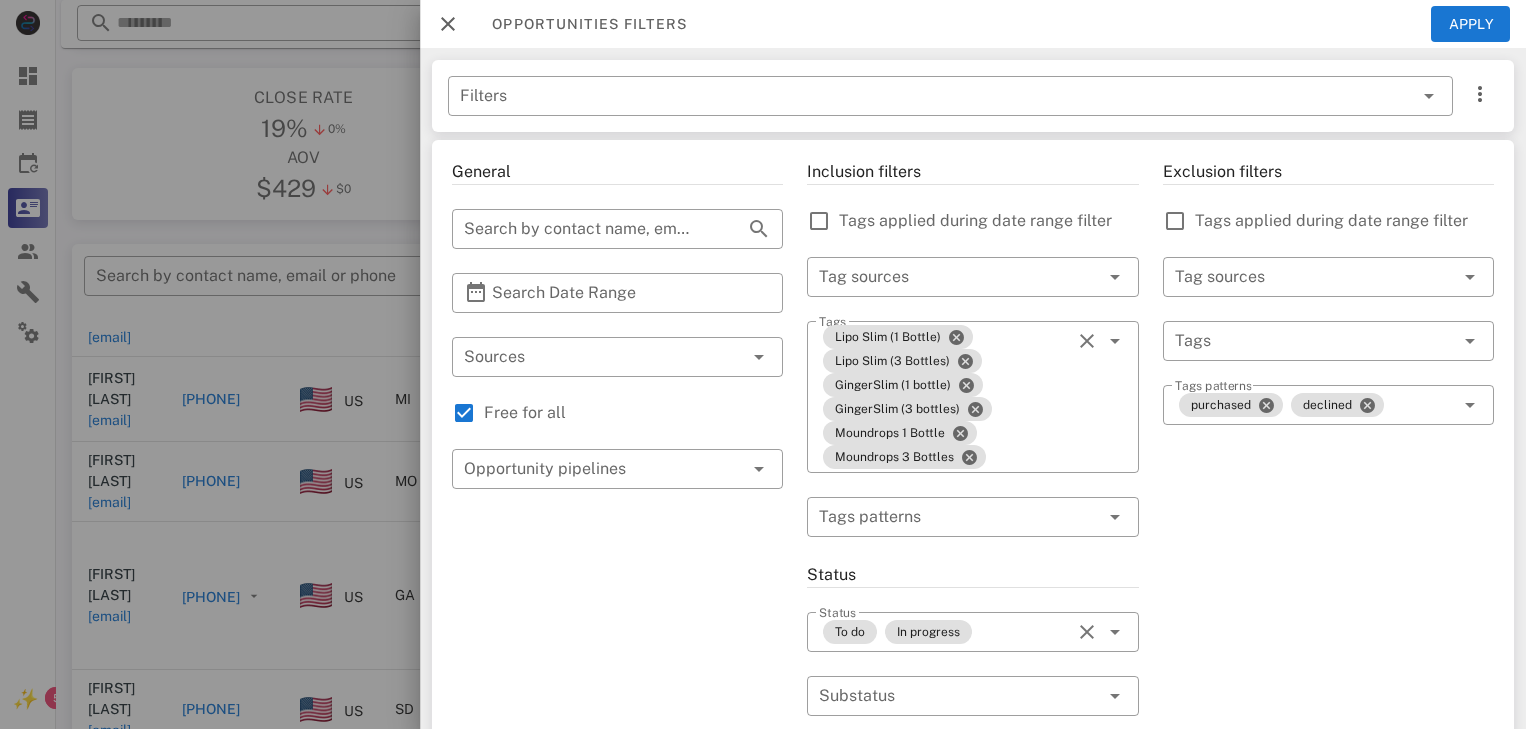 click at bounding box center [763, 364] 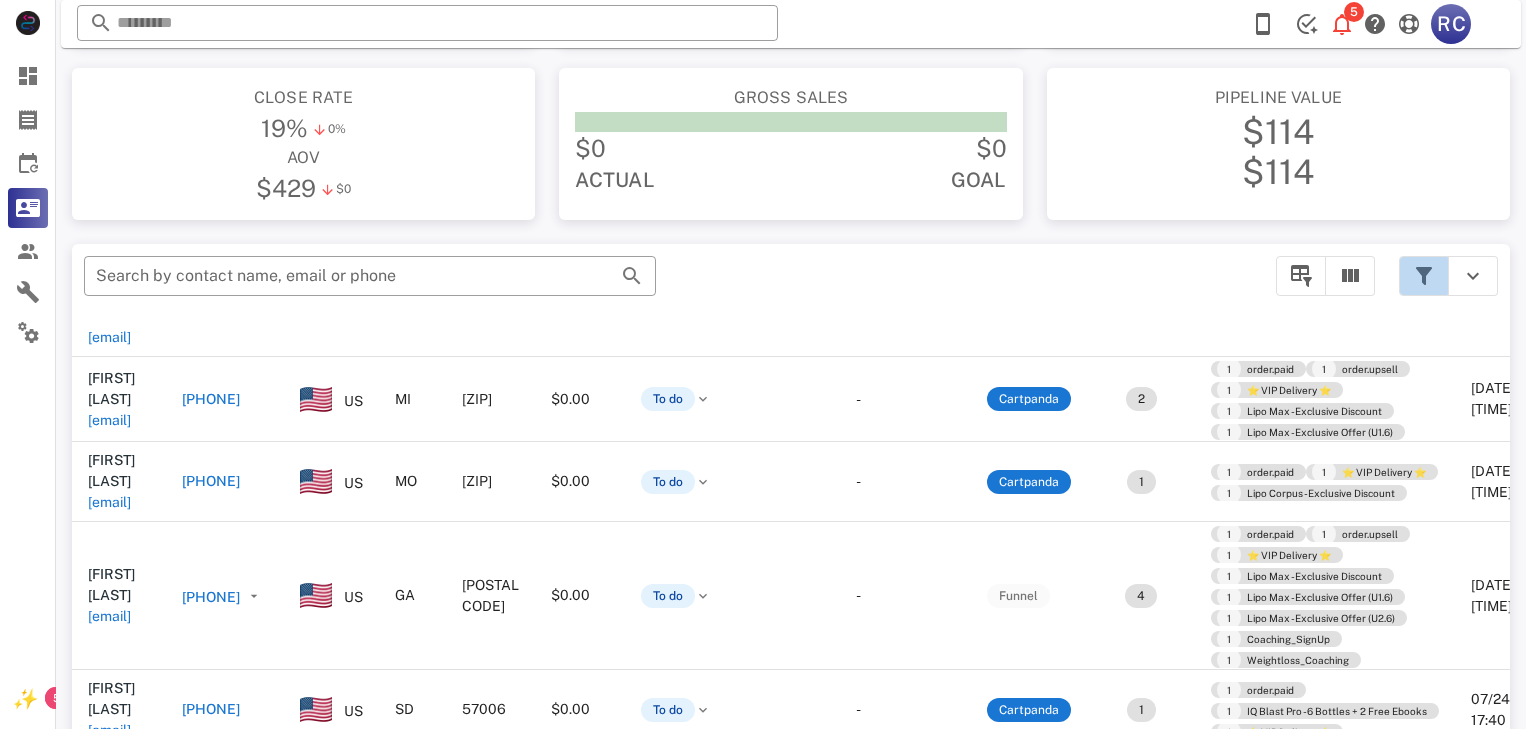 click at bounding box center [1424, 276] 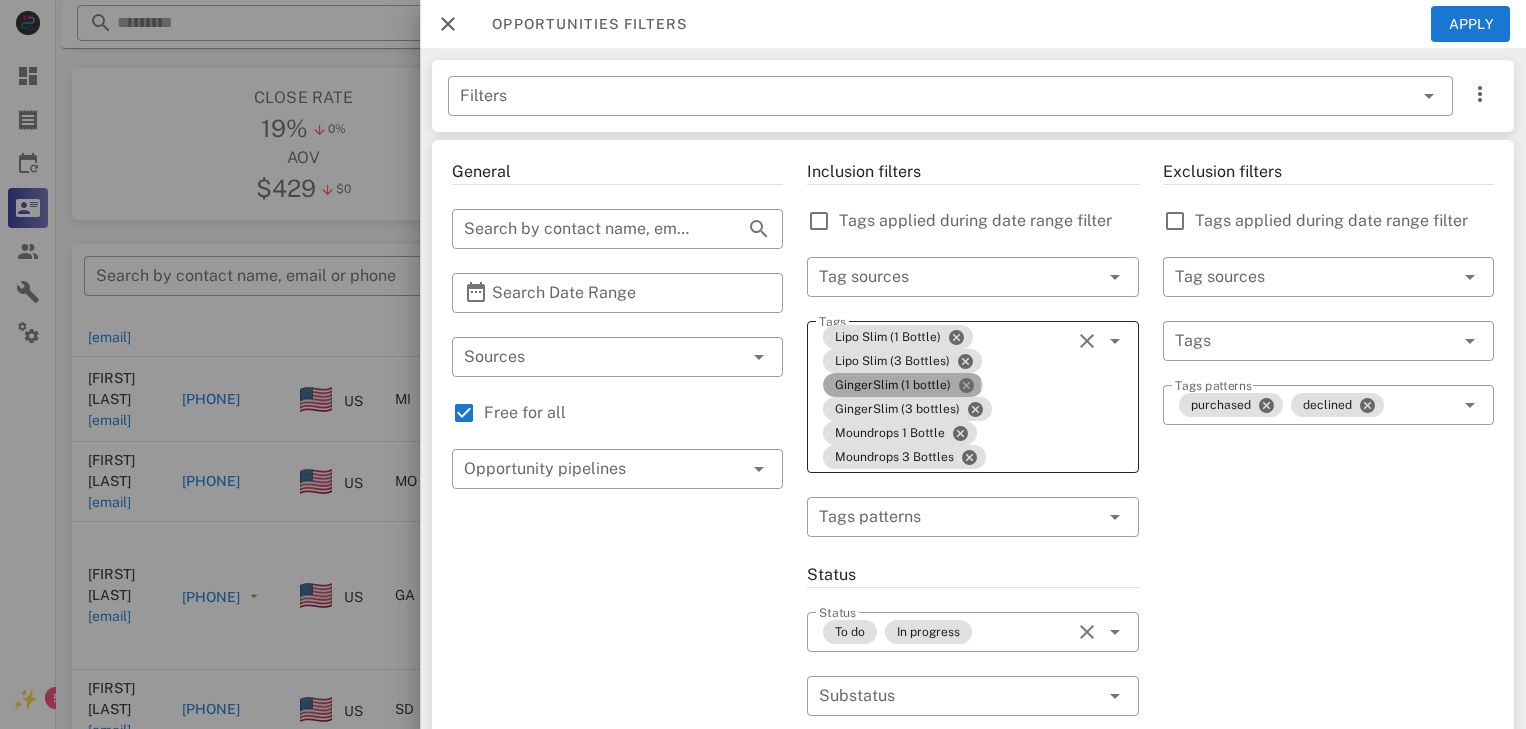 click at bounding box center (966, 385) 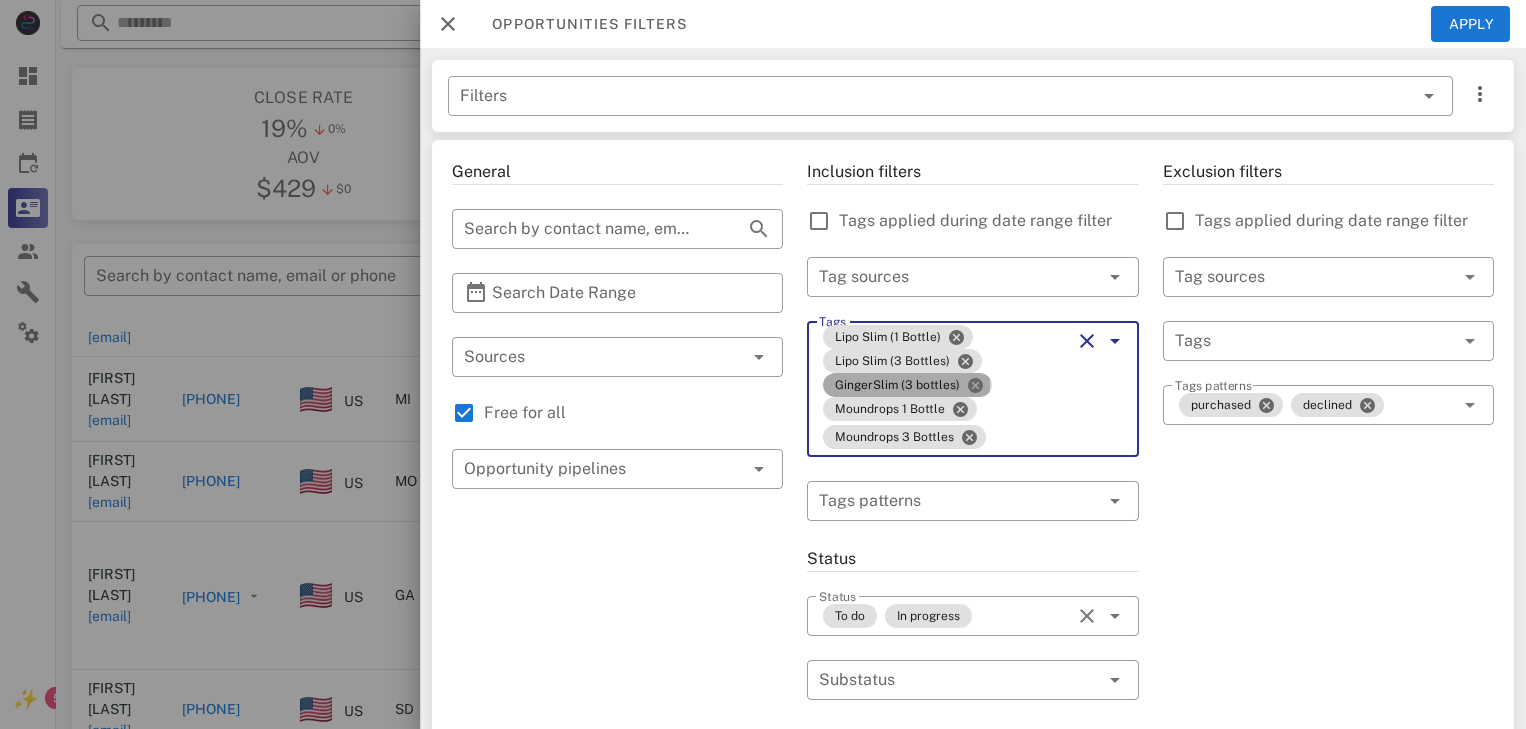 click at bounding box center [975, 385] 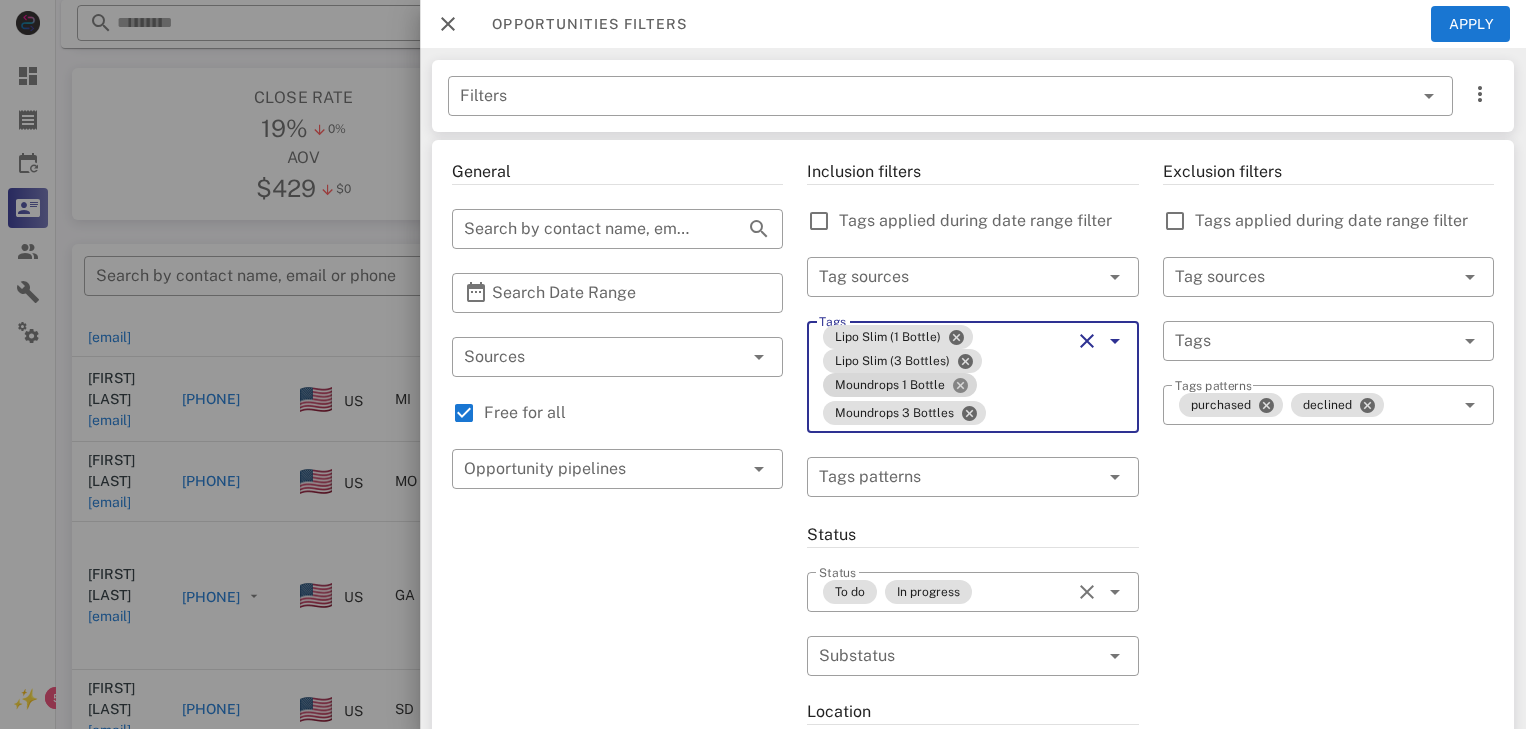 click at bounding box center (960, 385) 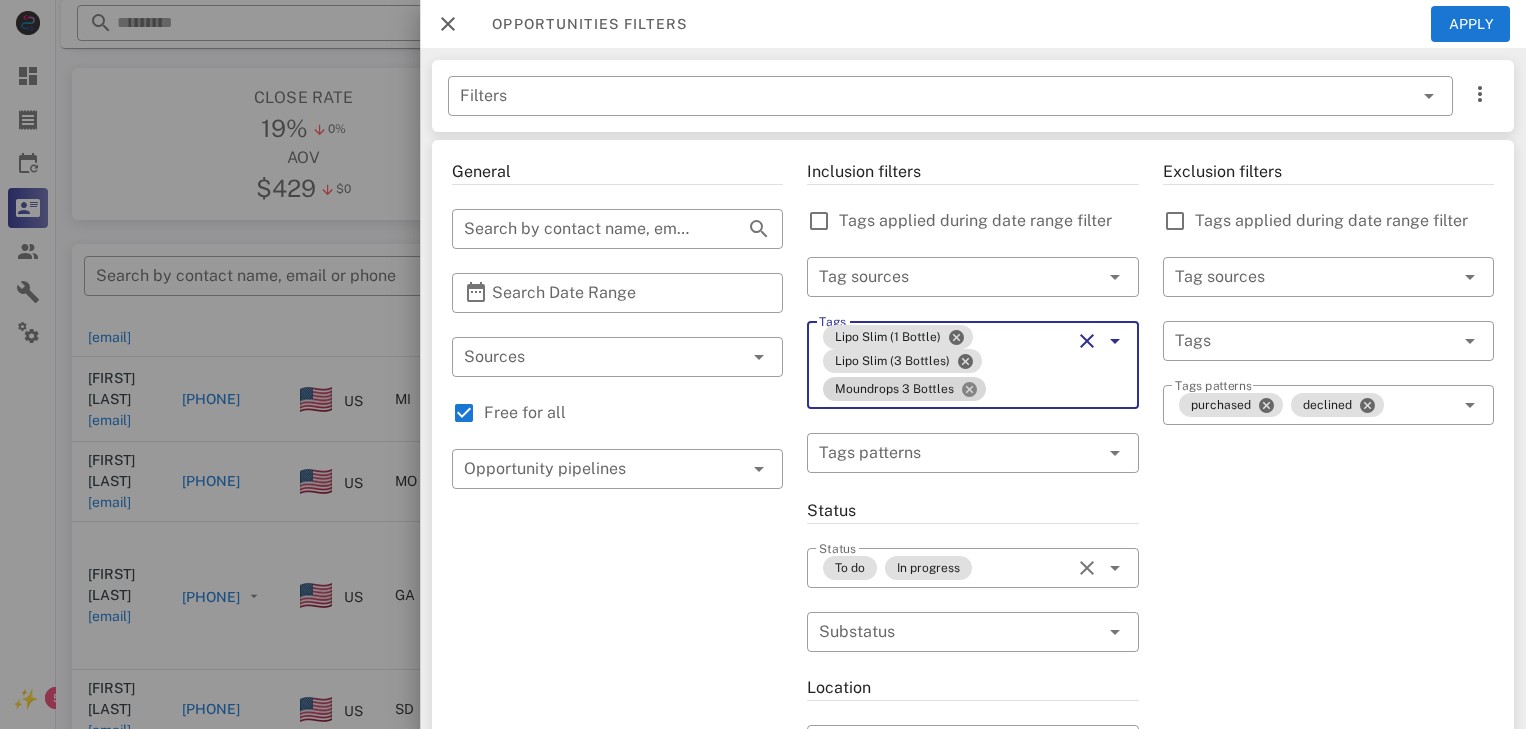 click at bounding box center [969, 389] 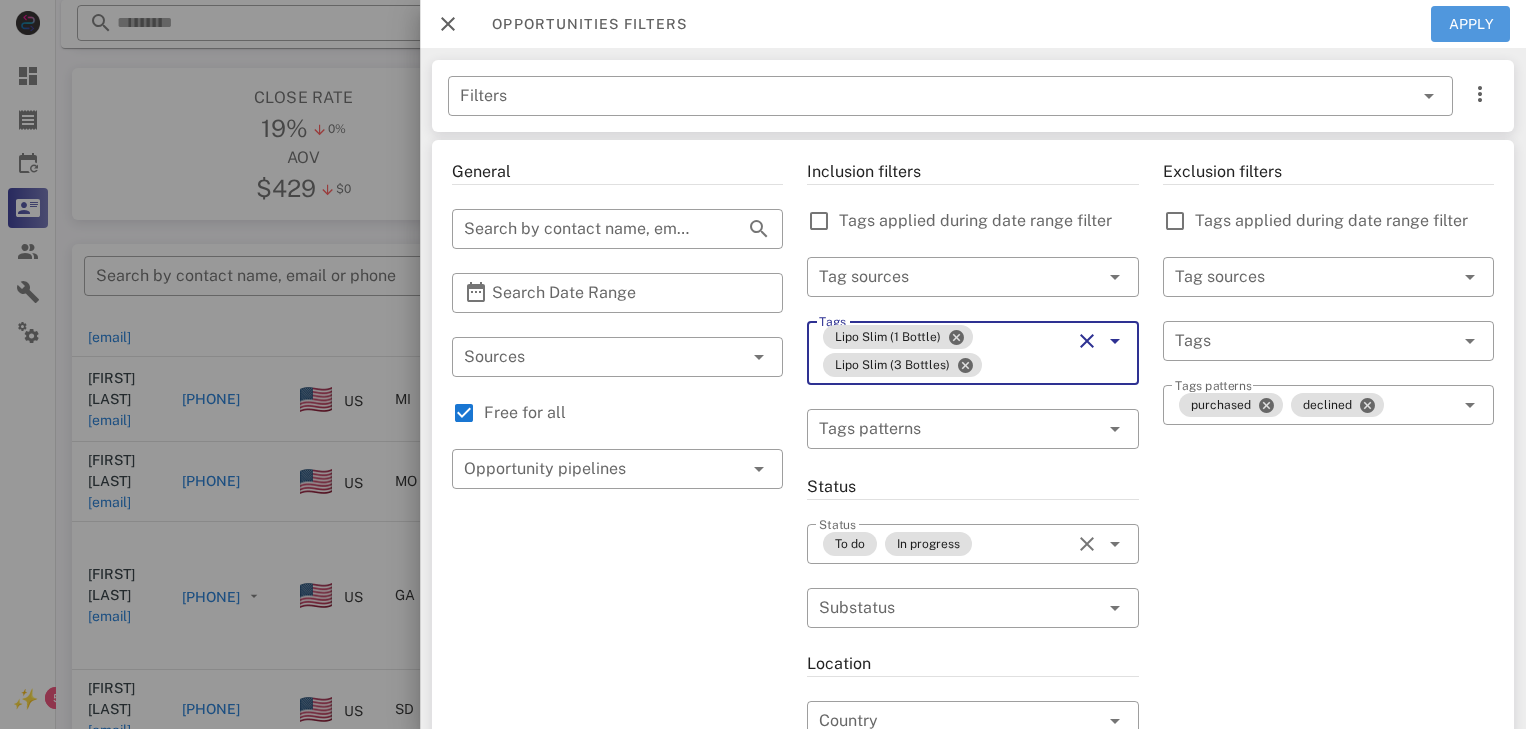 click on "Apply" at bounding box center (1471, 24) 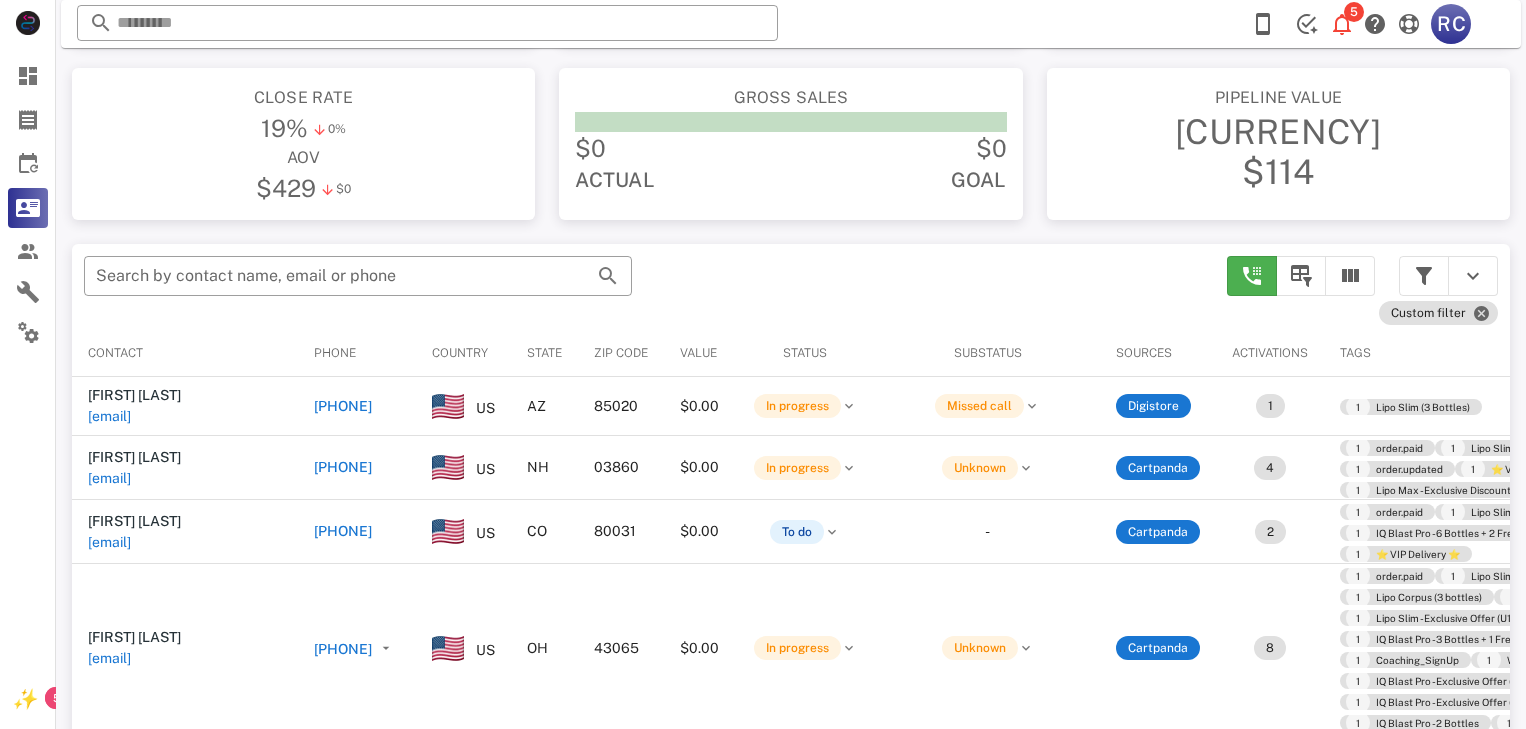 click at bounding box center (1424, 276) 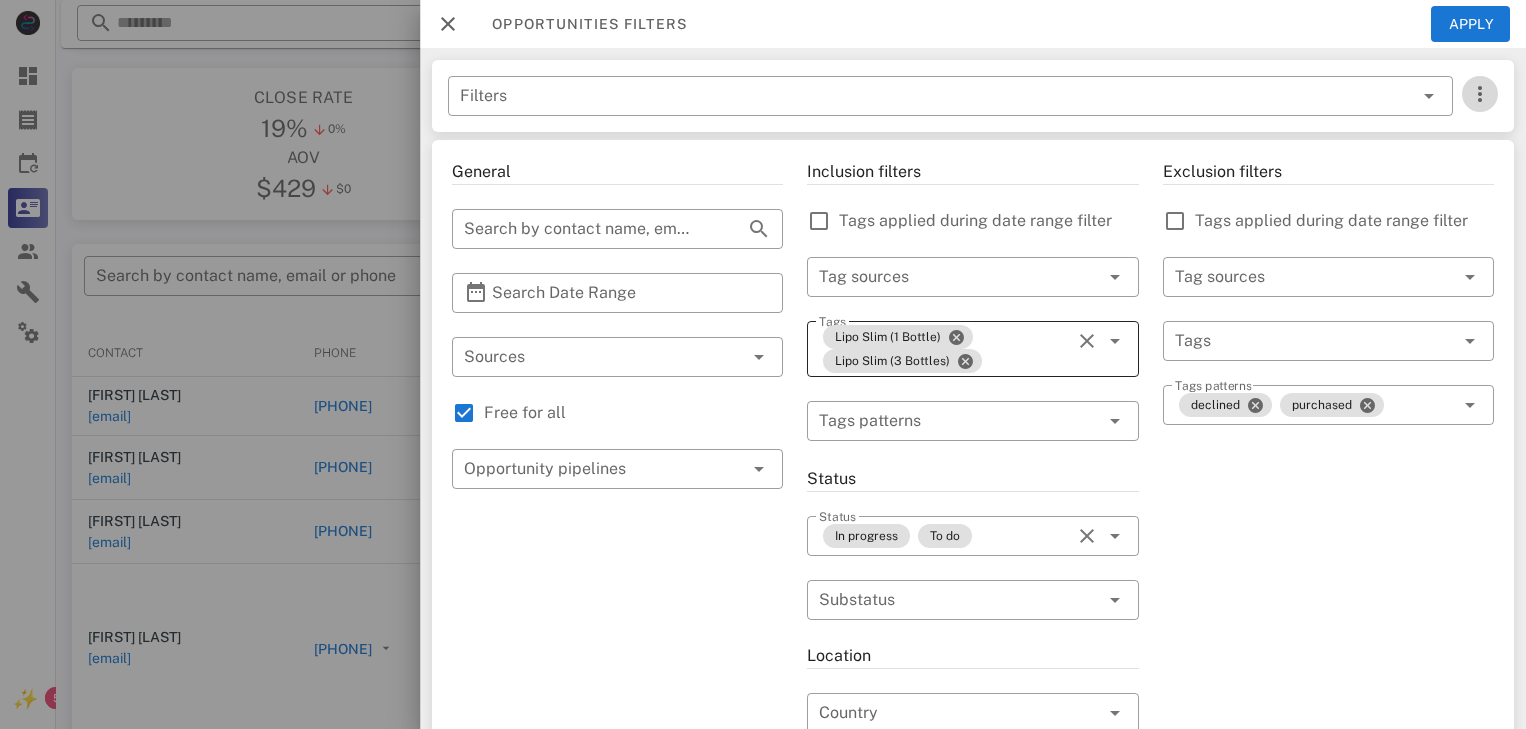 click at bounding box center [1480, 94] 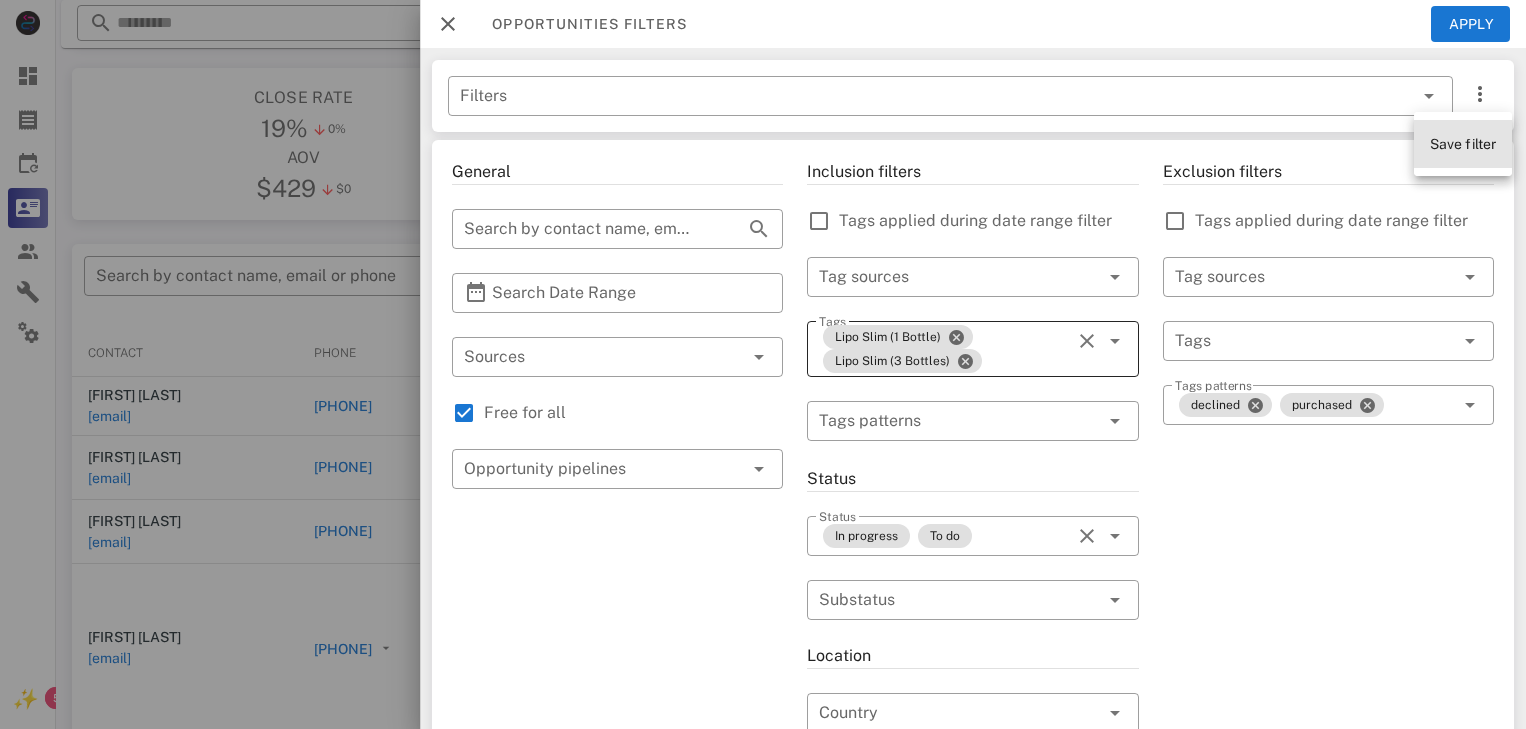 click on "Save filter" at bounding box center (1463, 144) 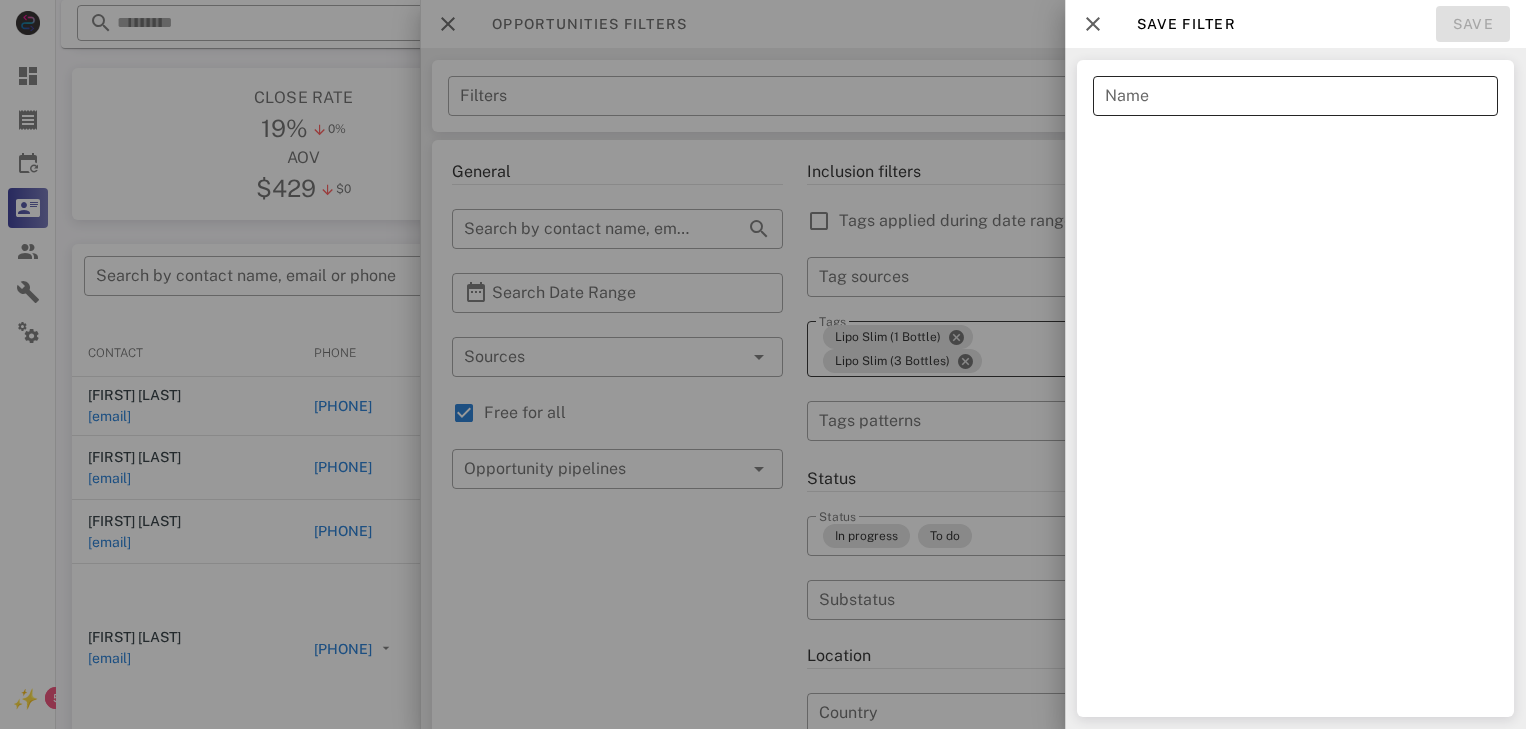 click on "Name" at bounding box center [1295, 96] 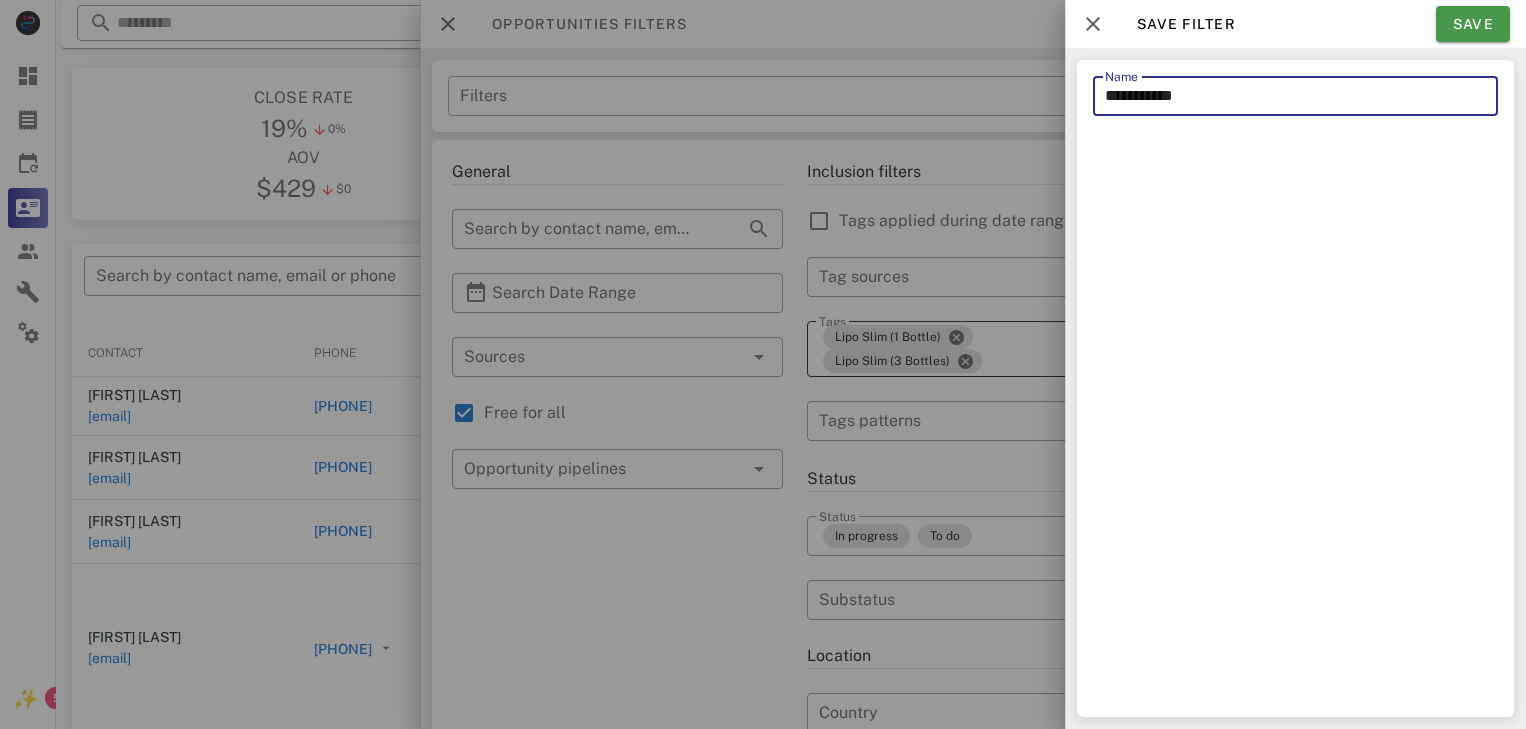 type on "**********" 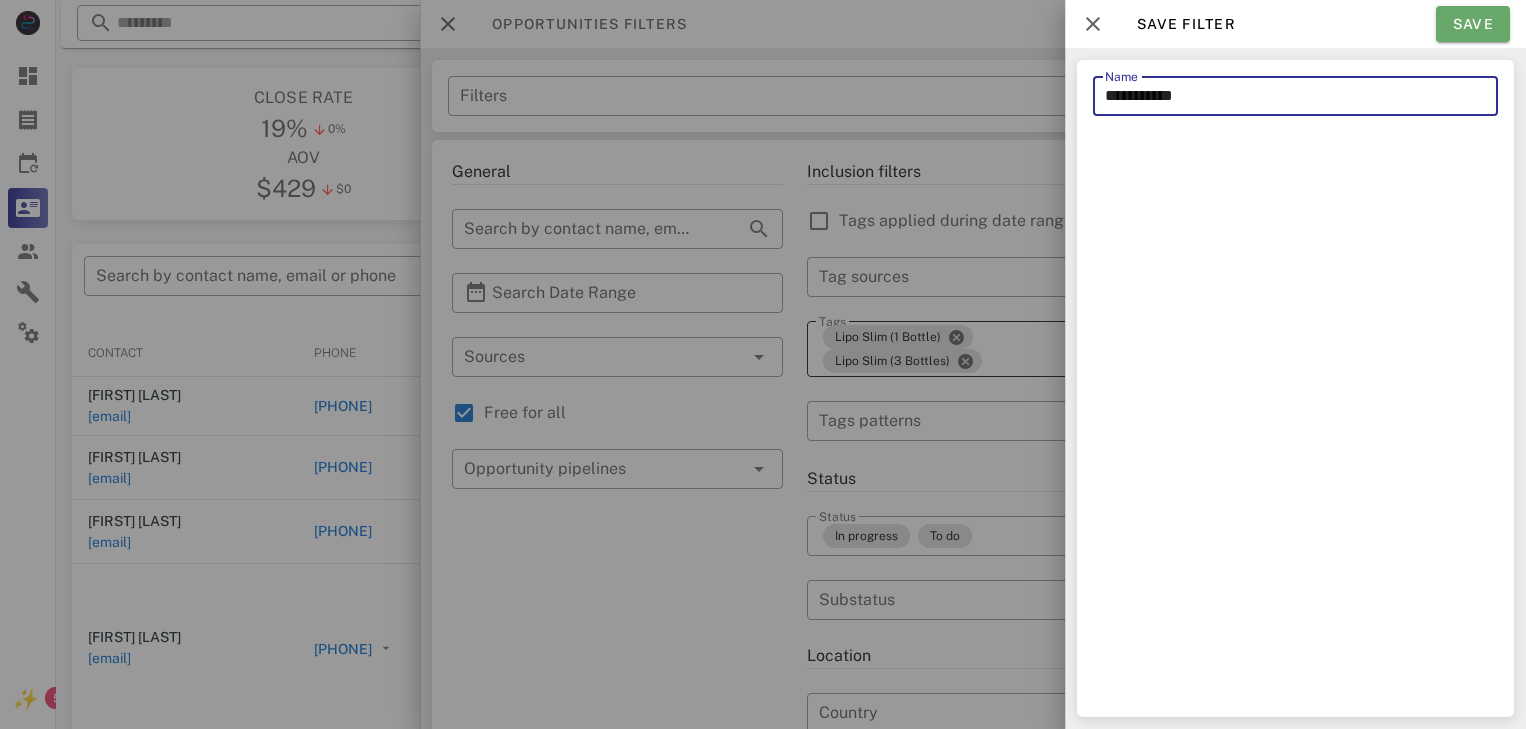 click on "Save" at bounding box center [1473, 24] 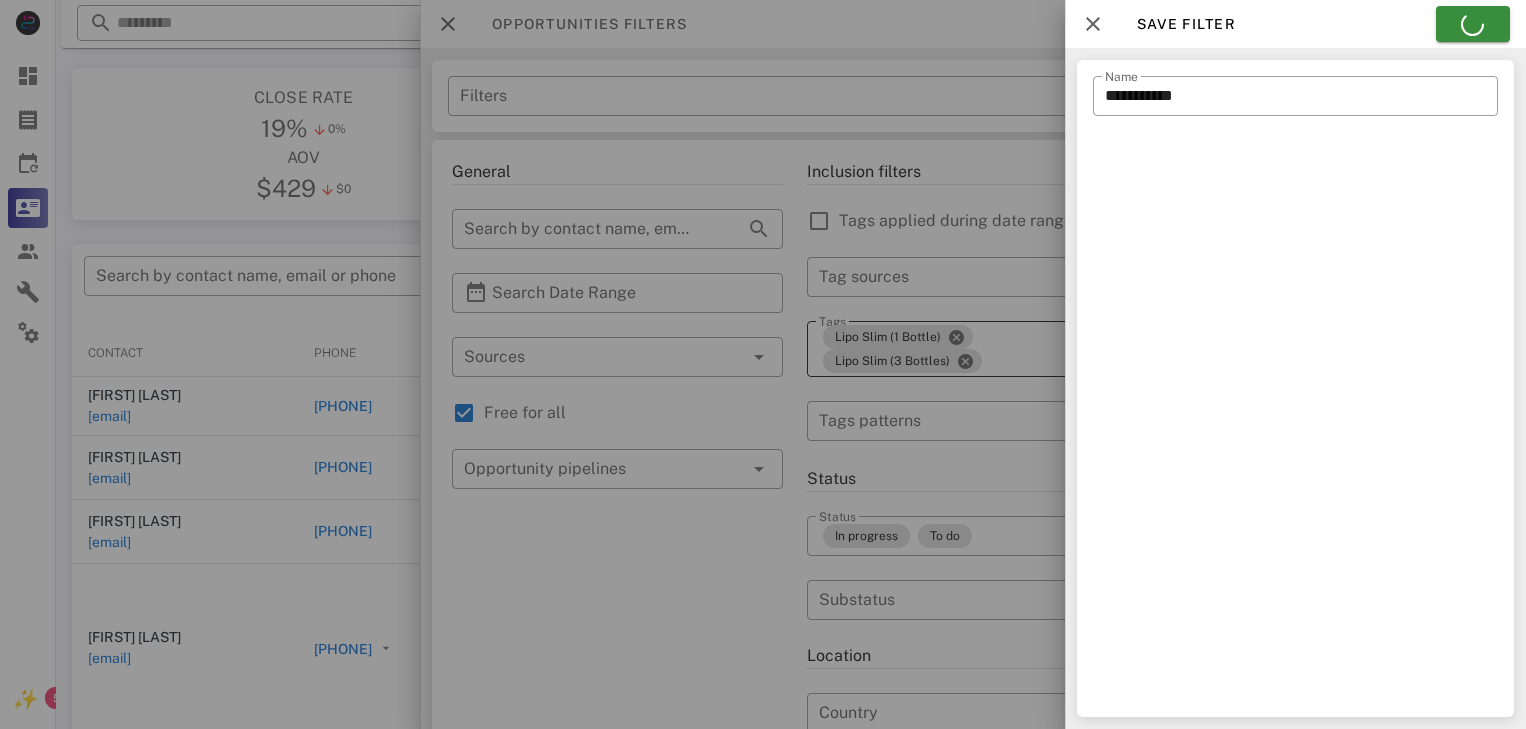 type on "**********" 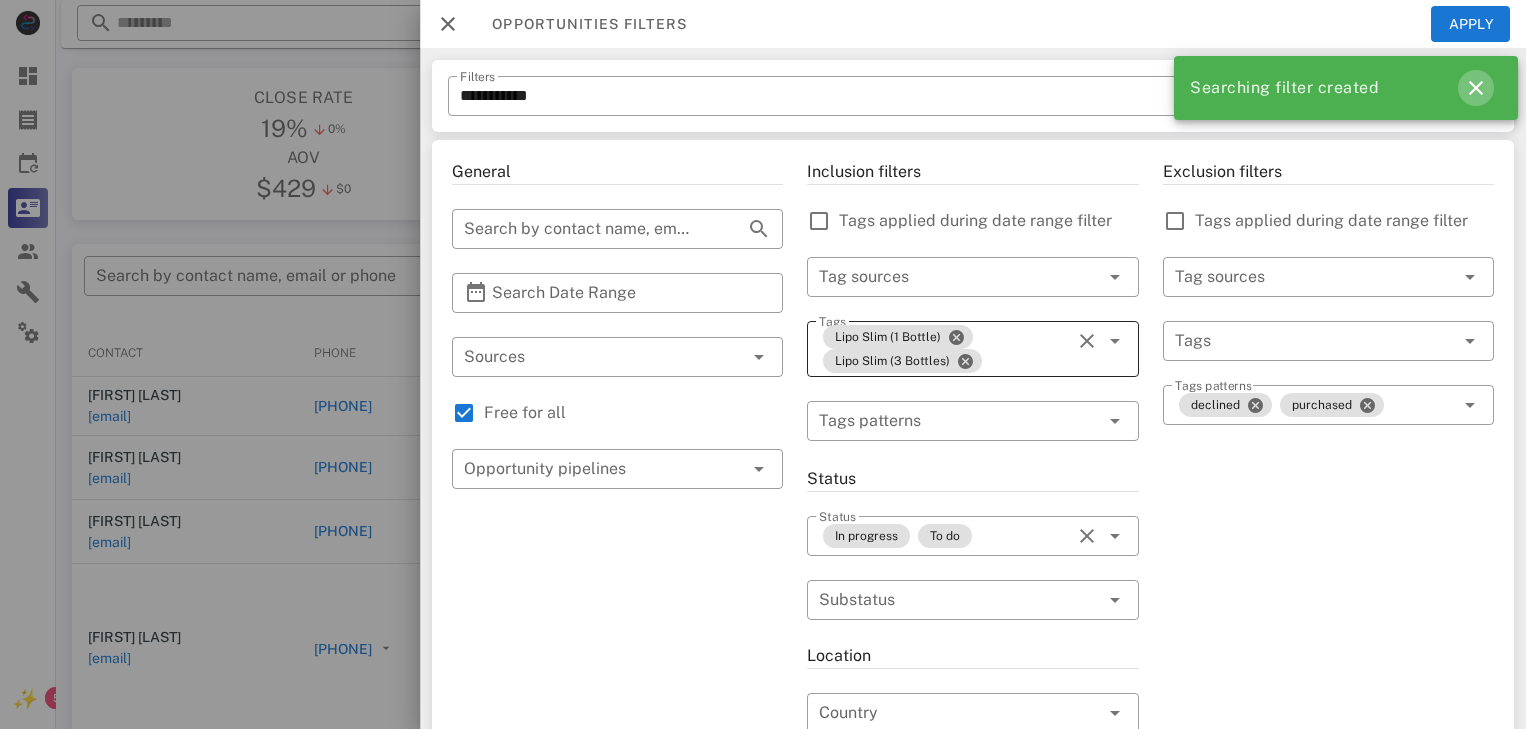 click at bounding box center (1476, 88) 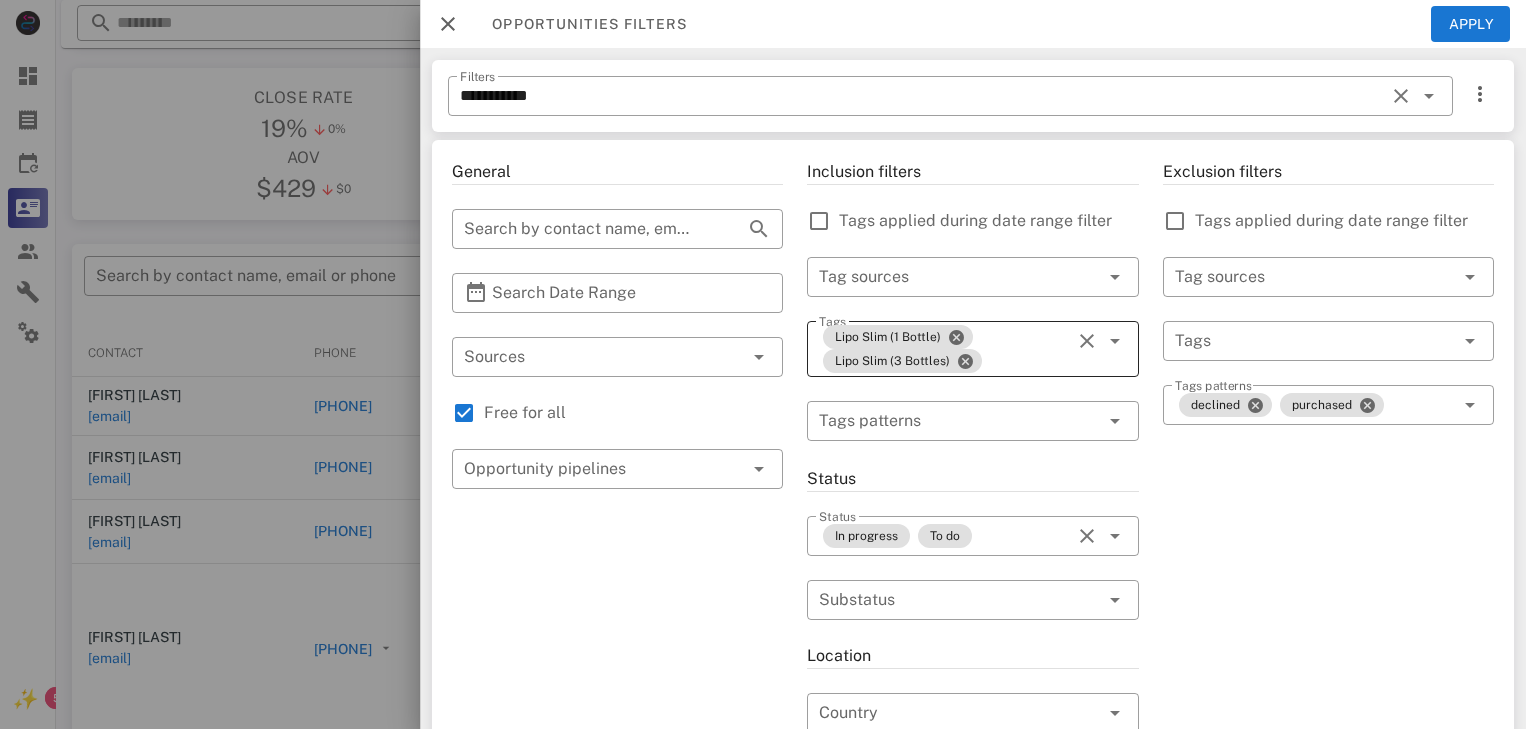click at bounding box center [763, 364] 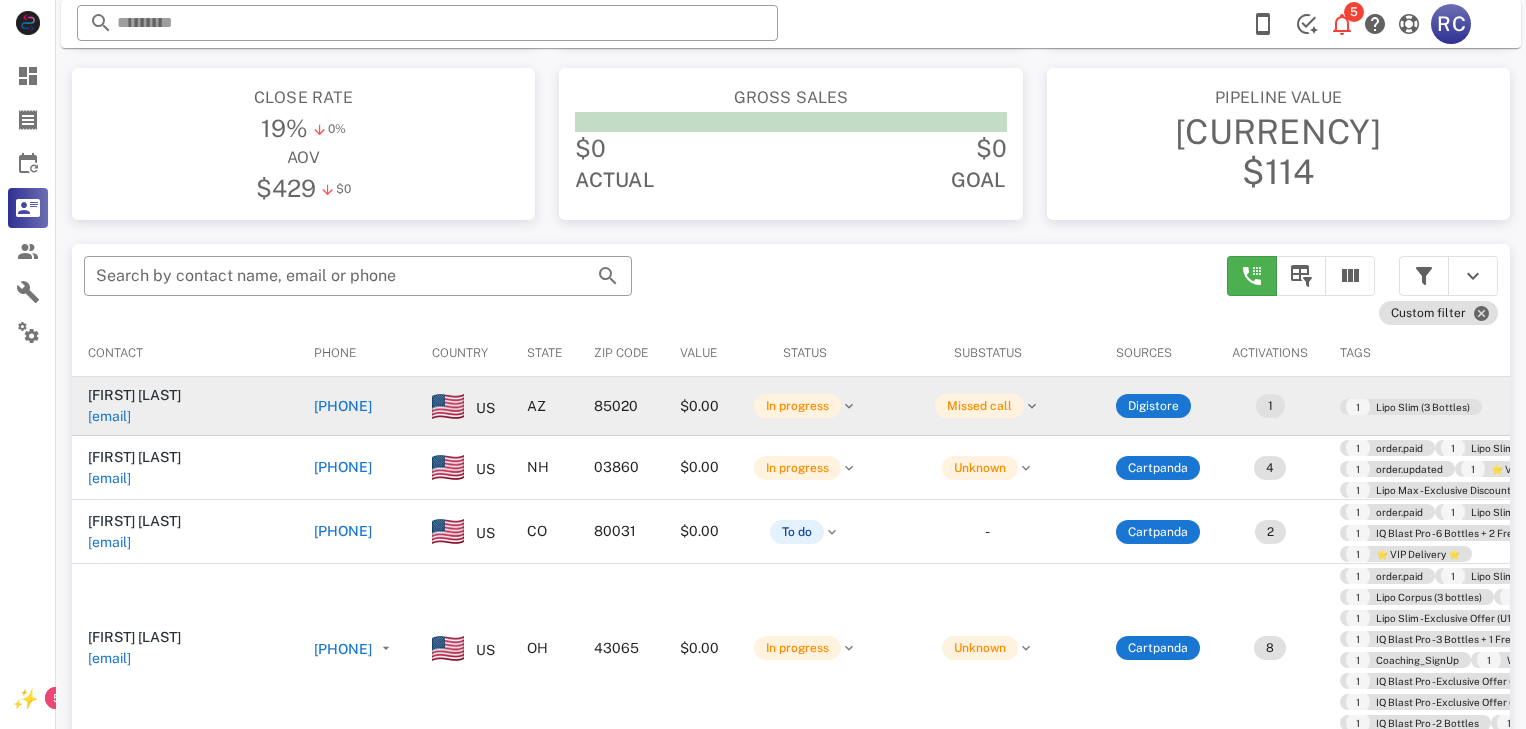 click on "[PHONE]" at bounding box center [343, 406] 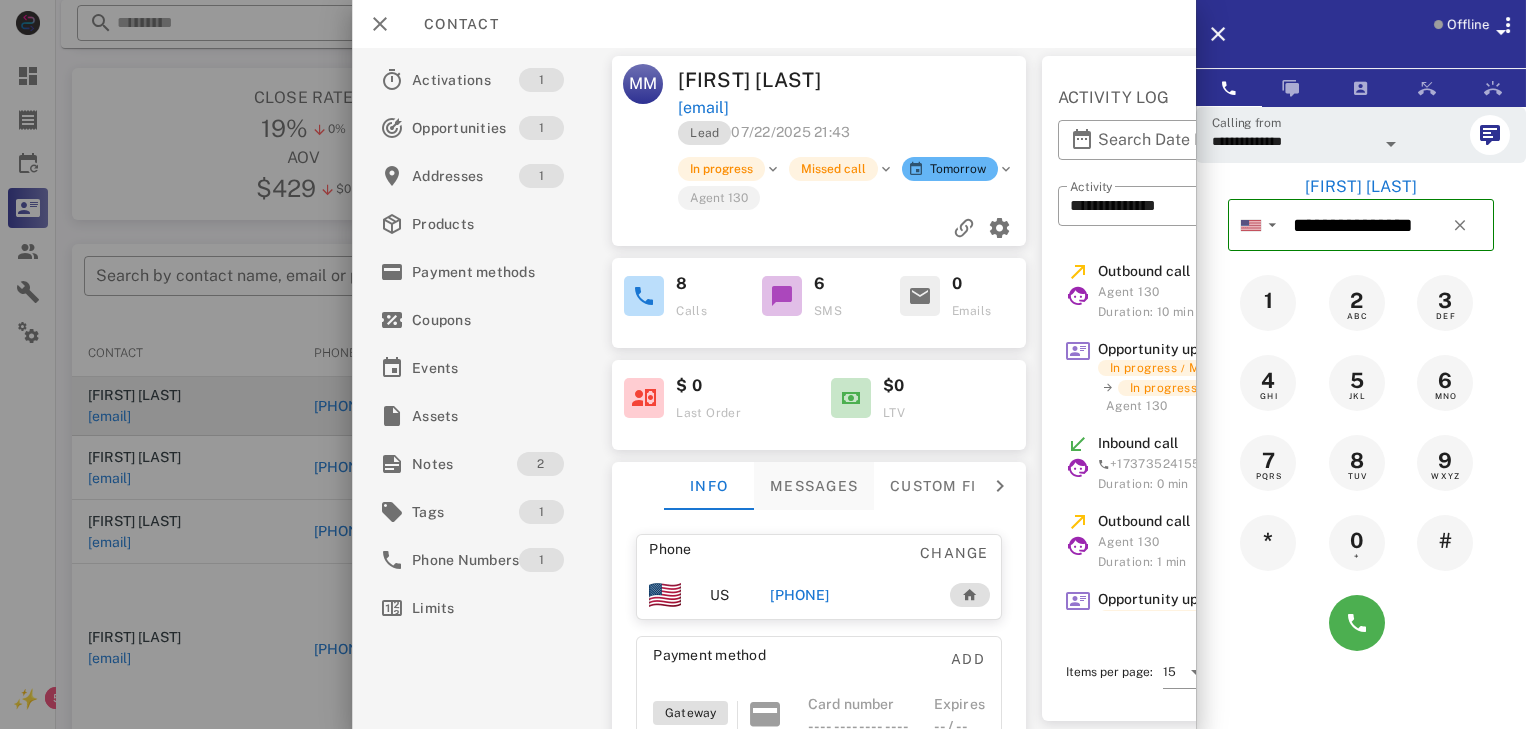scroll, scrollTop: 100, scrollLeft: 0, axis: vertical 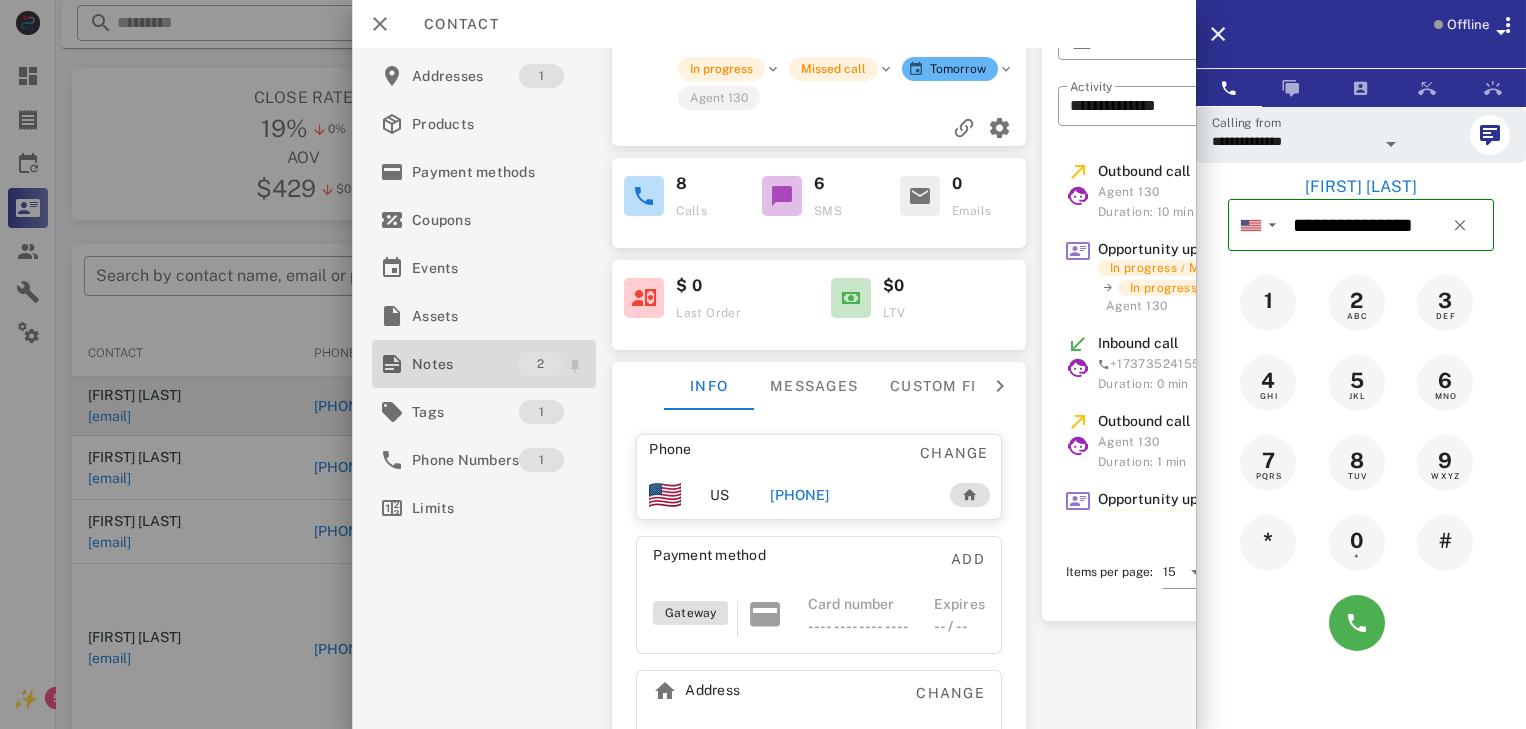 click on "Notes" at bounding box center [464, 364] 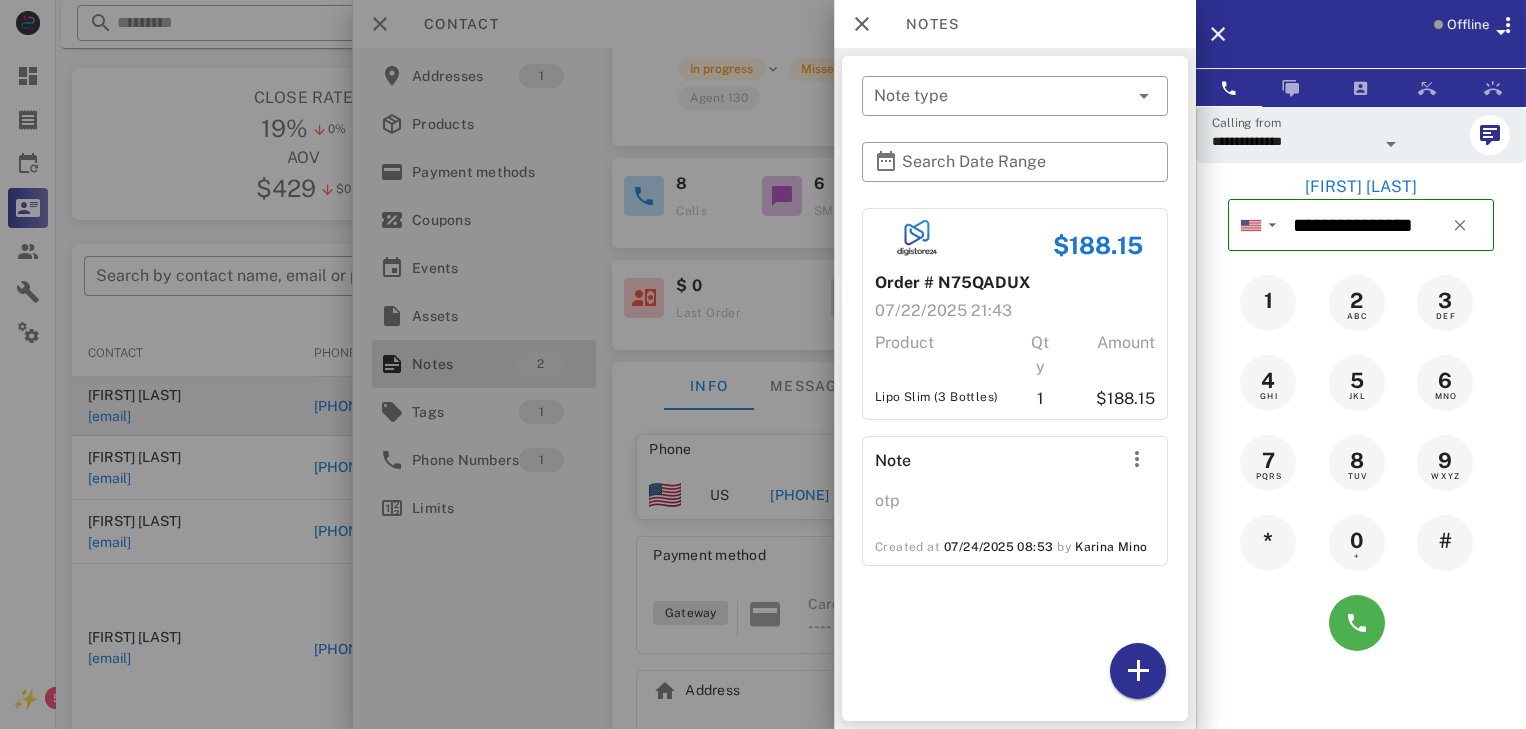 click on "Note" at bounding box center (989, 463) 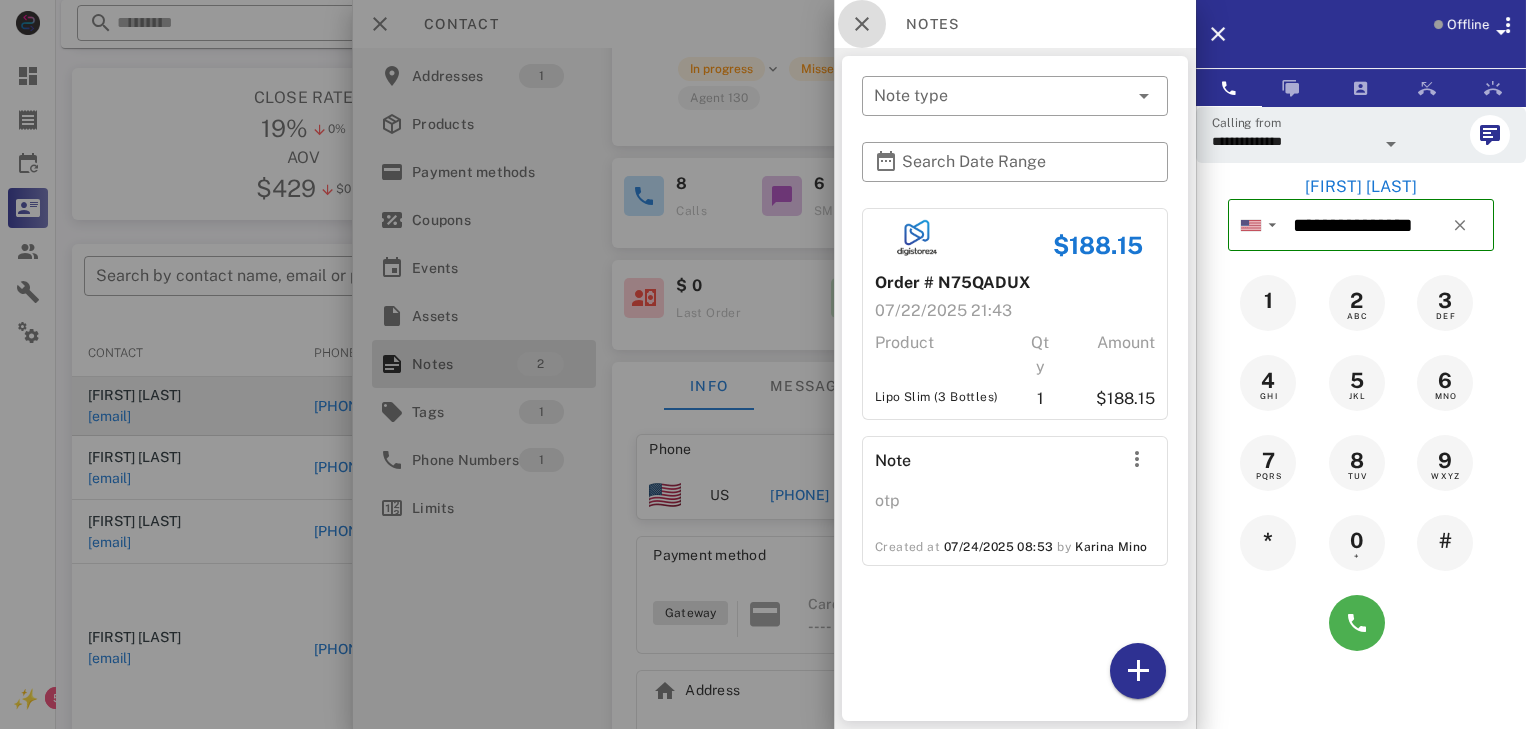 click at bounding box center [862, 24] 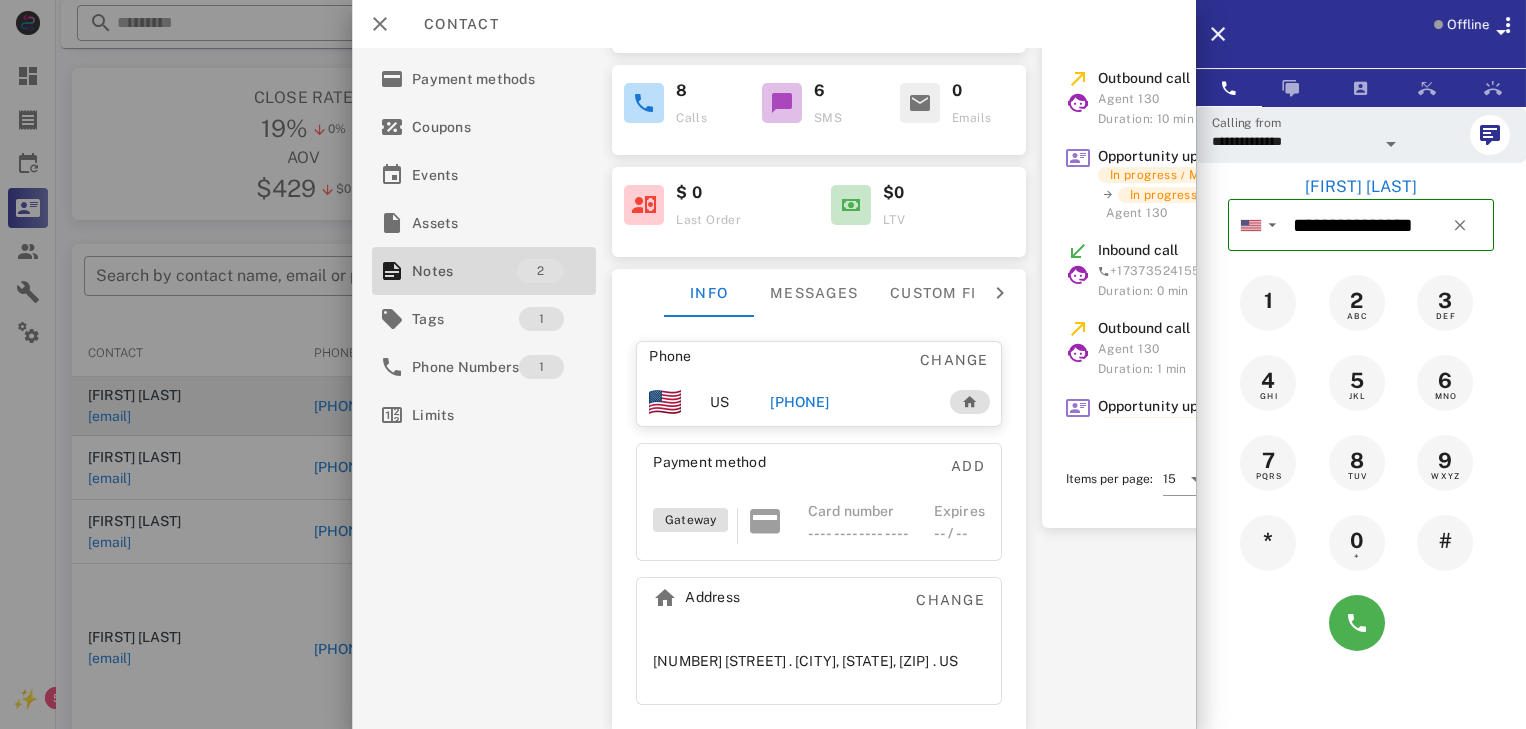 scroll, scrollTop: 203, scrollLeft: 0, axis: vertical 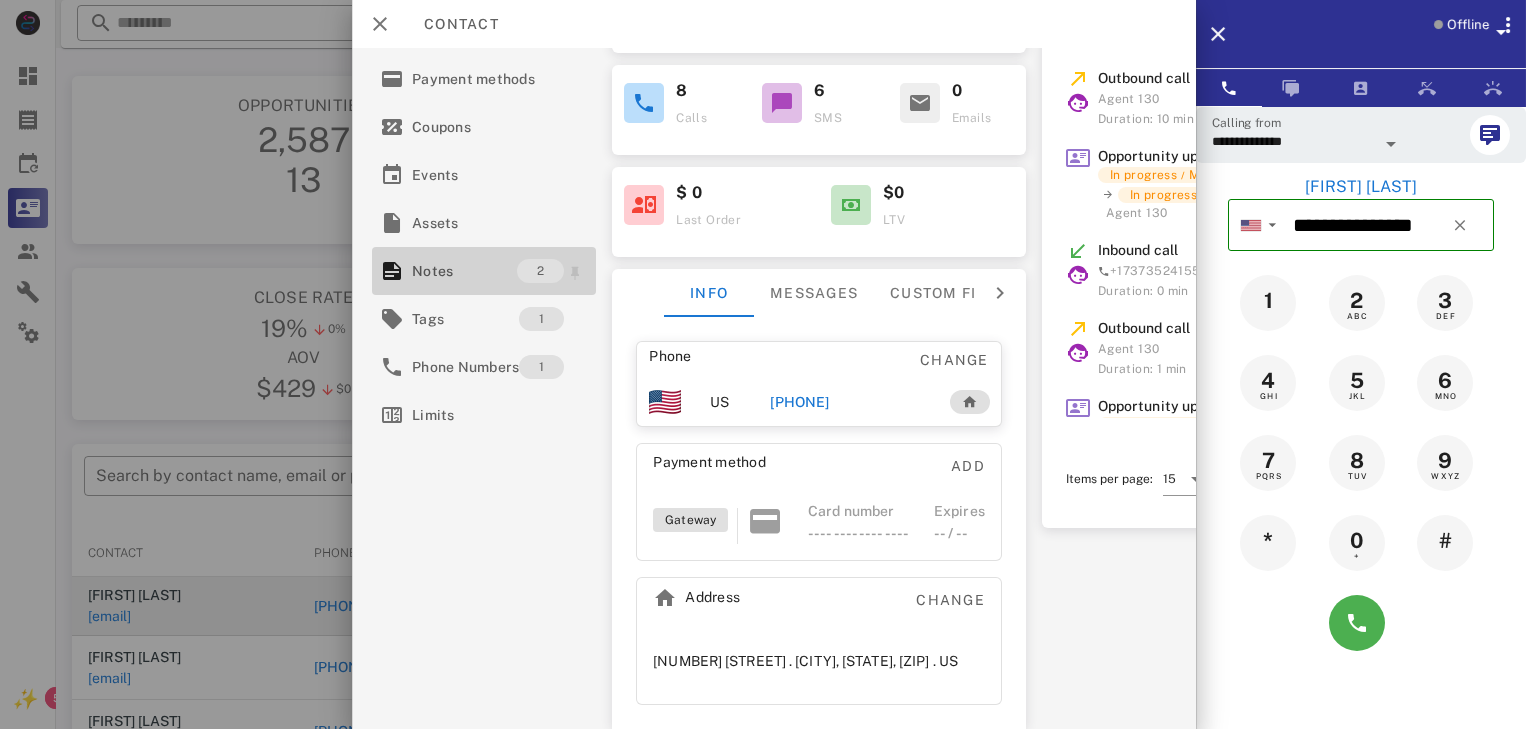 click on "Notes" at bounding box center [464, 271] 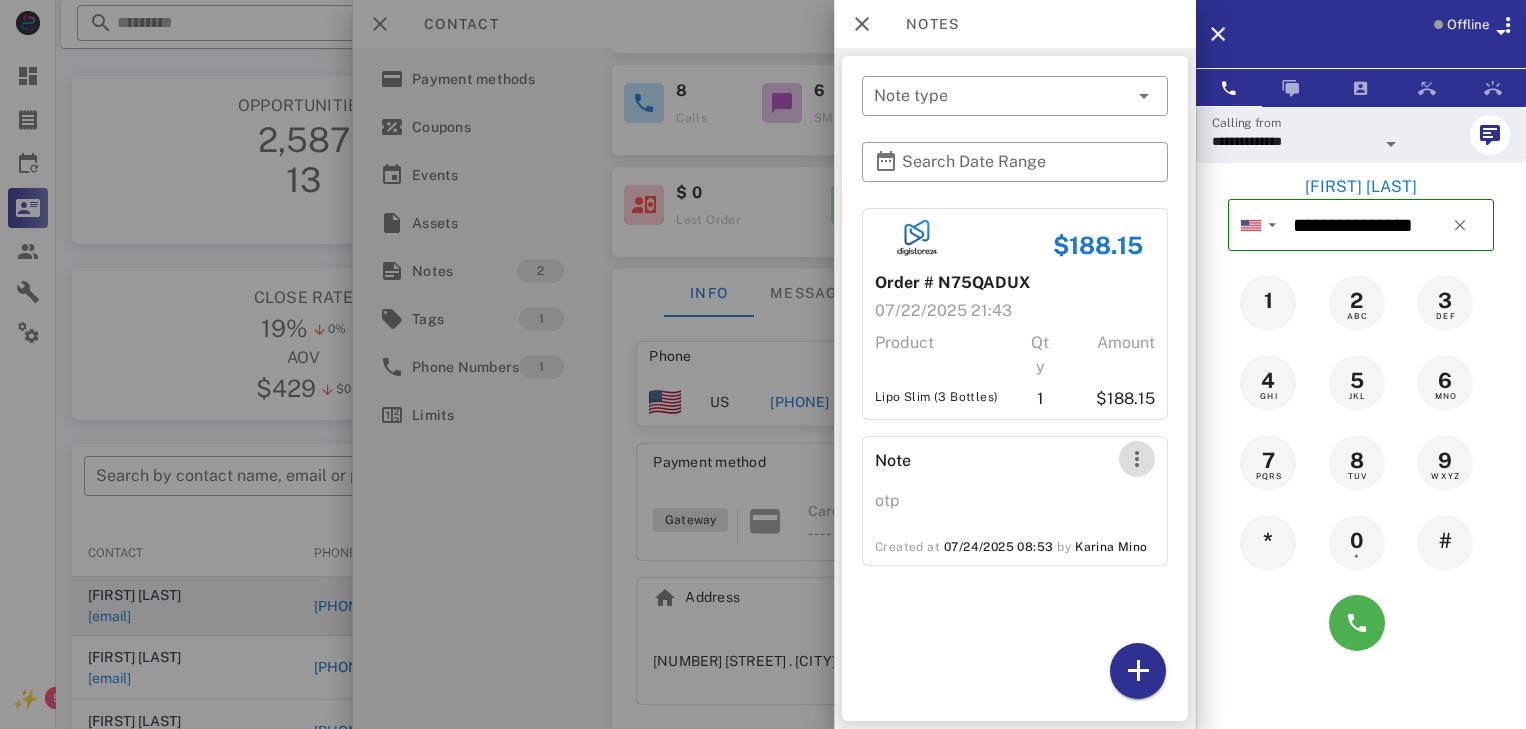 click at bounding box center (1137, 459) 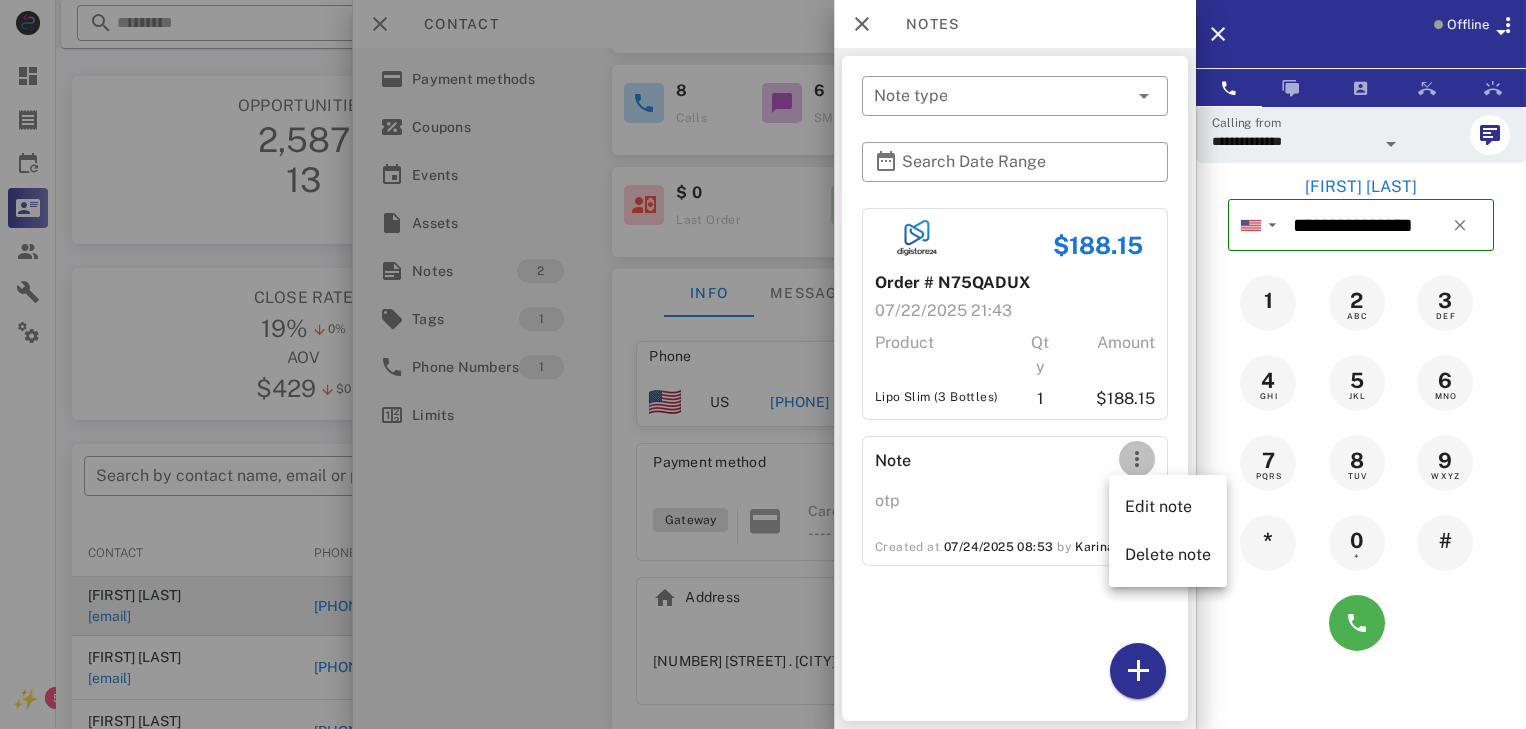 click at bounding box center (1137, 459) 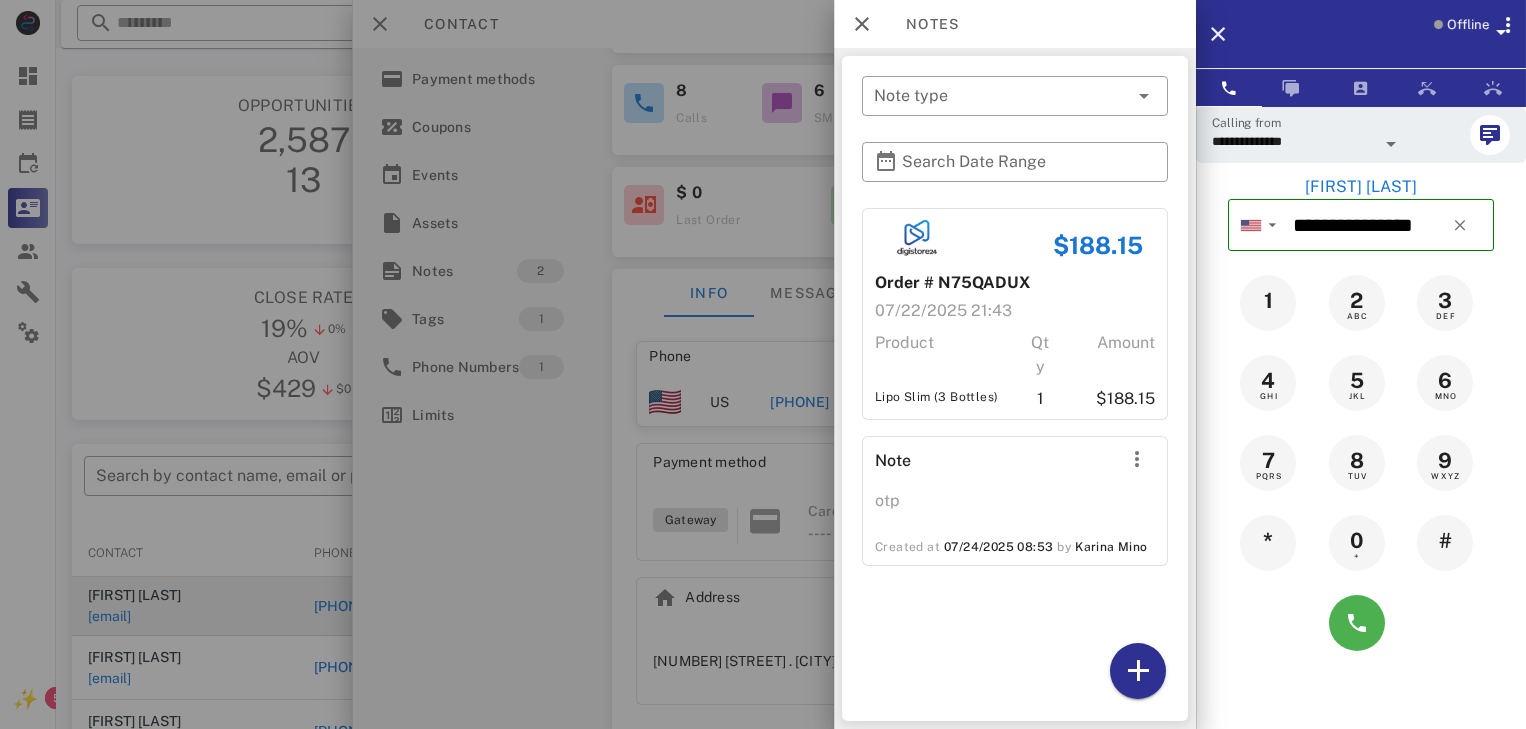 click at bounding box center [763, 364] 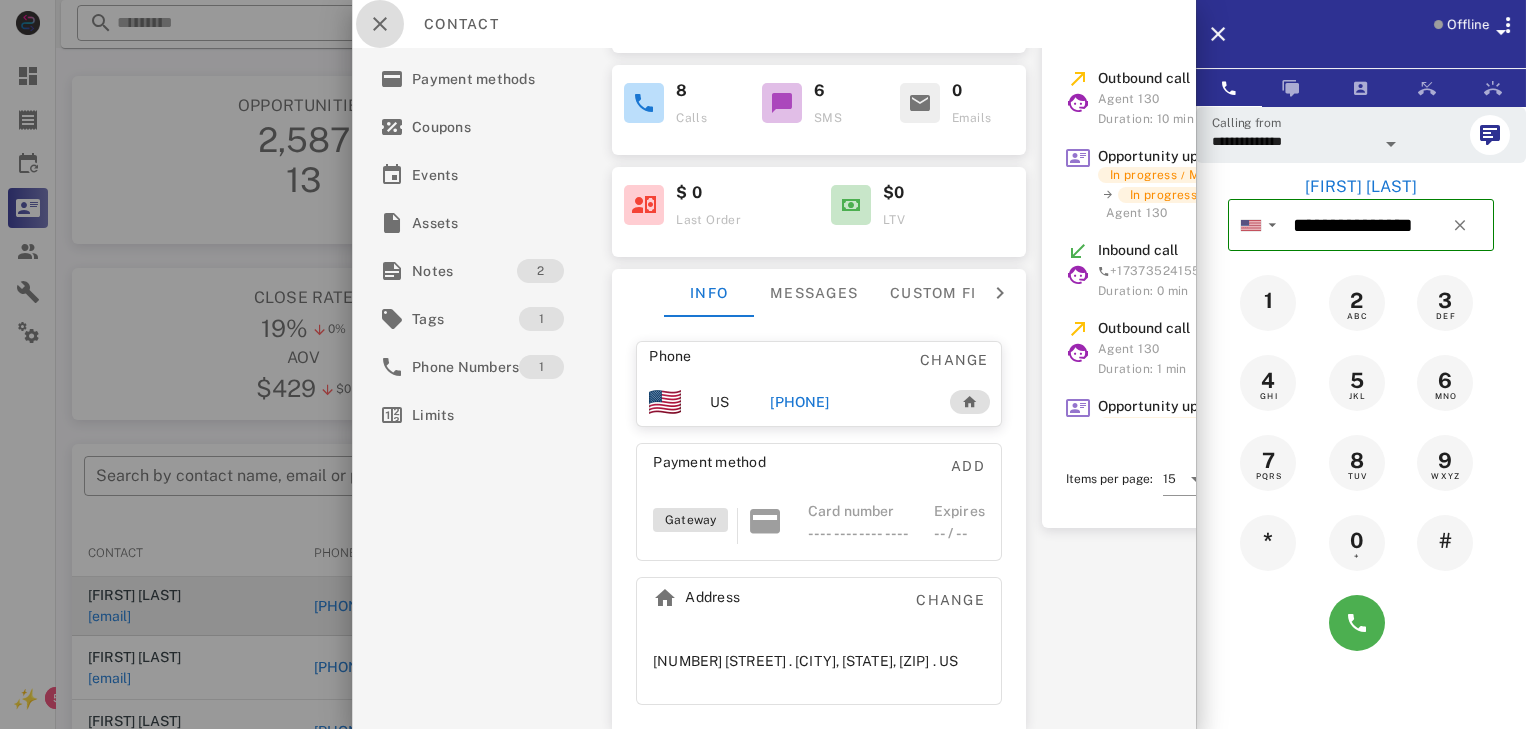 click at bounding box center (380, 24) 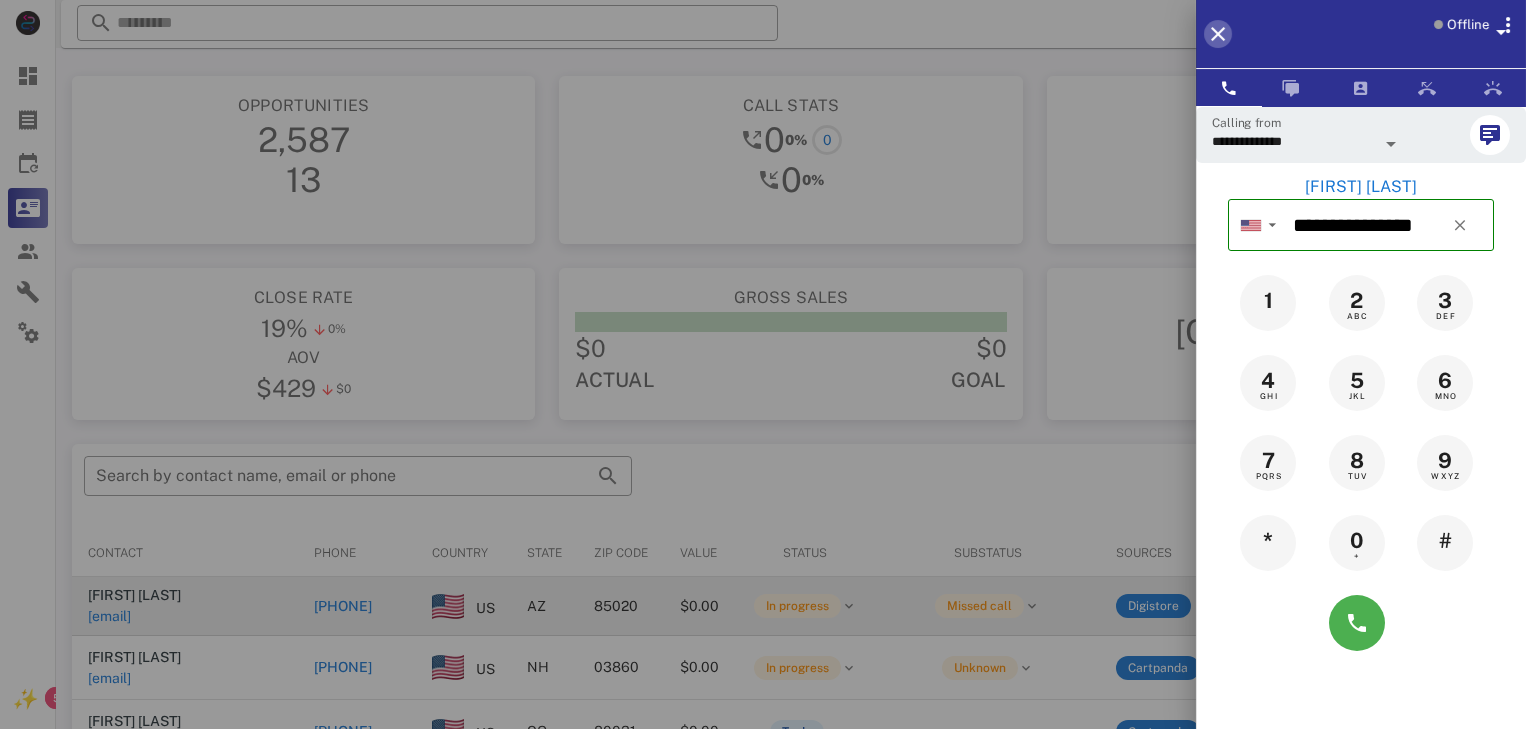 click at bounding box center (1218, 34) 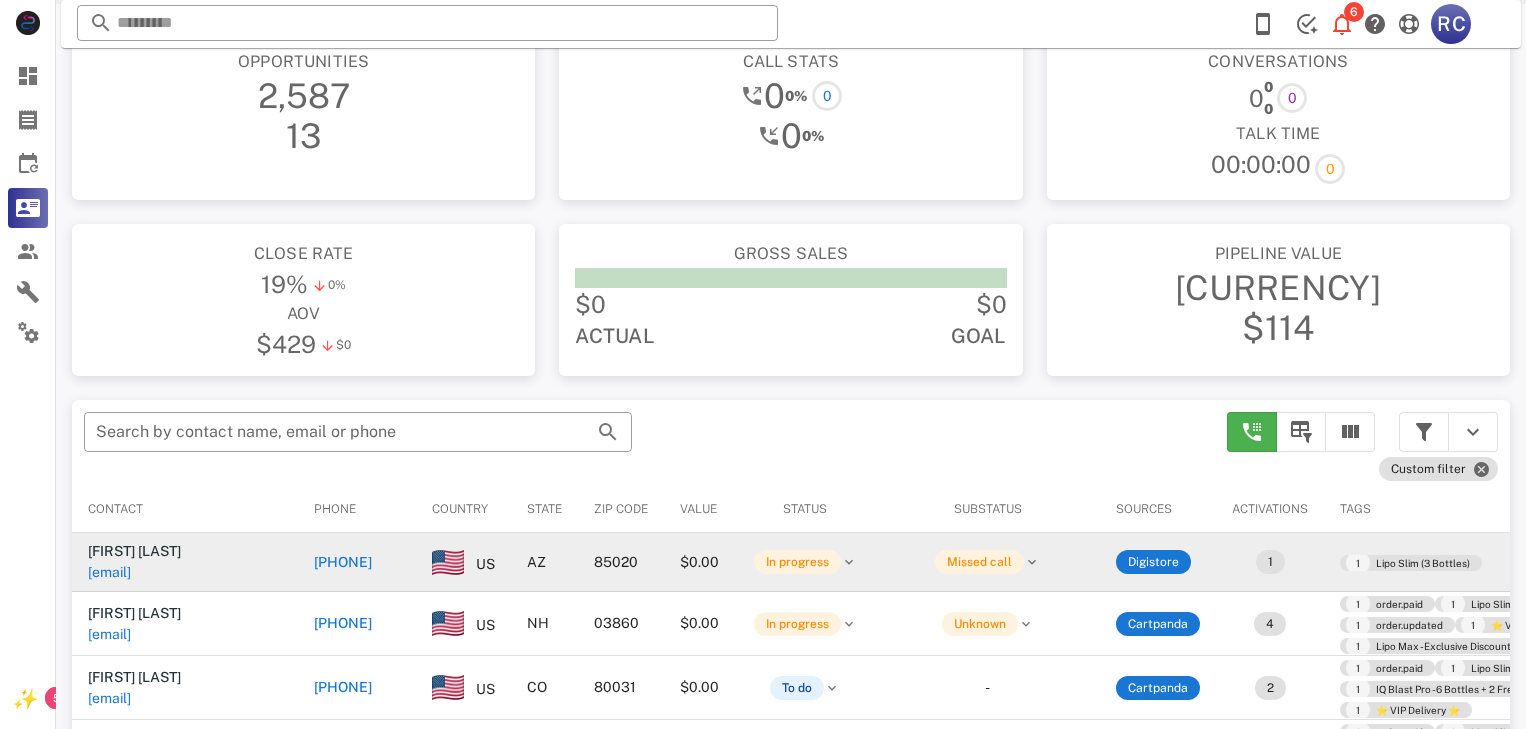 scroll, scrollTop: 100, scrollLeft: 0, axis: vertical 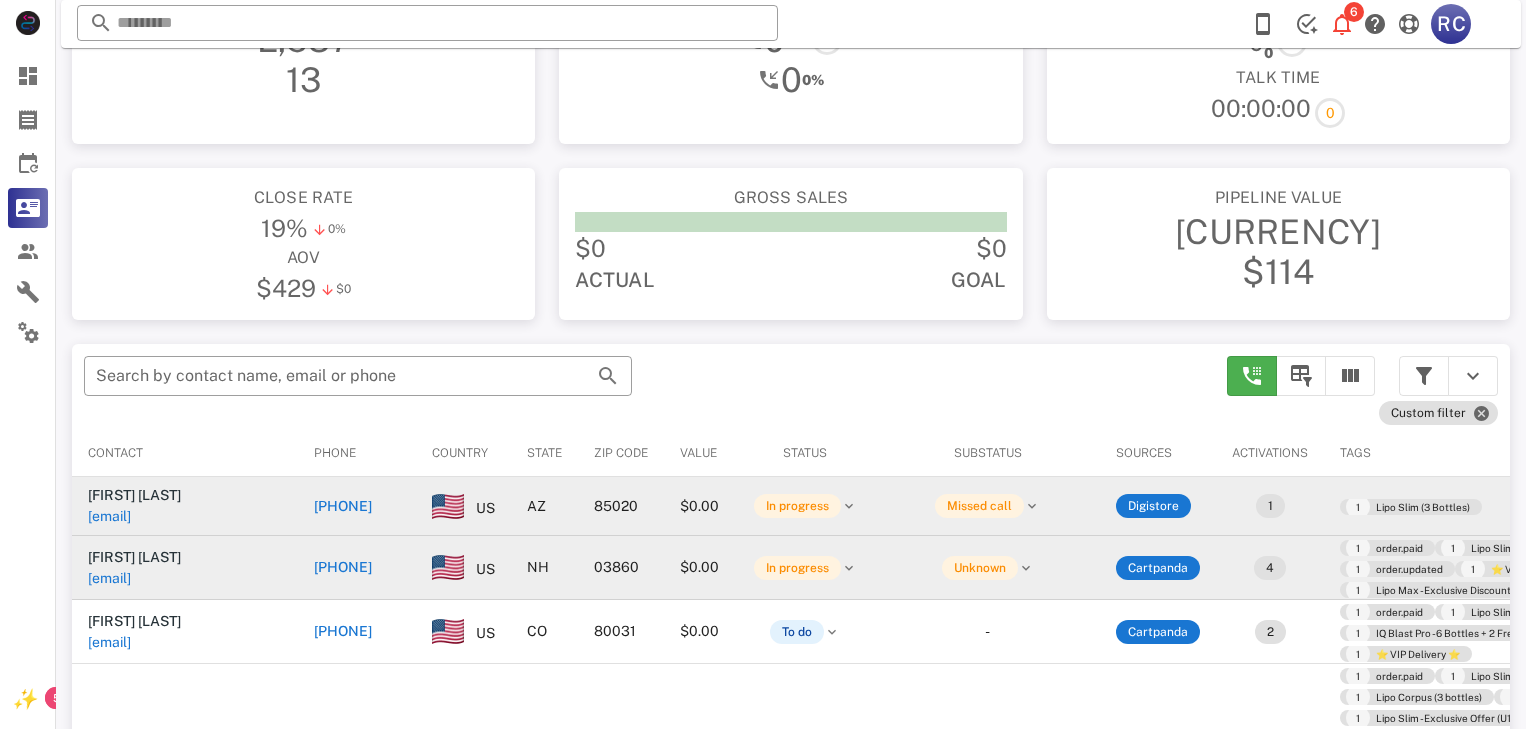 click on "[PHONE]" at bounding box center [343, 567] 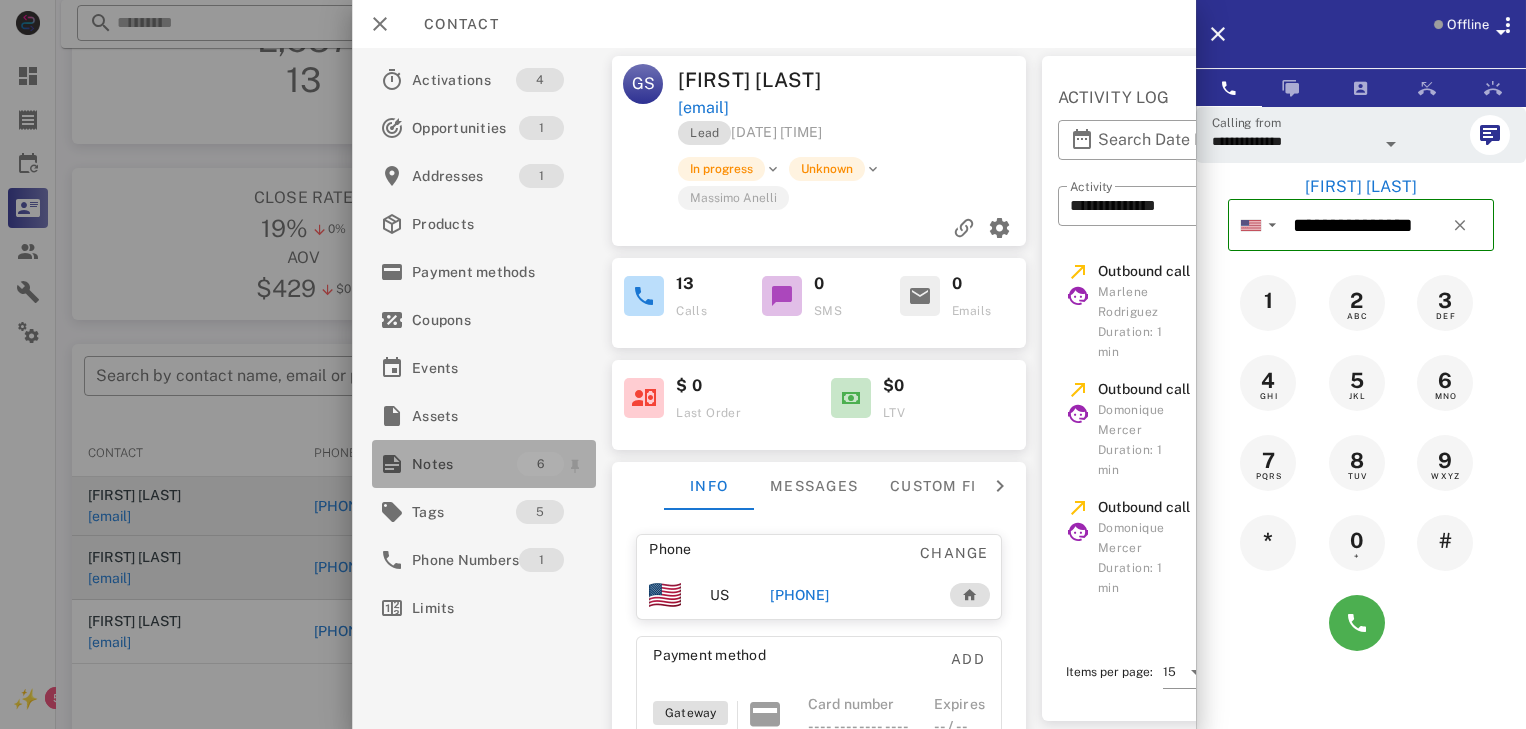 click on "Notes" at bounding box center (464, 464) 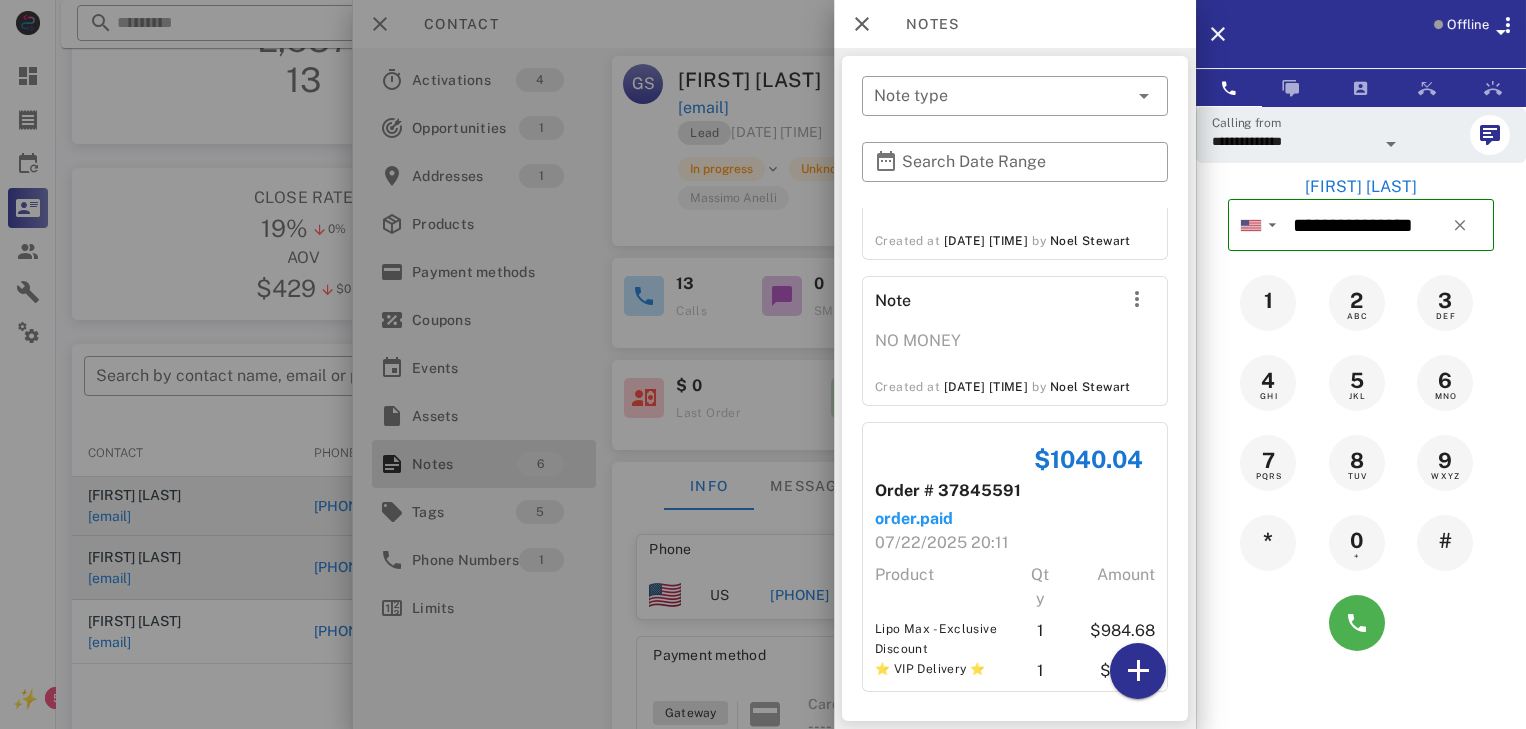 scroll, scrollTop: 861, scrollLeft: 0, axis: vertical 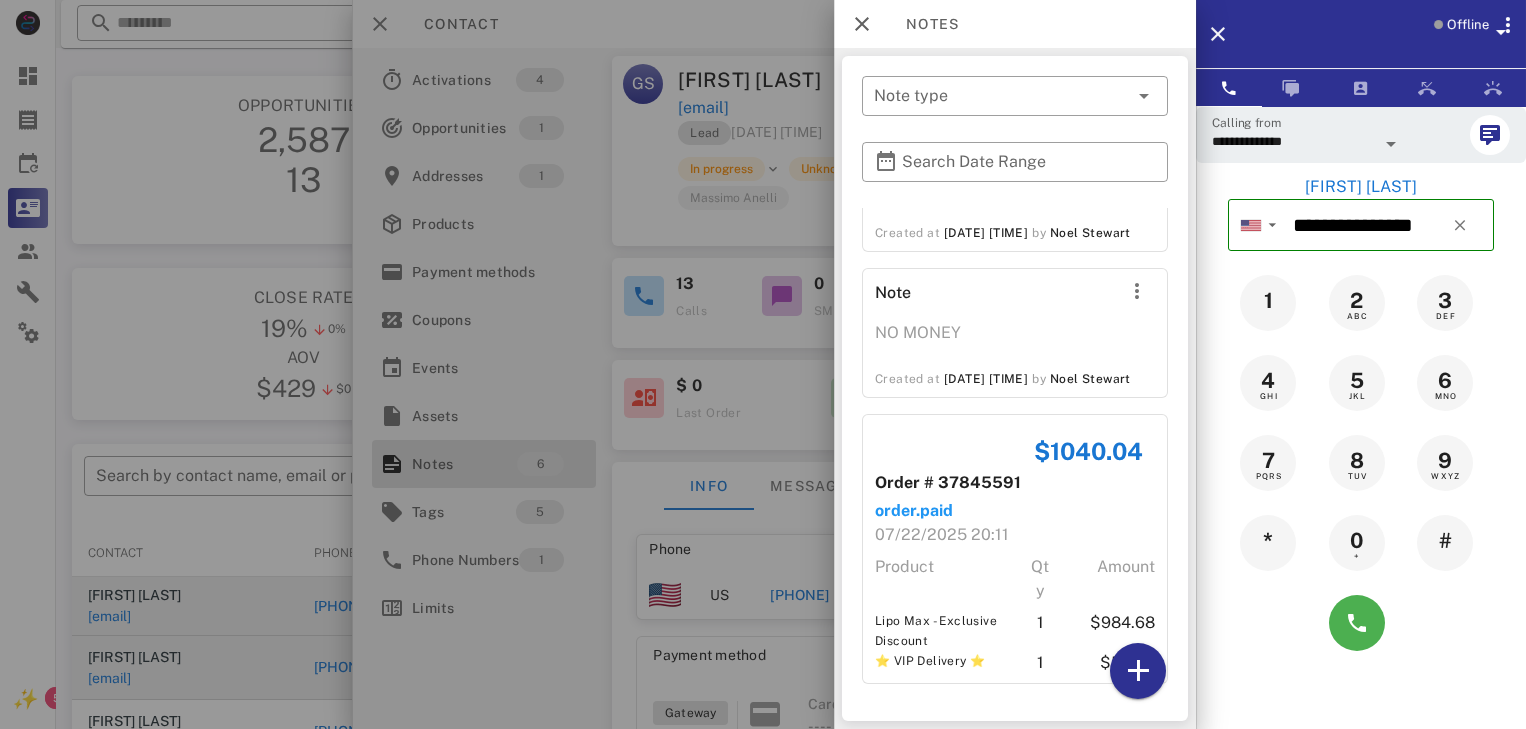 click at bounding box center [763, 364] 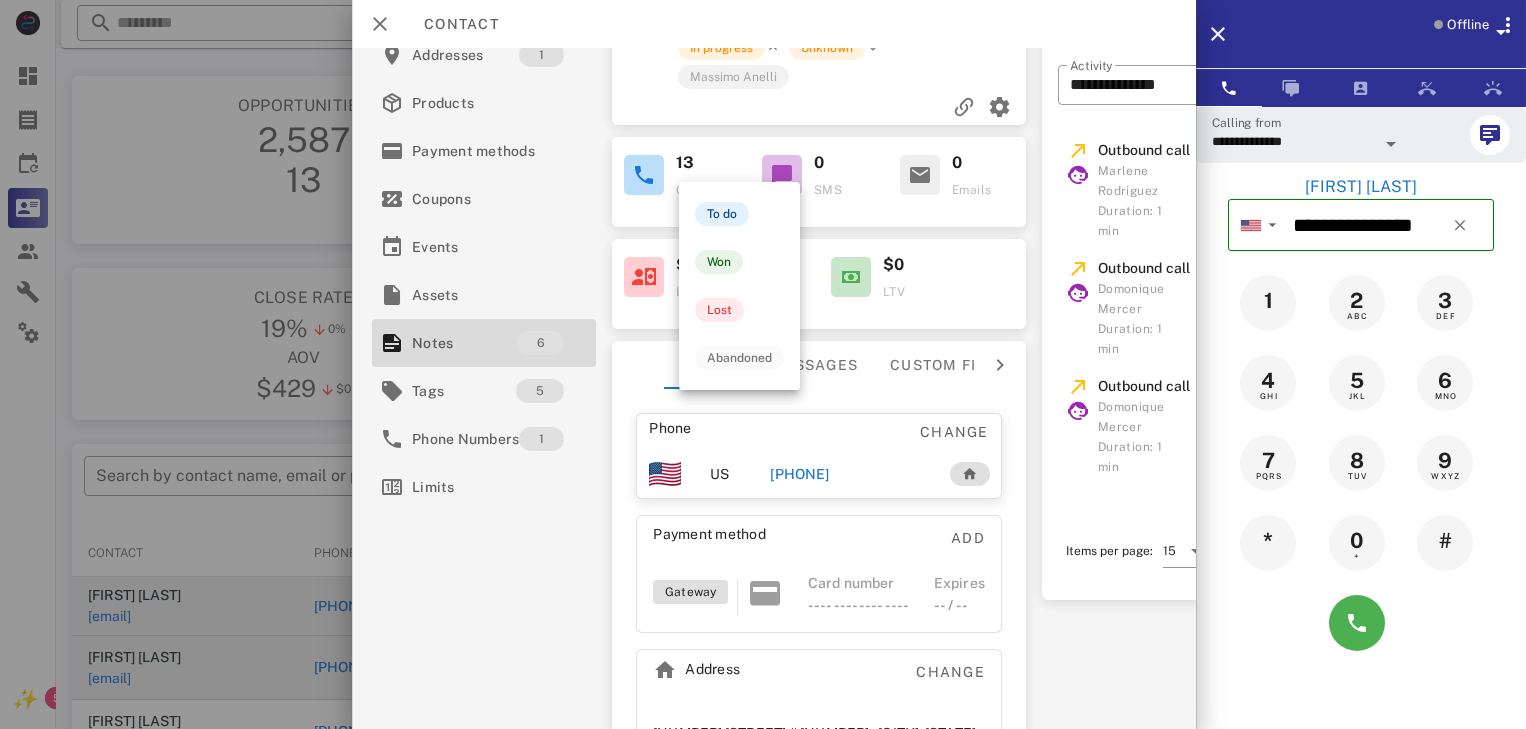 scroll, scrollTop: 225, scrollLeft: 0, axis: vertical 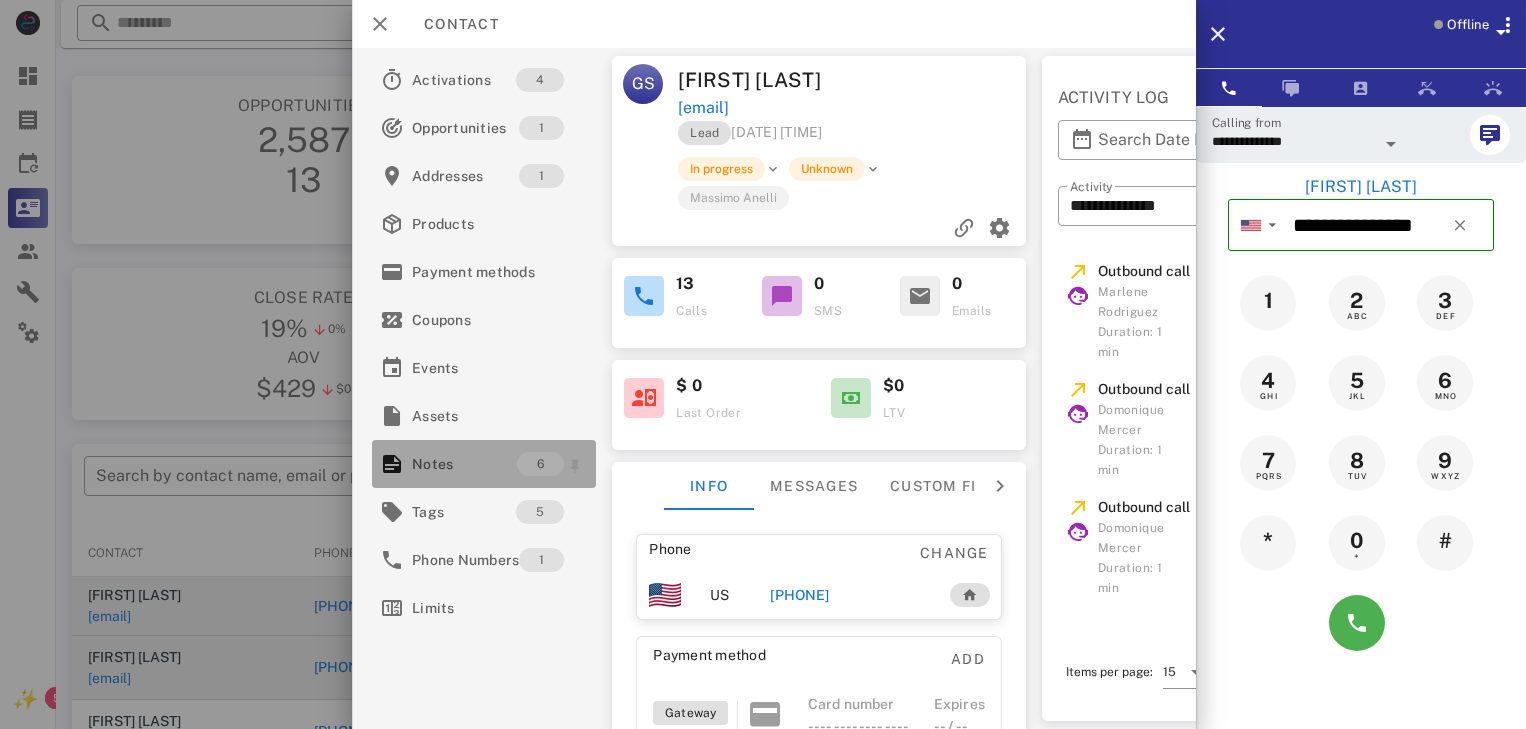 click on "Notes" at bounding box center (464, 464) 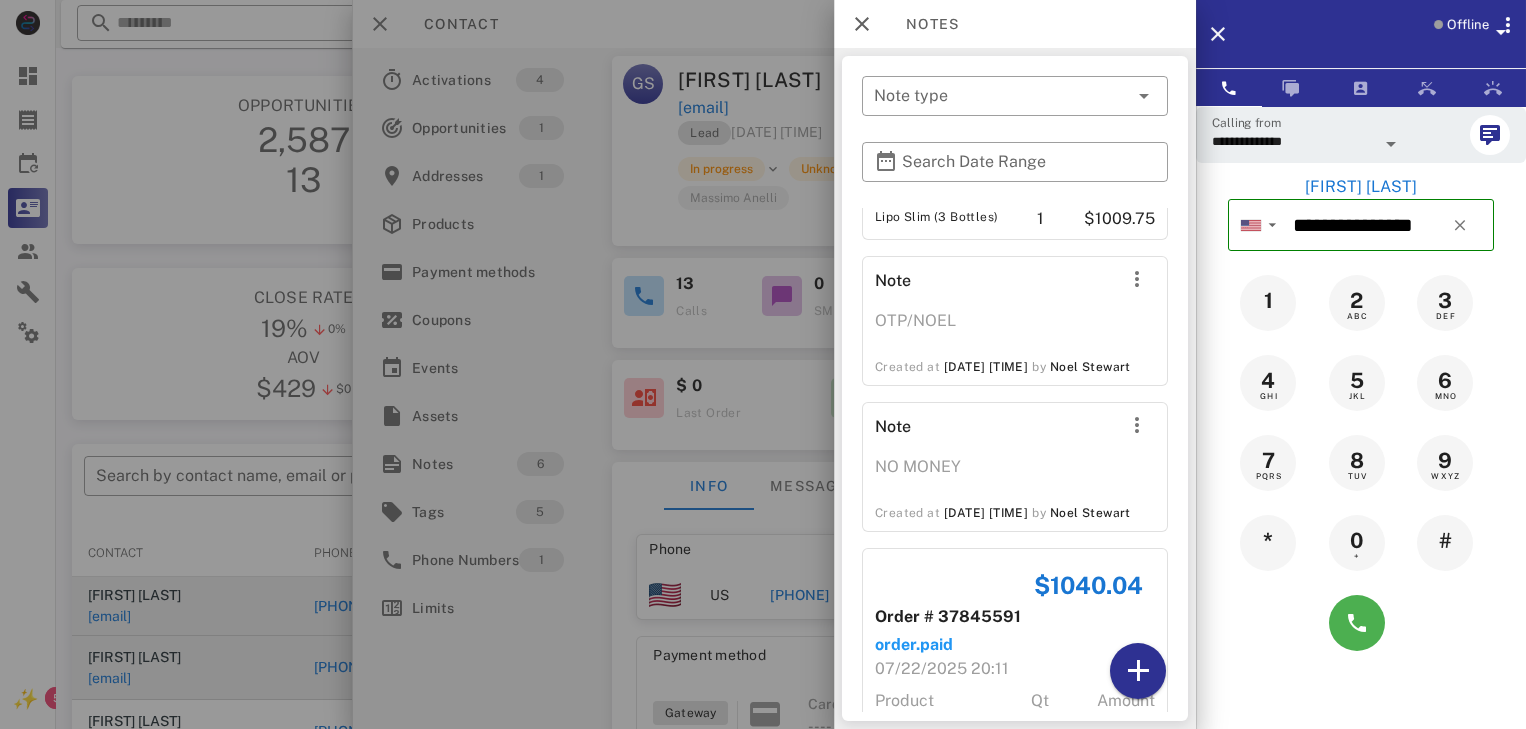 scroll, scrollTop: 861, scrollLeft: 0, axis: vertical 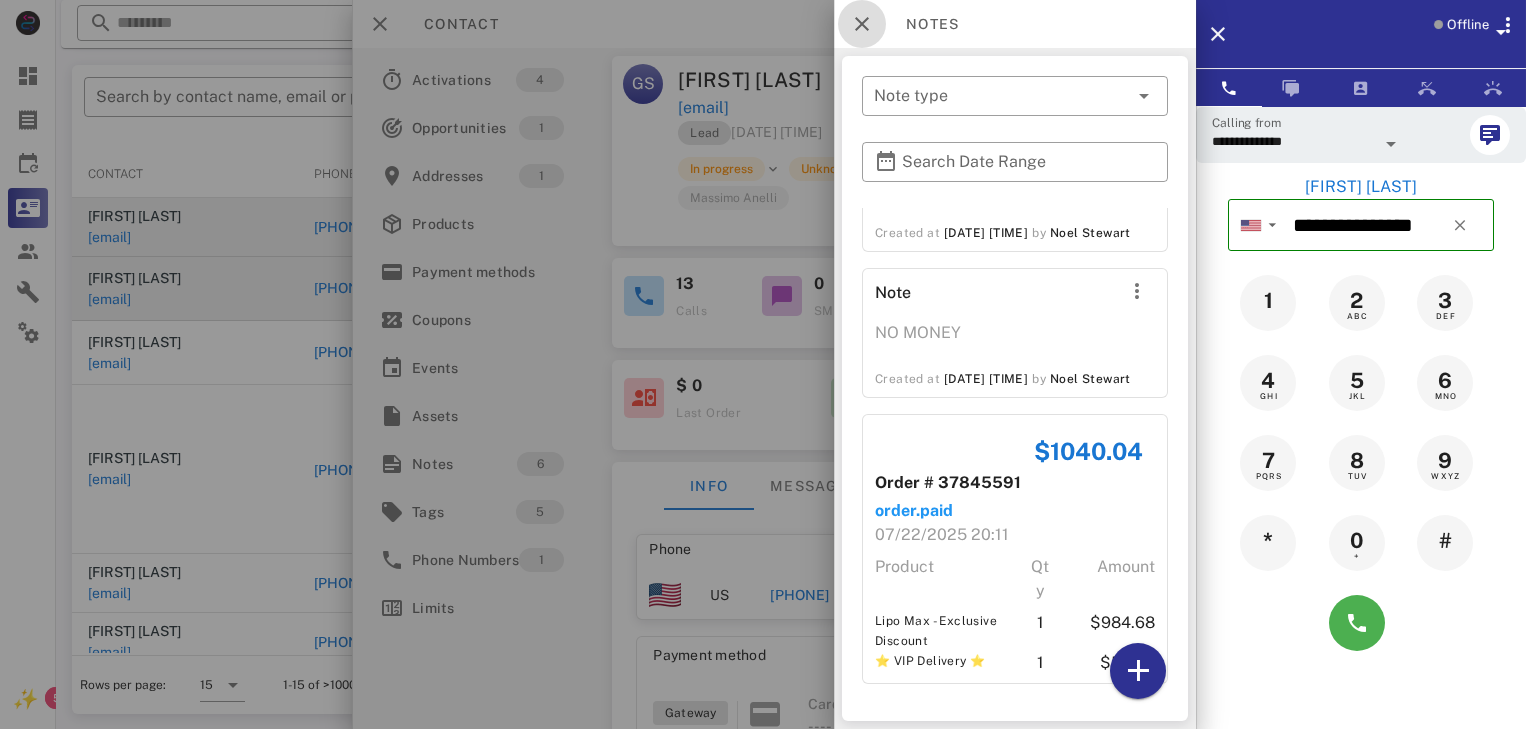 click at bounding box center (862, 24) 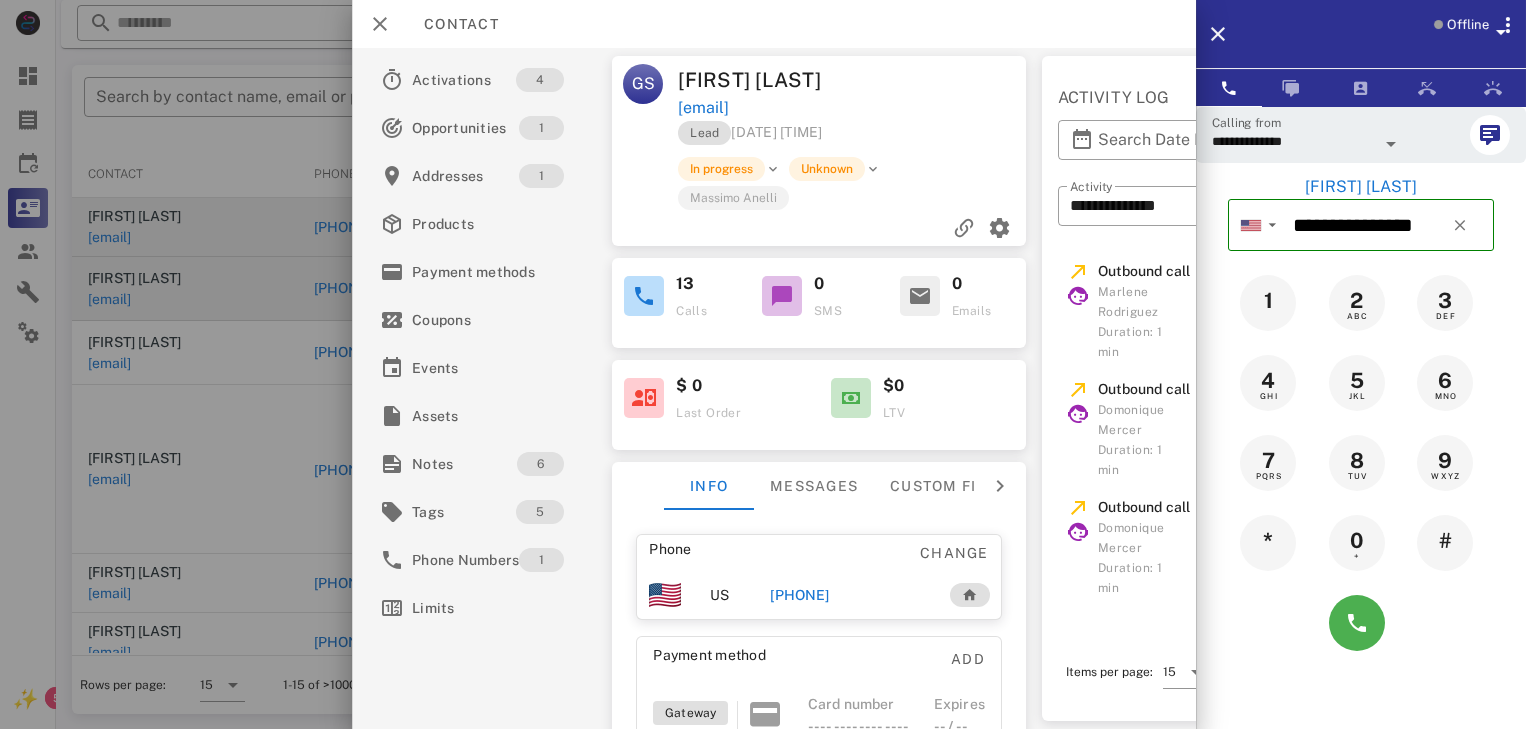 click on "Activations 4 Opportunities 1 Addresses 1 Products Payment methodsCoupons Events Assets Notes 6 Tags 5 Phone Numbers 1 Limits" at bounding box center (484, 388) 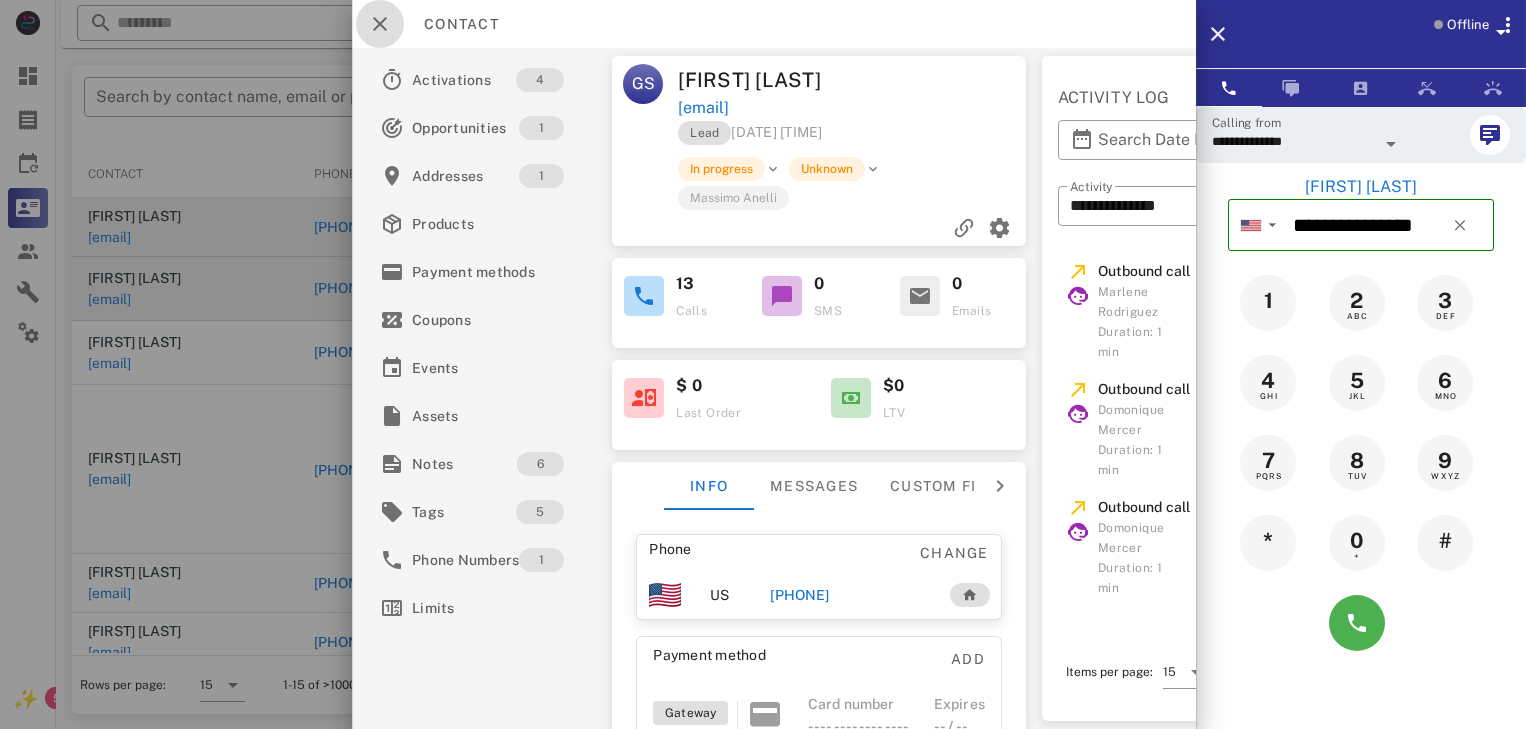click at bounding box center [380, 24] 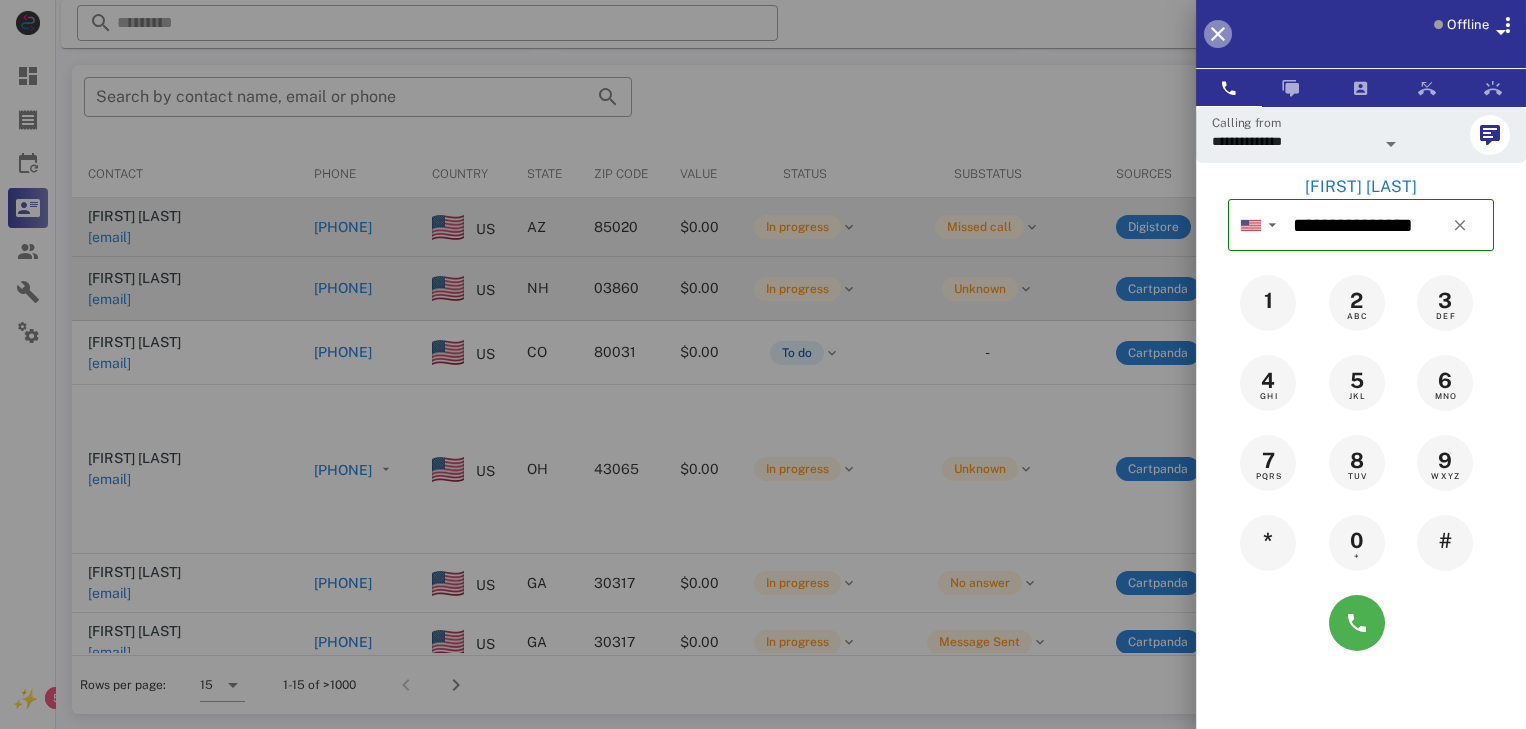 click at bounding box center (1218, 34) 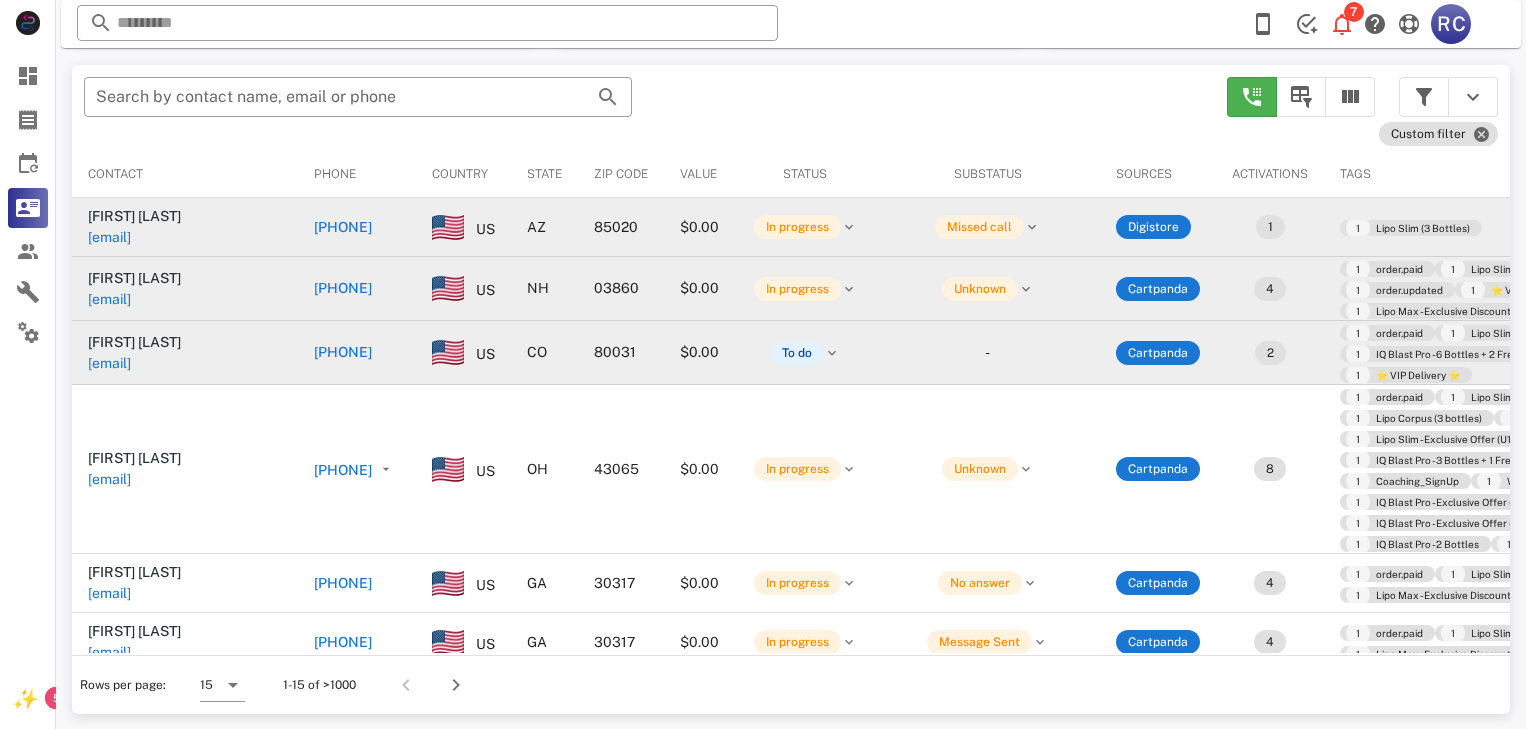 click on "[PHONE]" at bounding box center (343, 352) 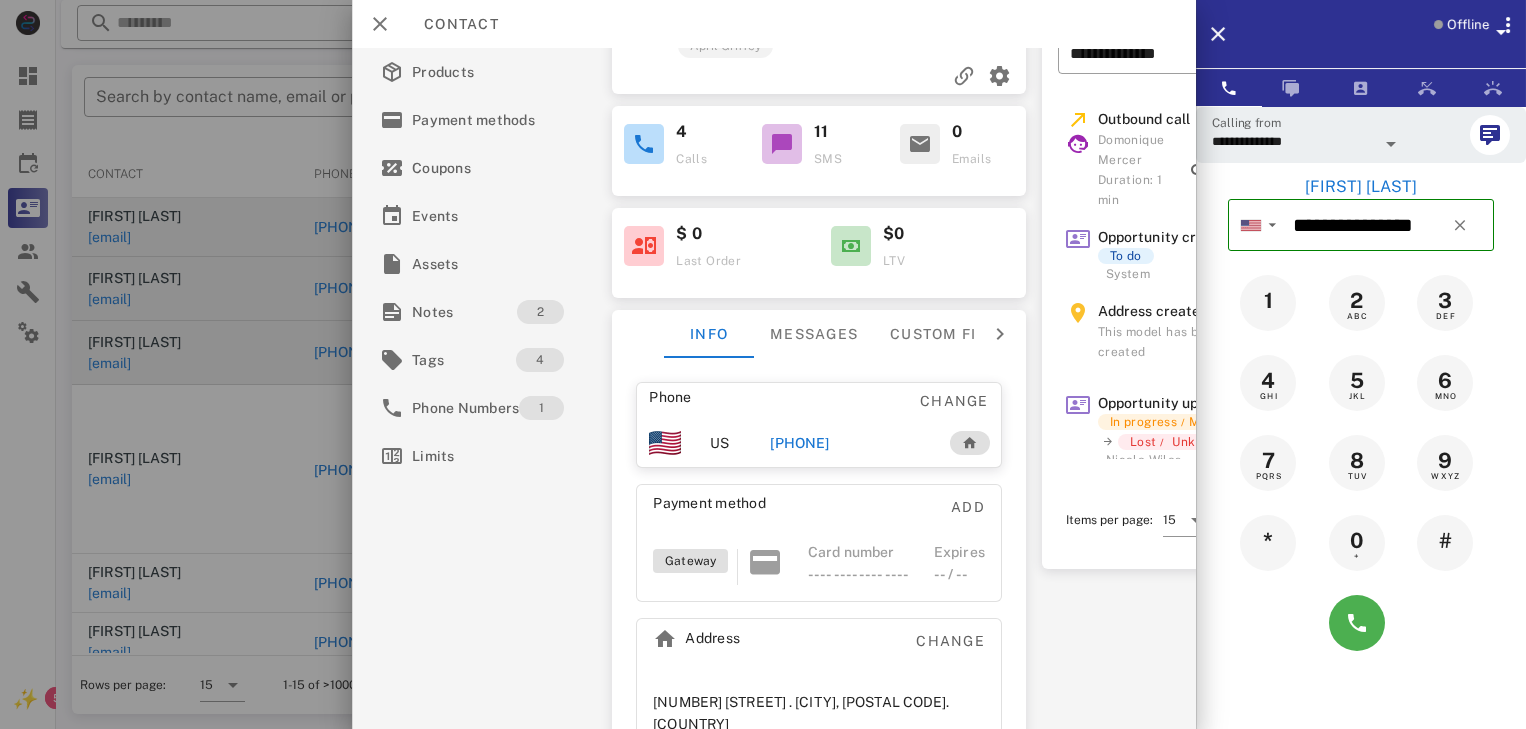 scroll, scrollTop: 0, scrollLeft: 0, axis: both 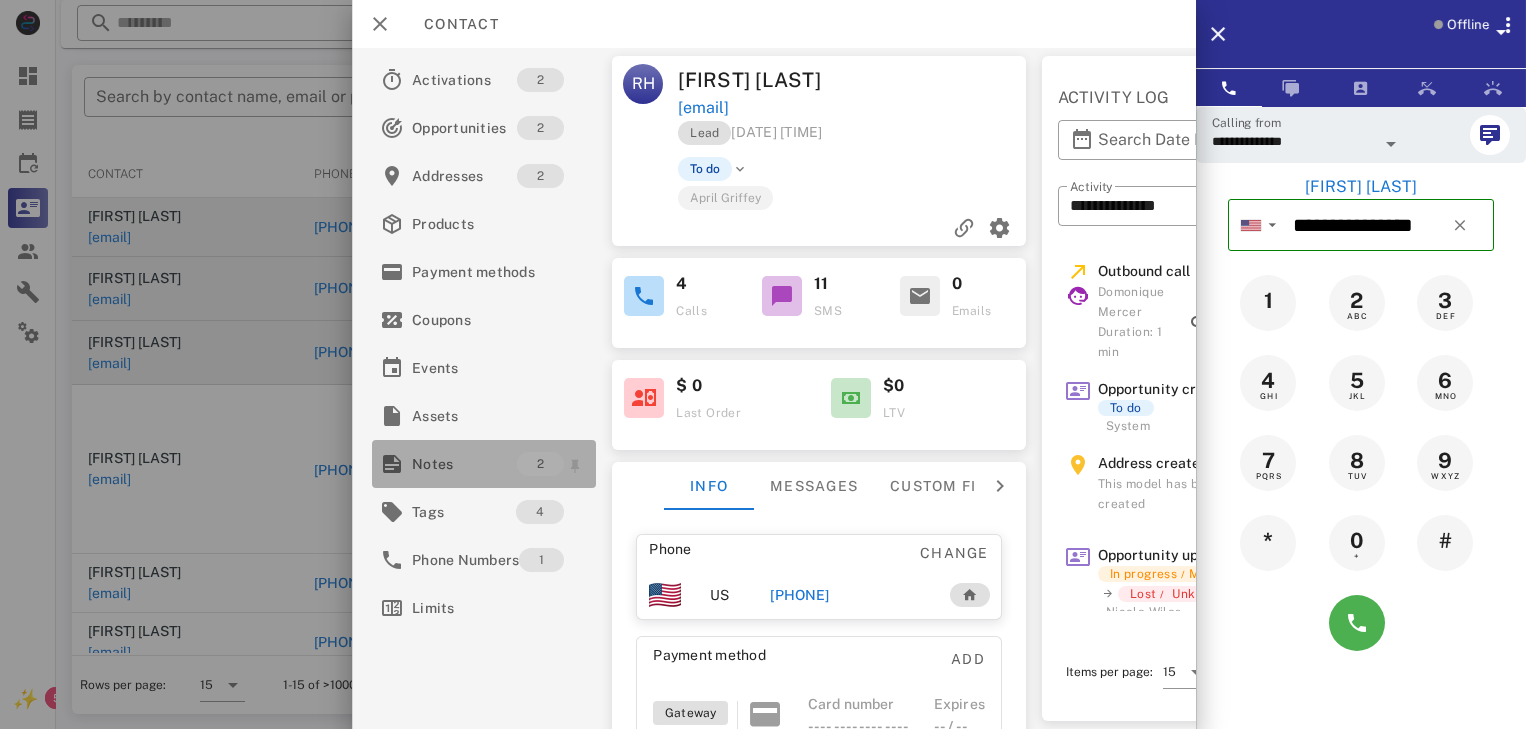 click on "Notes" at bounding box center [464, 464] 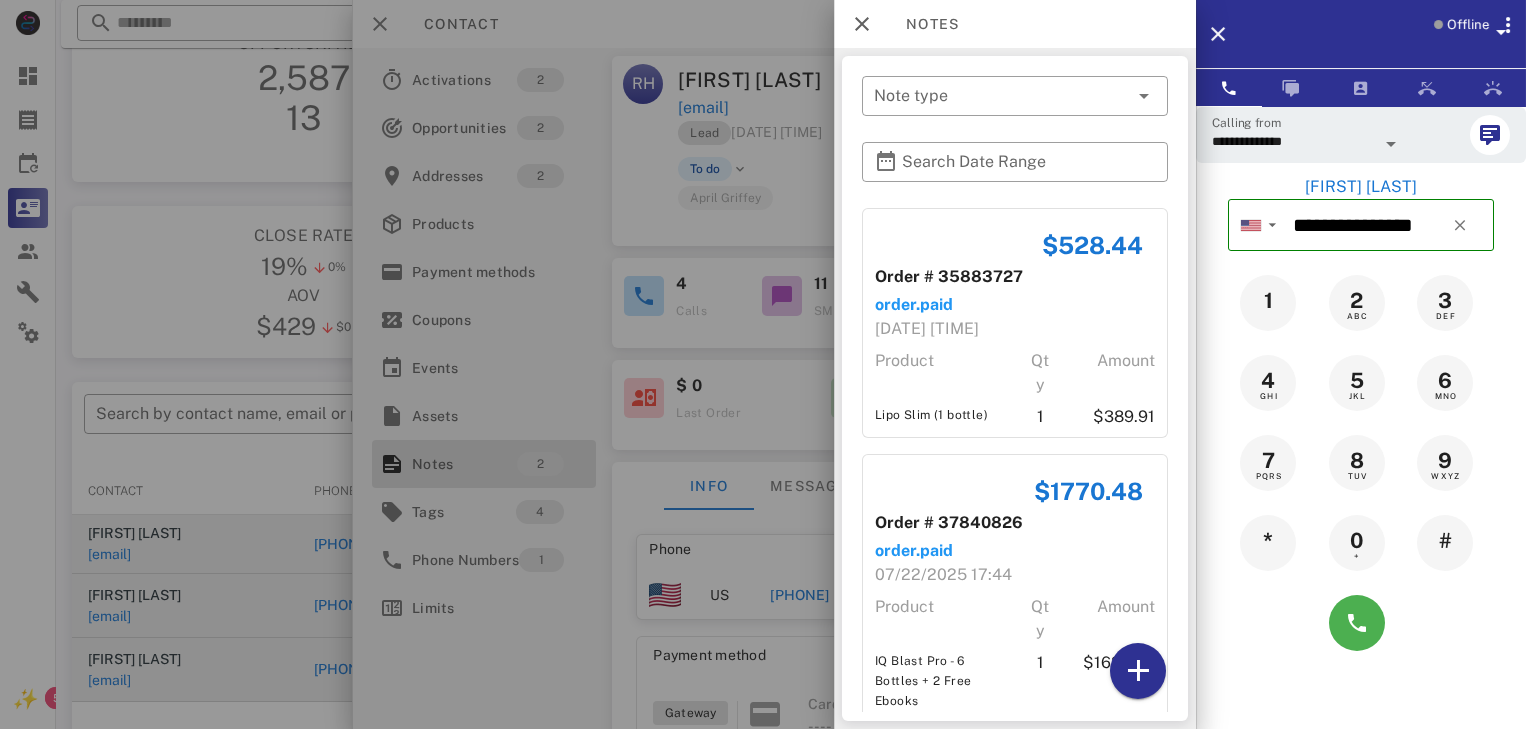 scroll, scrollTop: 379, scrollLeft: 0, axis: vertical 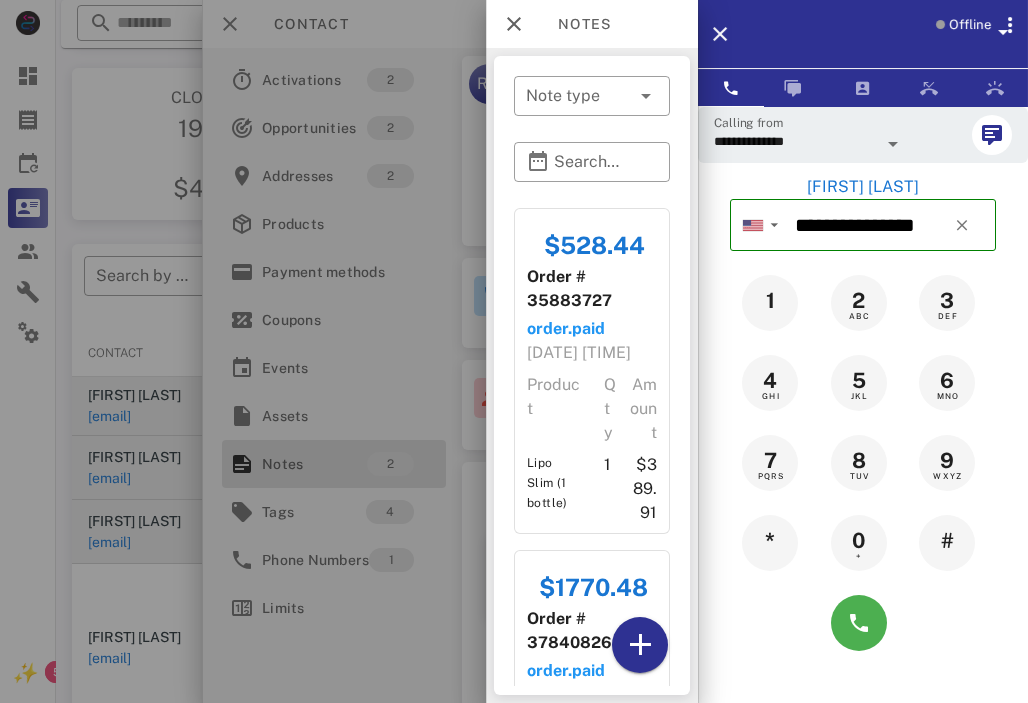 click at bounding box center [514, 351] 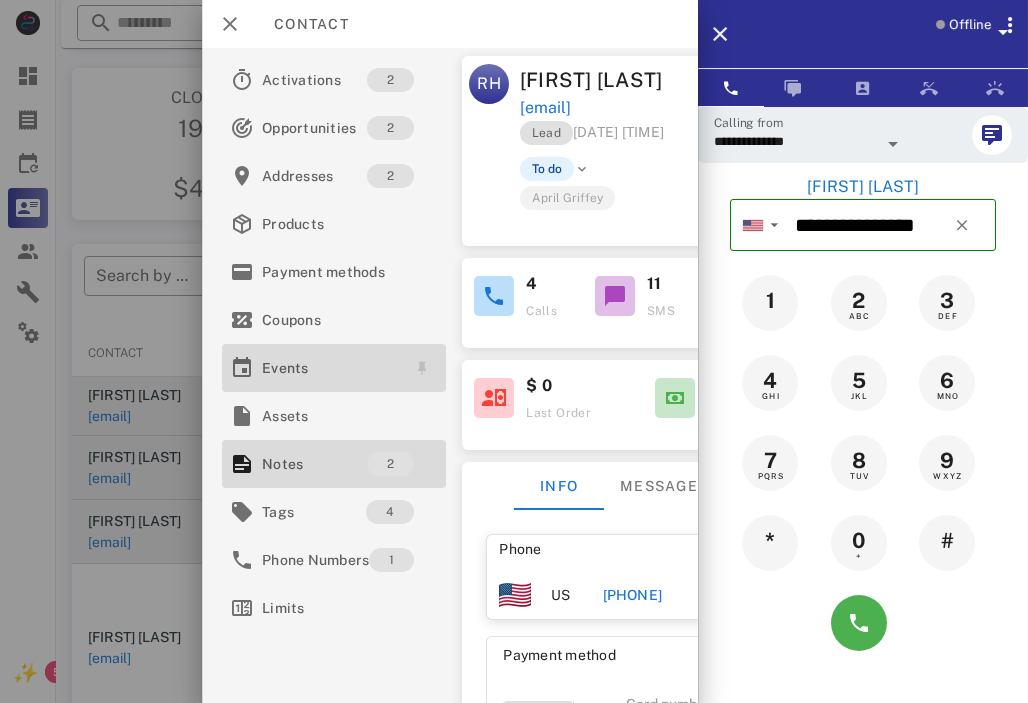click on "Events" at bounding box center (334, 368) 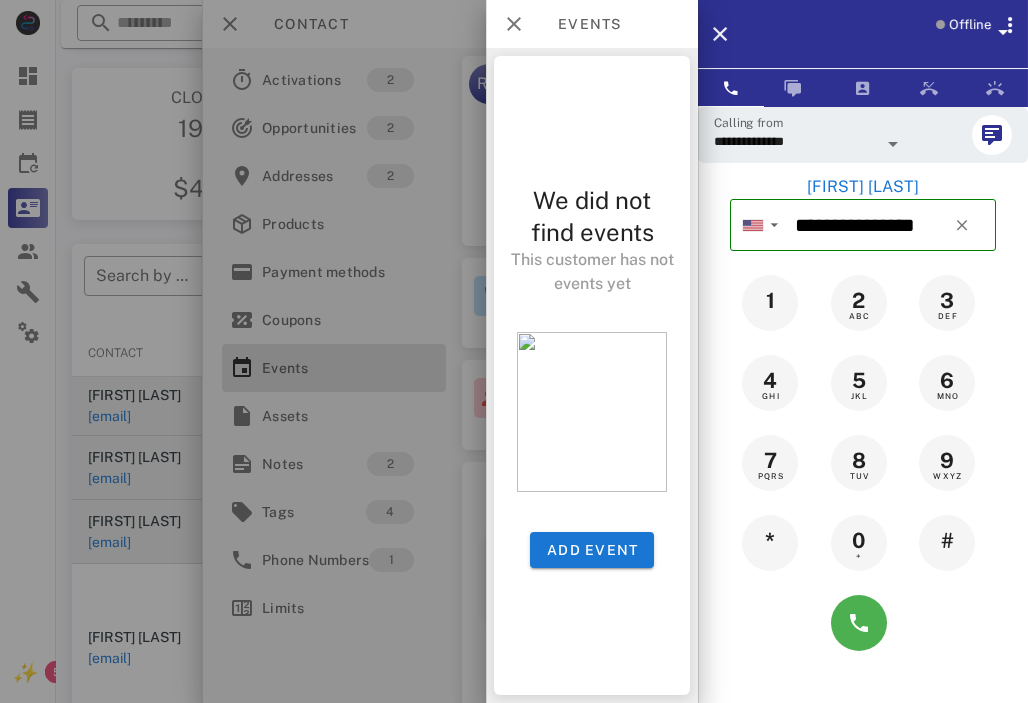 click at bounding box center [514, 351] 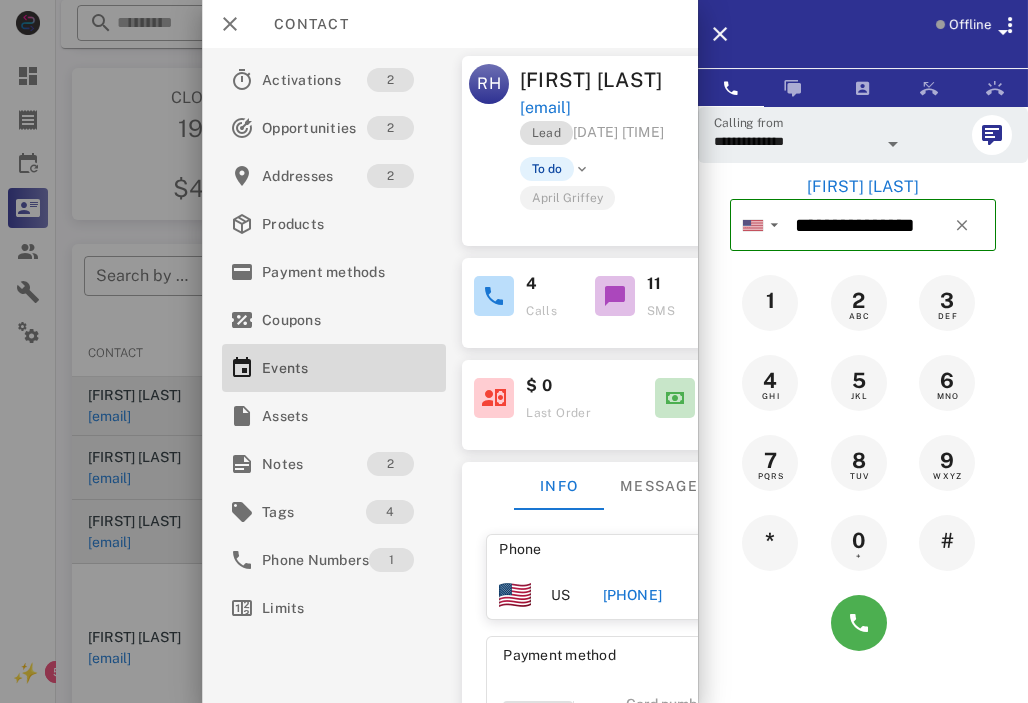 click on "Contact" at bounding box center [450, 24] 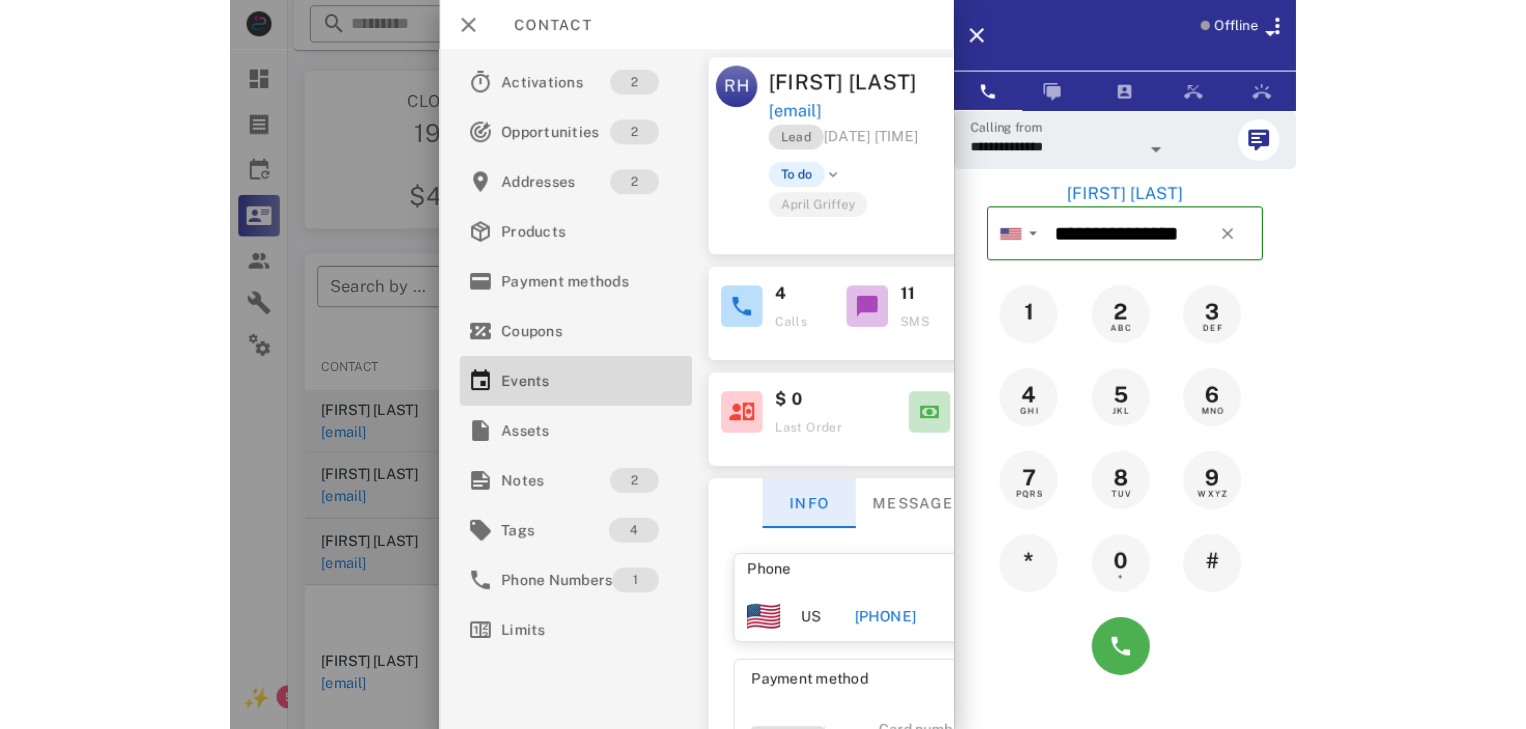 scroll, scrollTop: 0, scrollLeft: 0, axis: both 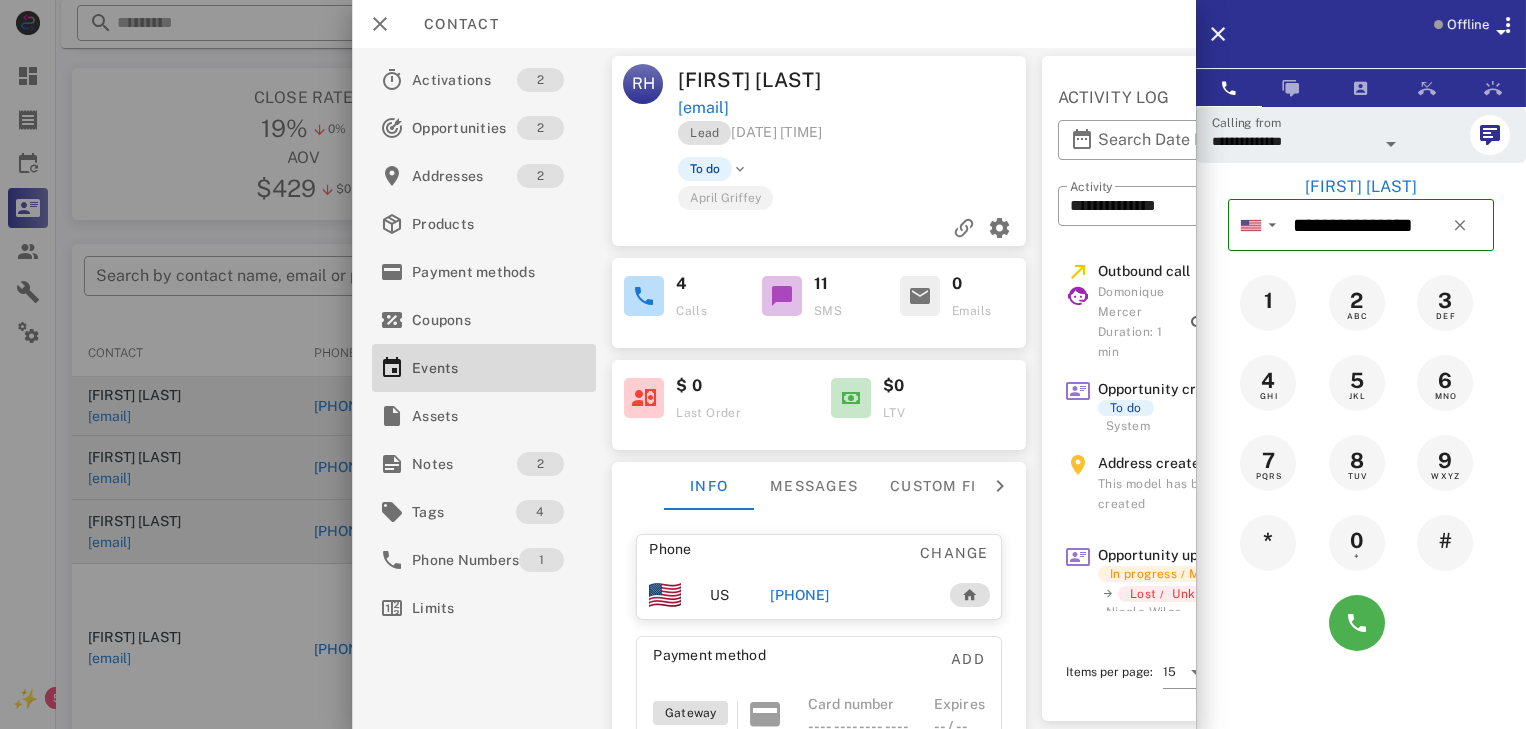 click at bounding box center (763, 364) 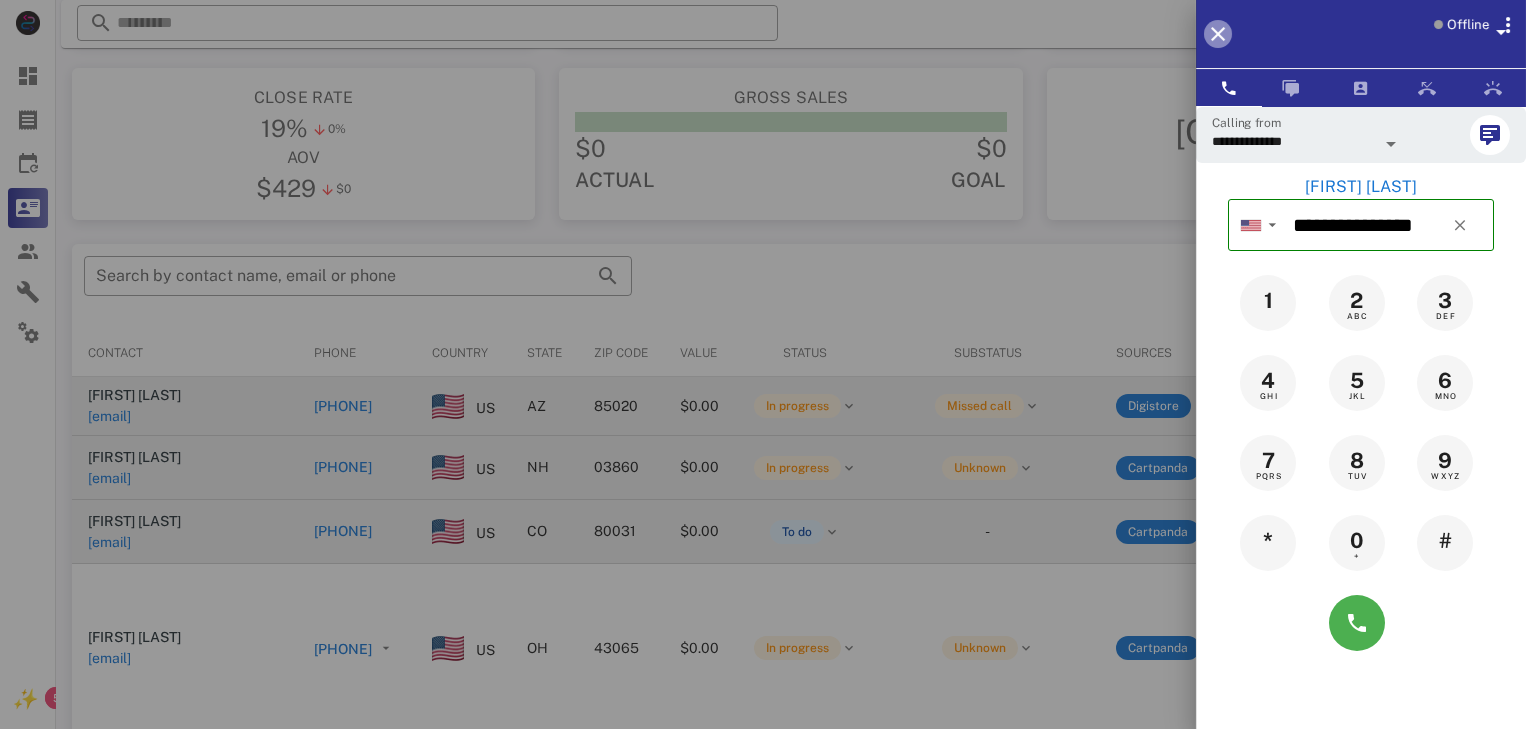 click at bounding box center (1218, 34) 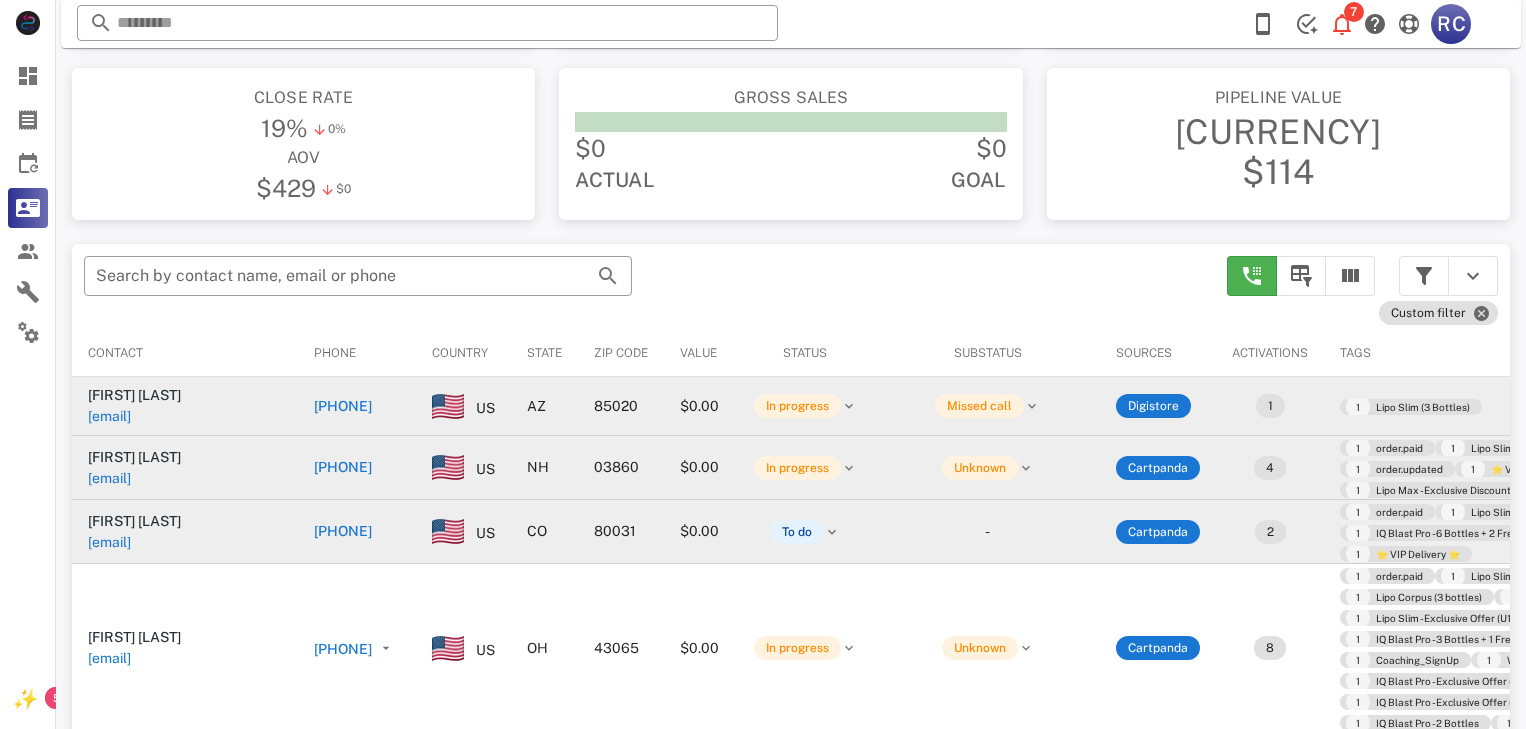 click on "[PHONE]" at bounding box center [343, 531] 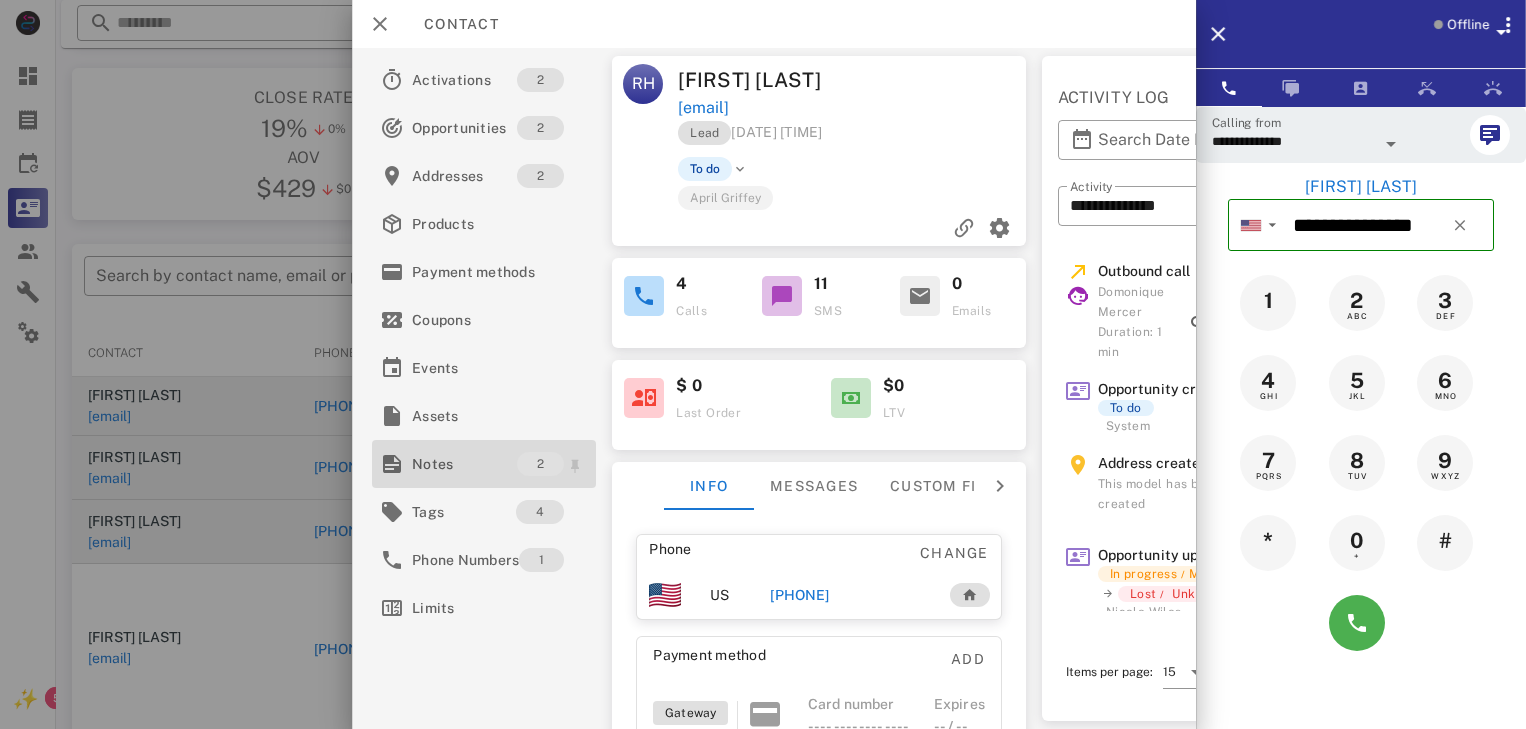 click on "Notes" at bounding box center (464, 464) 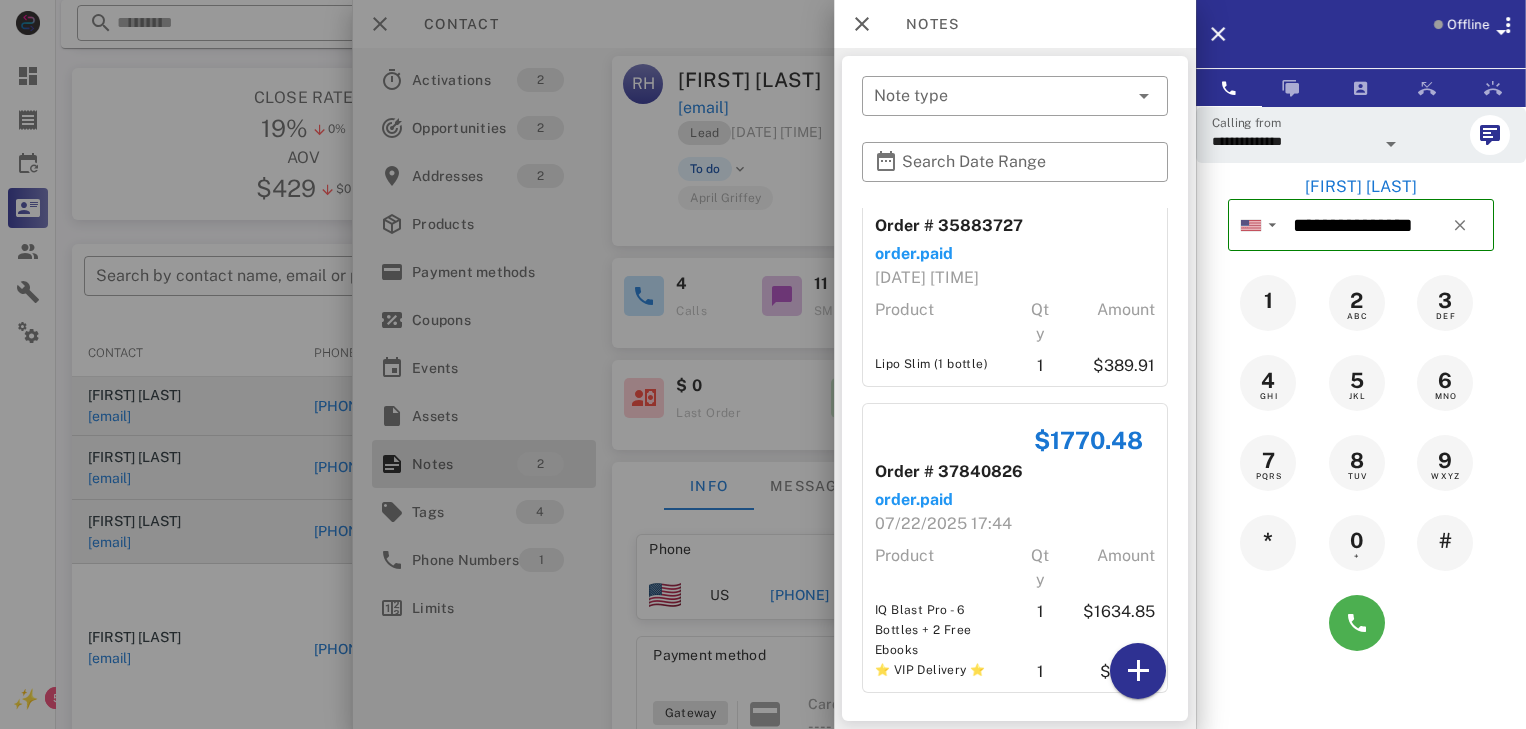 scroll, scrollTop: 58, scrollLeft: 0, axis: vertical 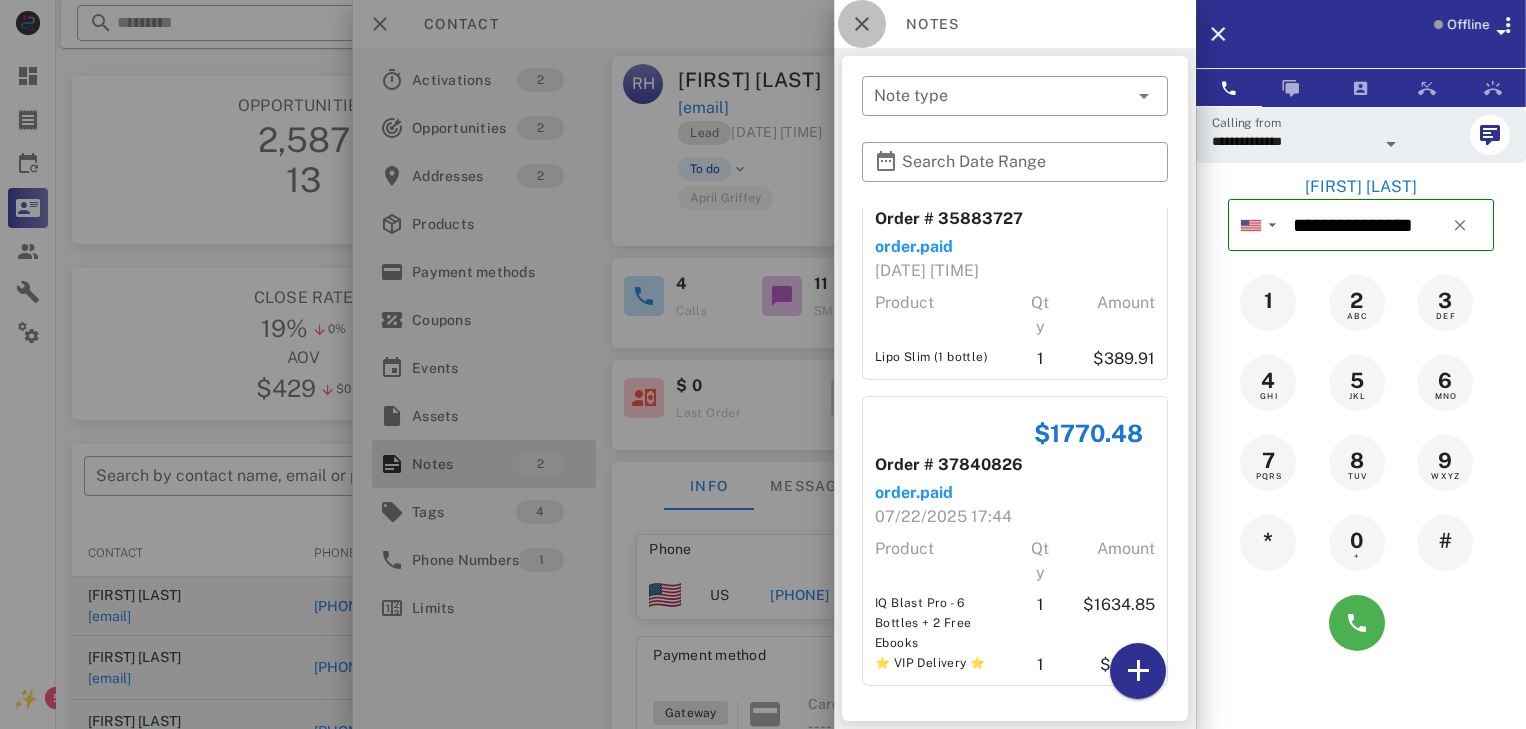 click at bounding box center (862, 24) 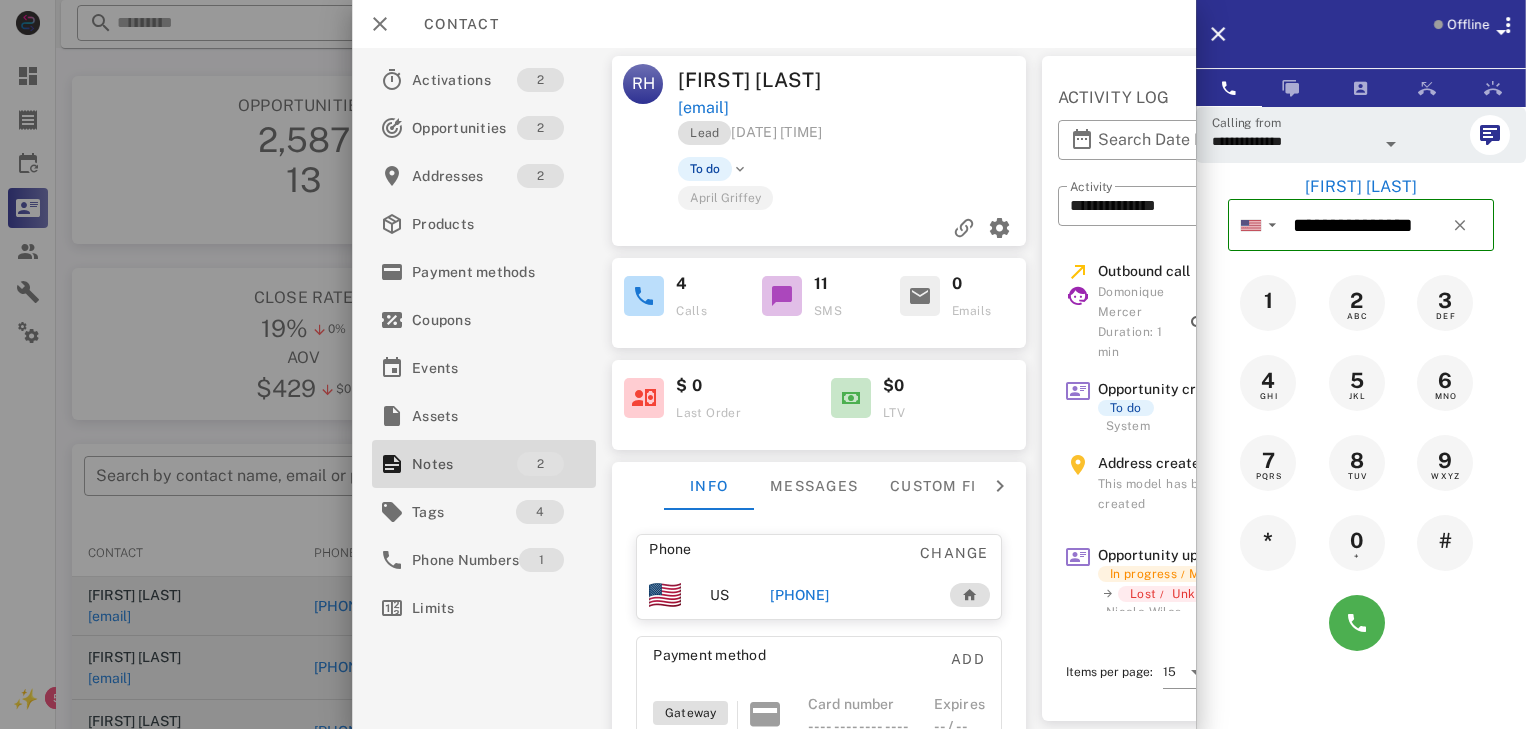 scroll, scrollTop: 0, scrollLeft: 0, axis: both 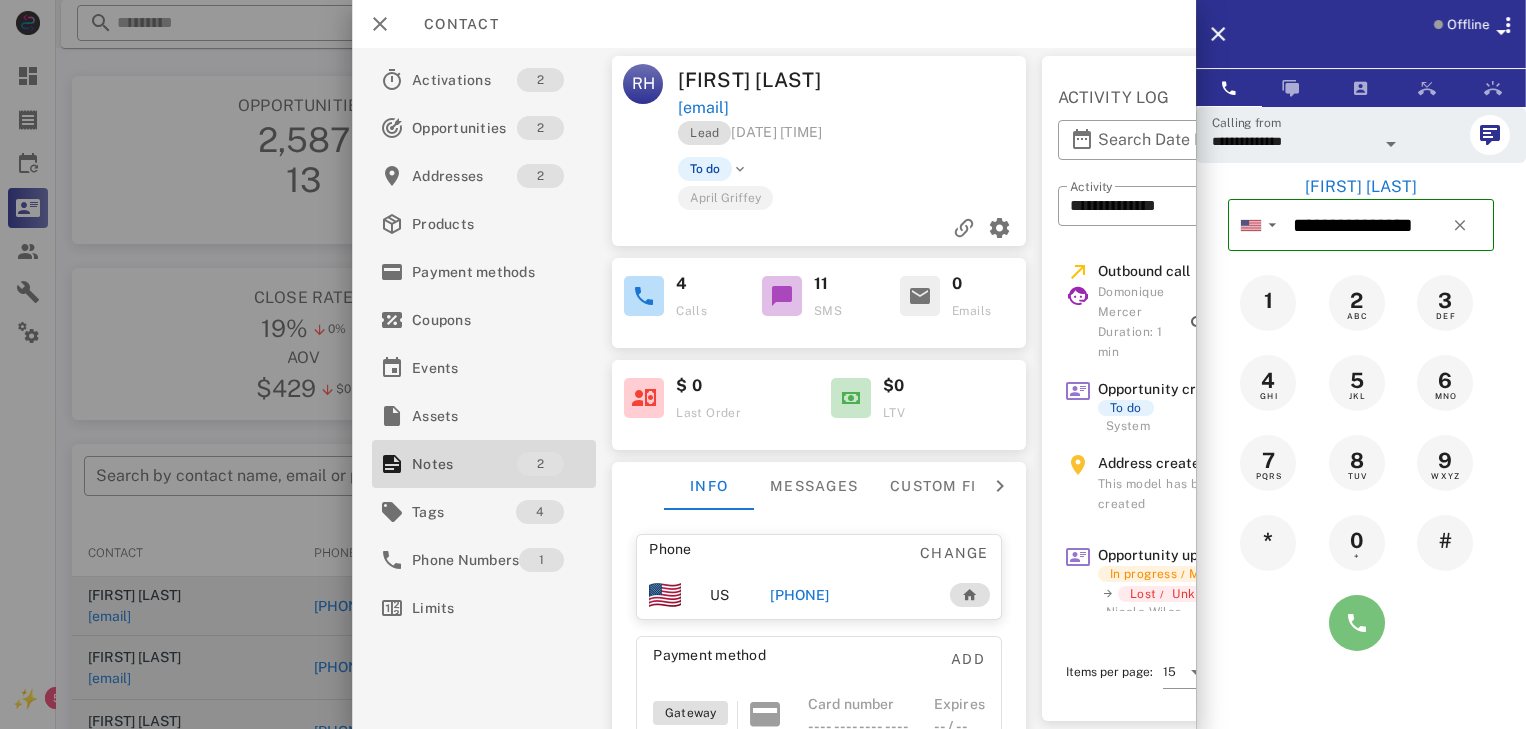 click at bounding box center (1357, 623) 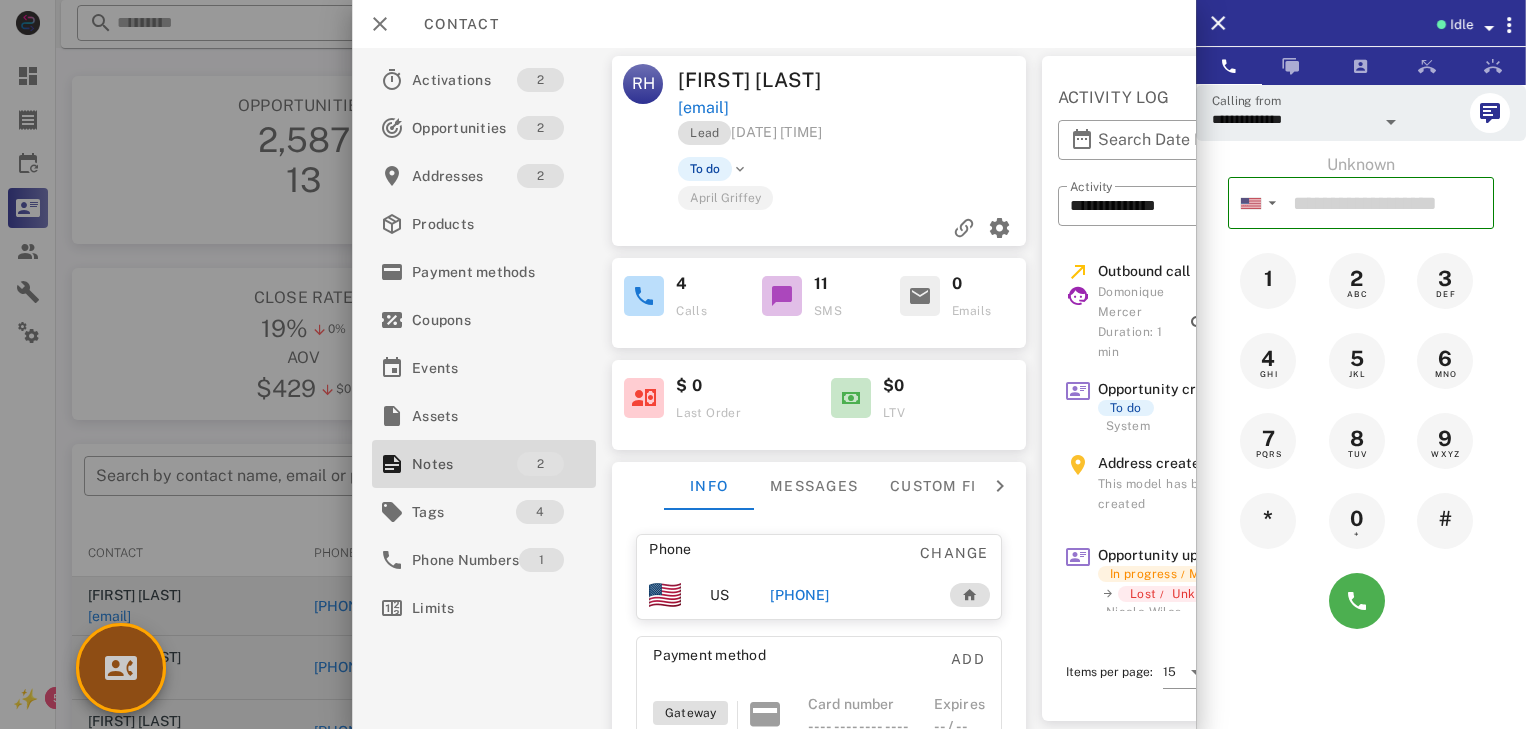 click at bounding box center [121, 668] 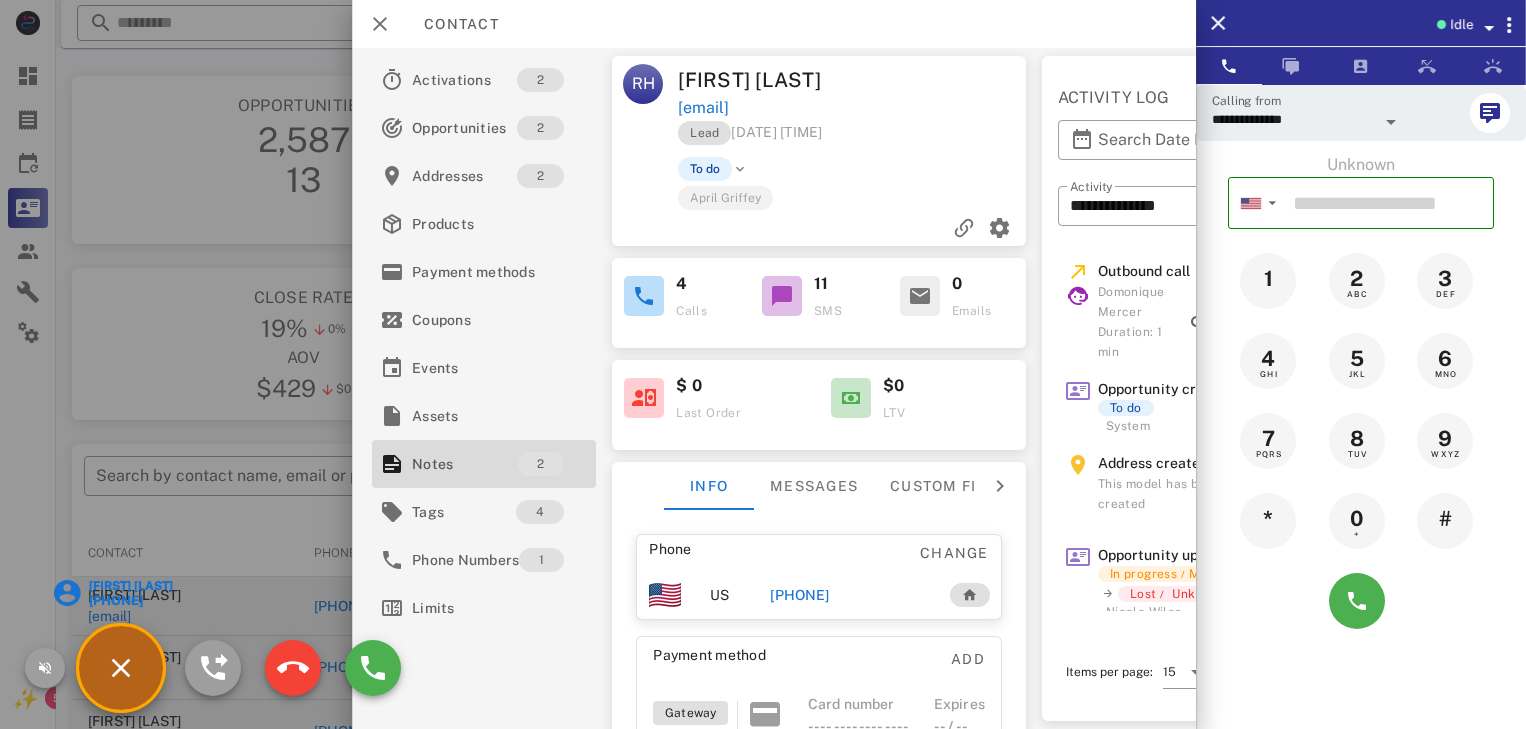 click on "[FIRST] [LAST] [PHONE]" at bounding box center (121, 668) 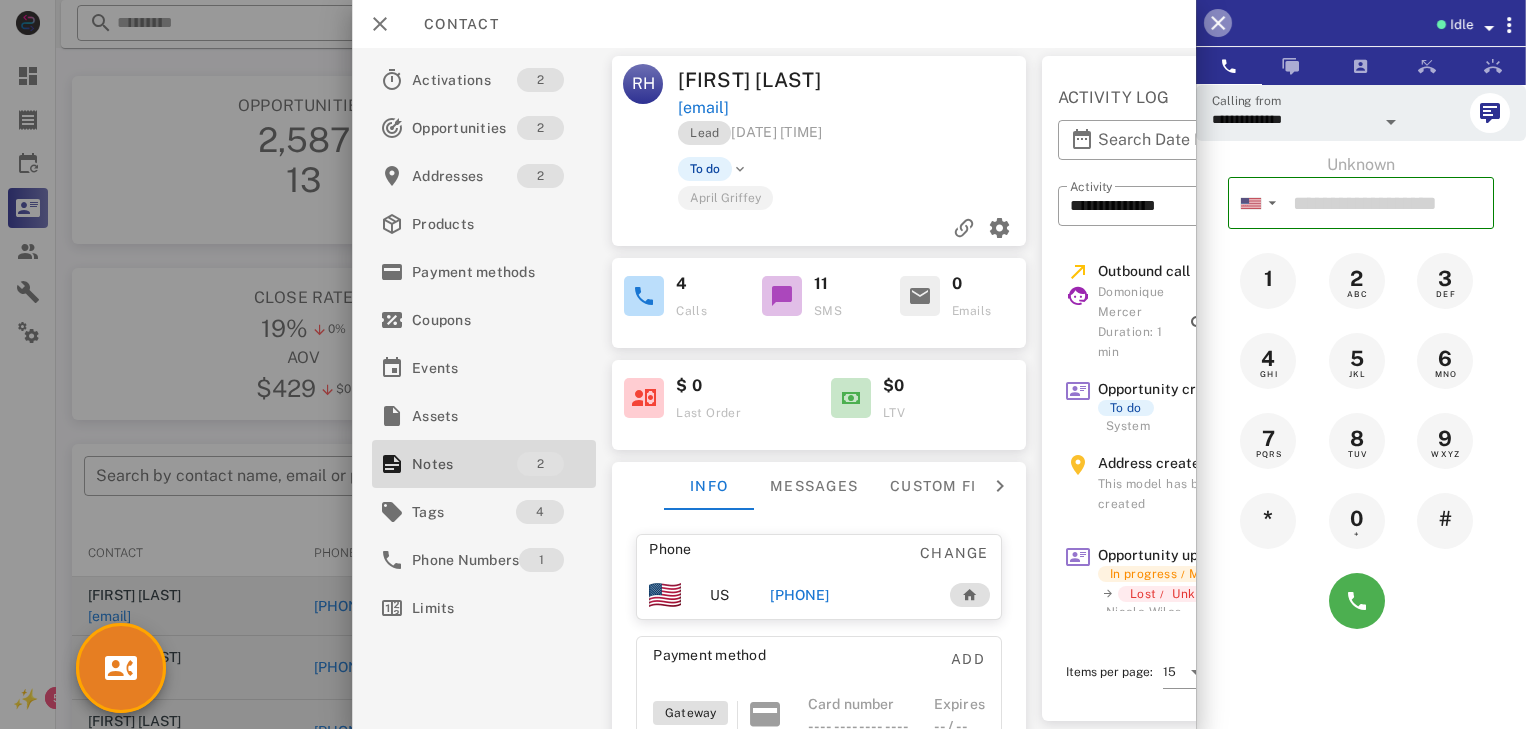 click at bounding box center [1218, 23] 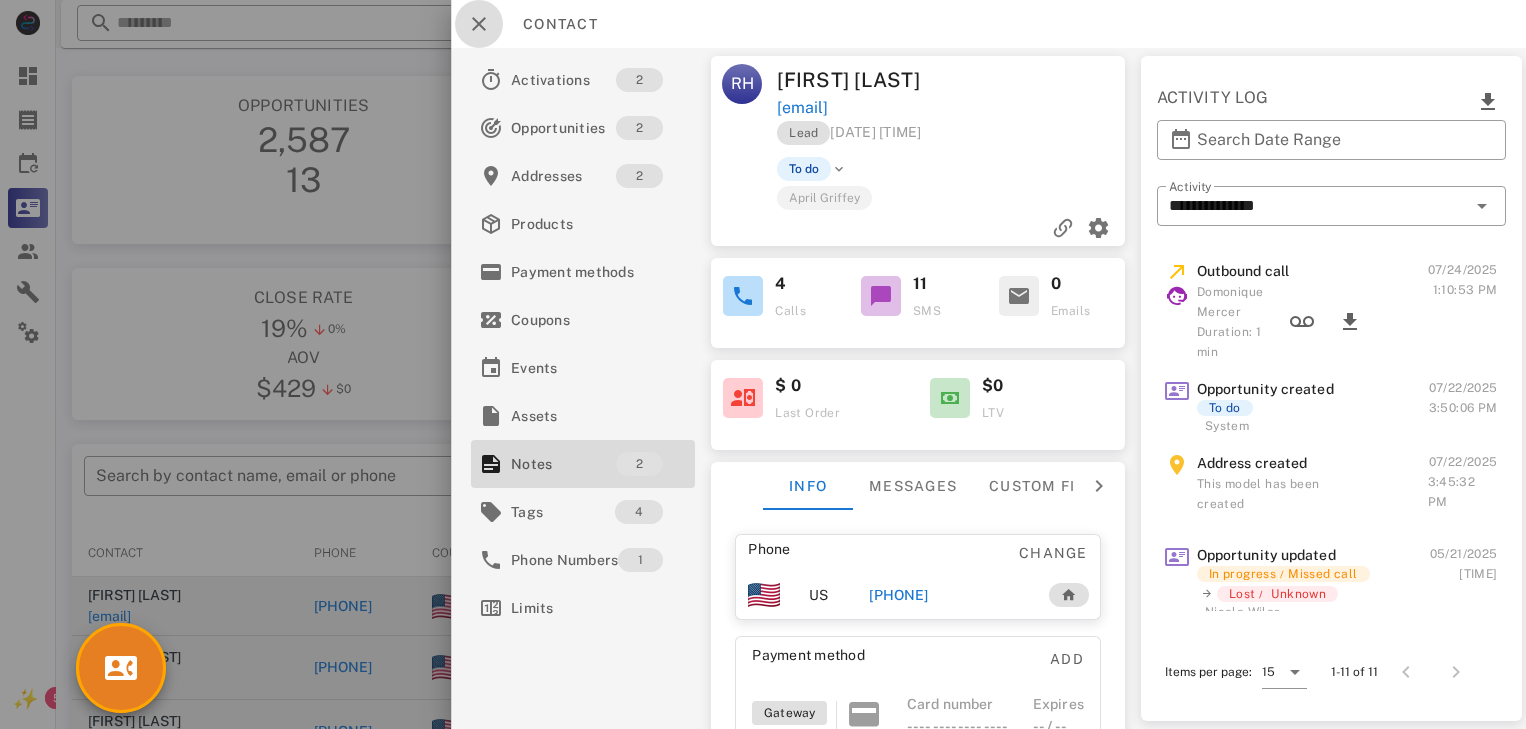 click at bounding box center [479, 24] 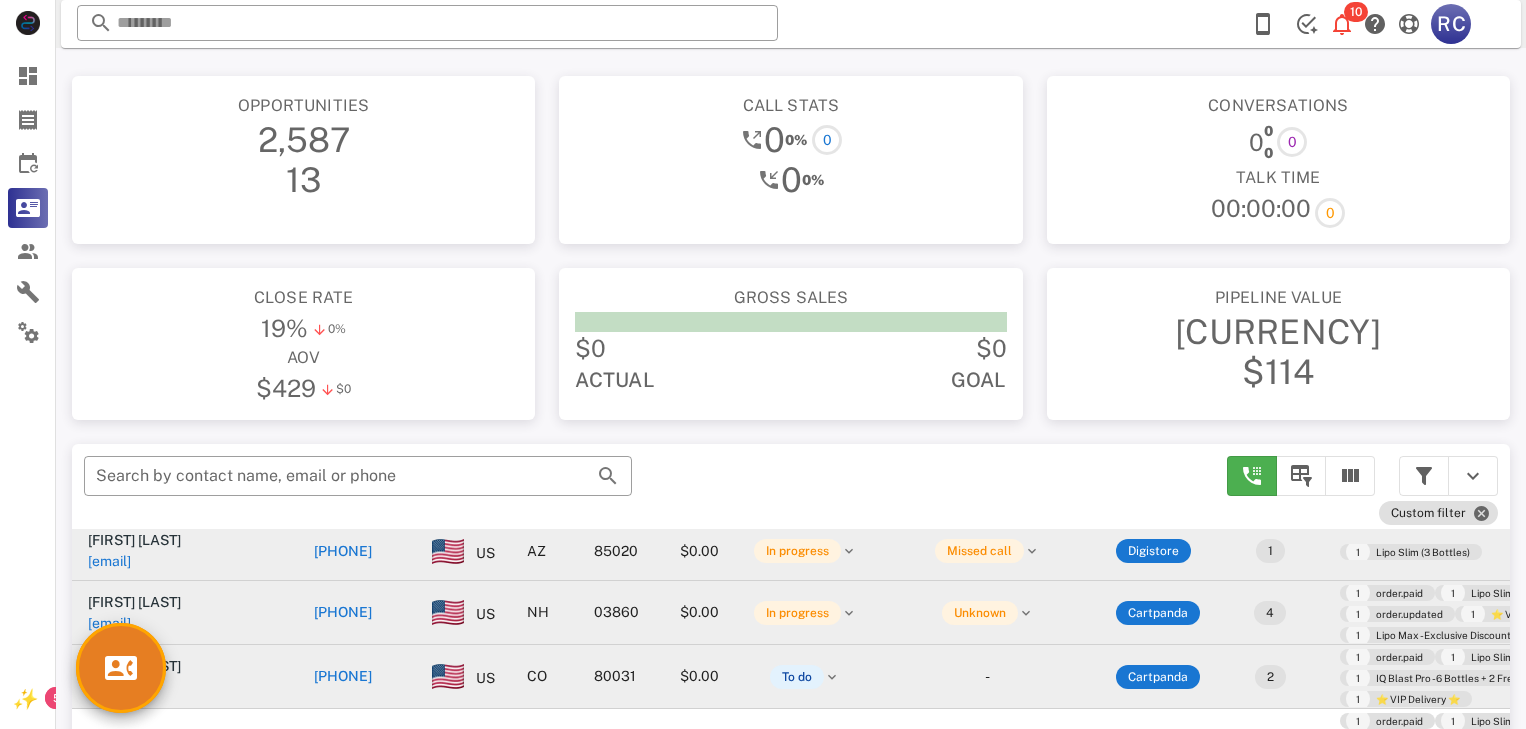 scroll, scrollTop: 0, scrollLeft: 0, axis: both 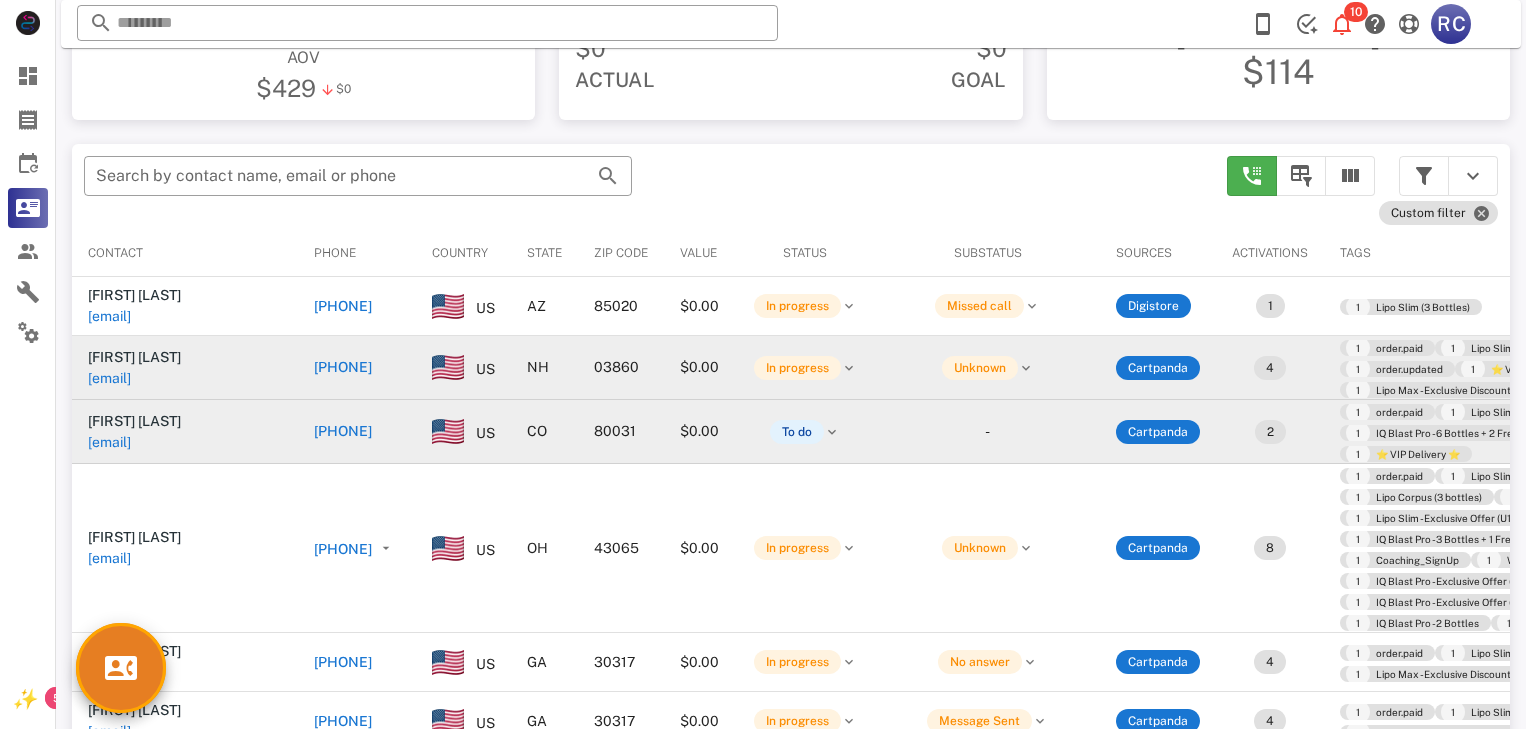 click on "[EMAIL]" at bounding box center (109, 442) 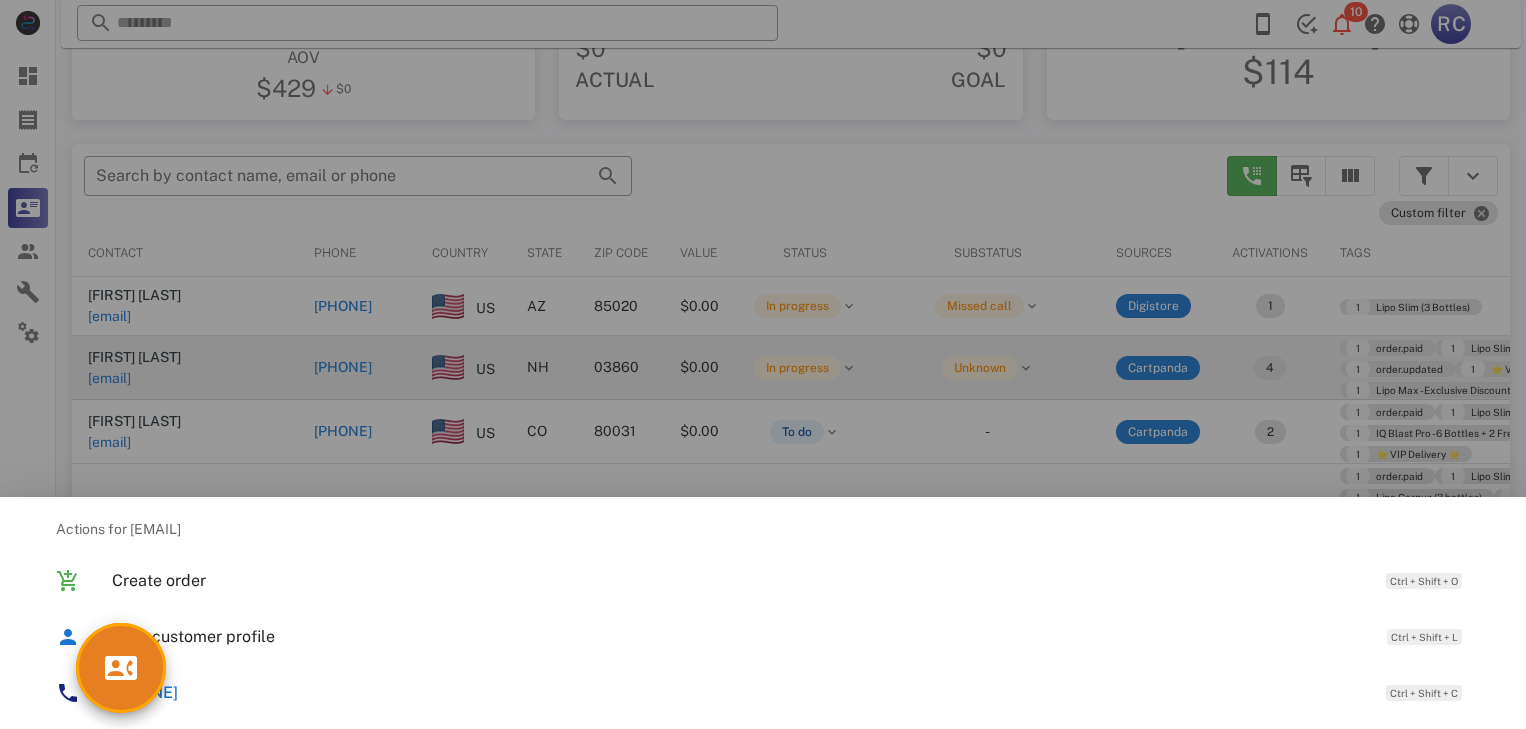 click at bounding box center [763, 364] 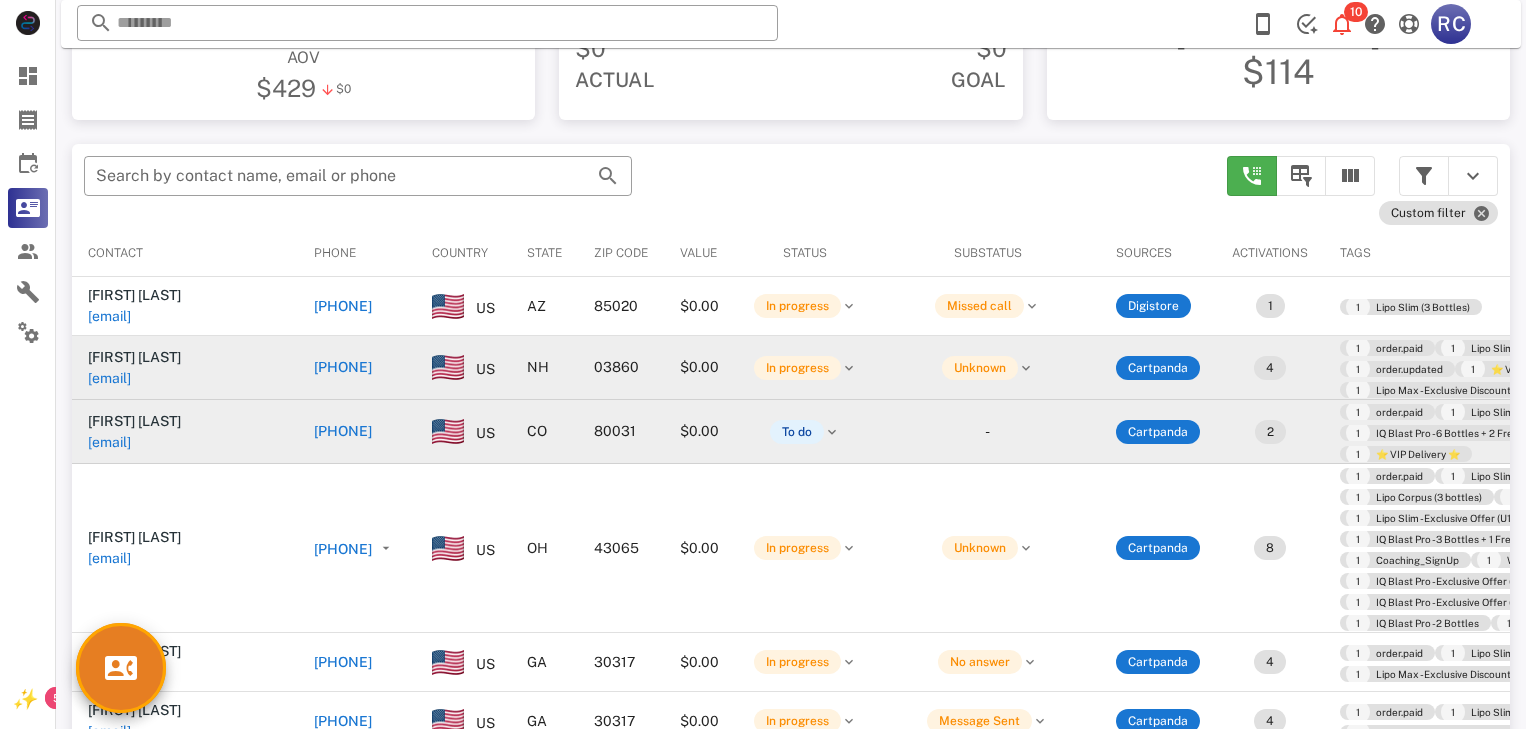 click on "[FIRST] [LAST]" at bounding box center (134, 421) 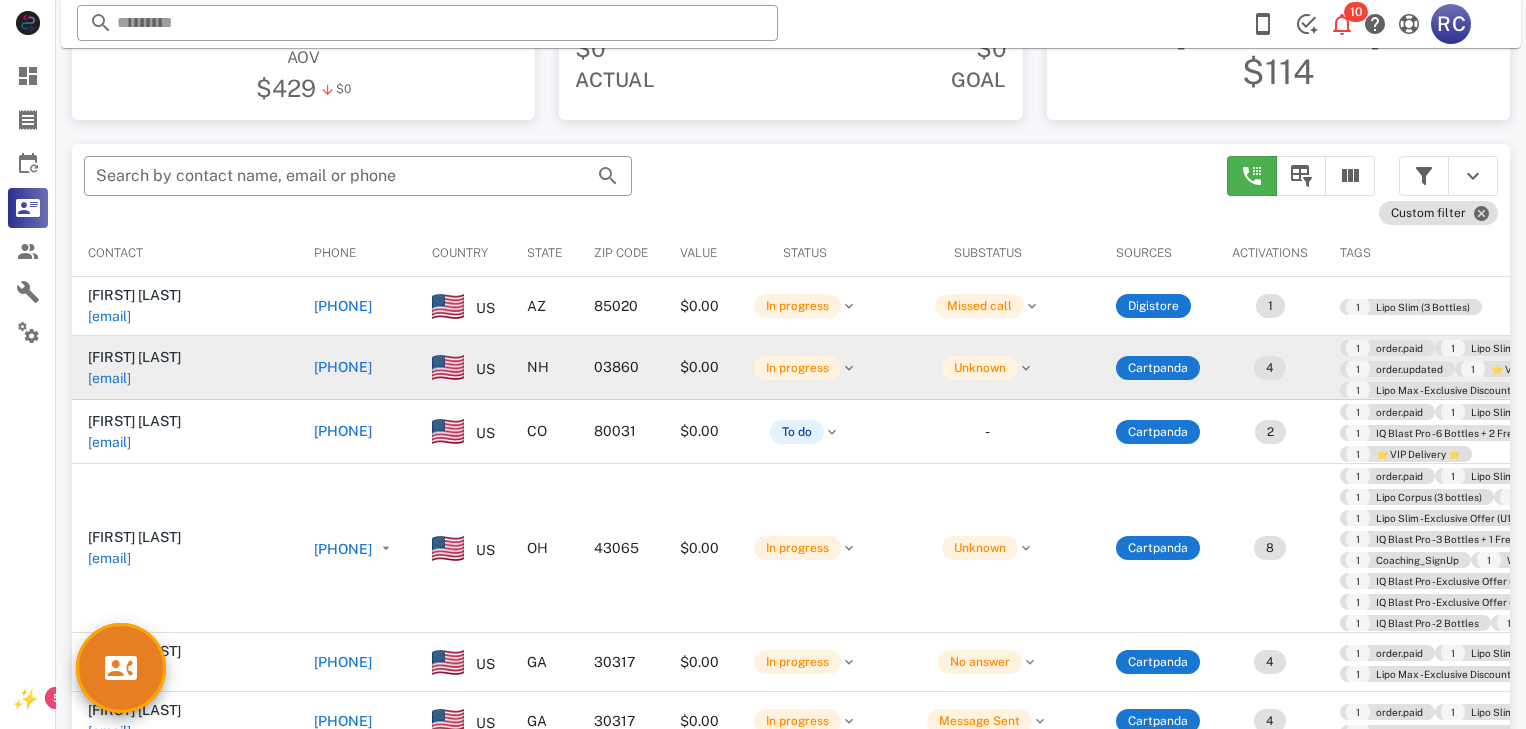 click on "[PHONE]" at bounding box center (343, 431) 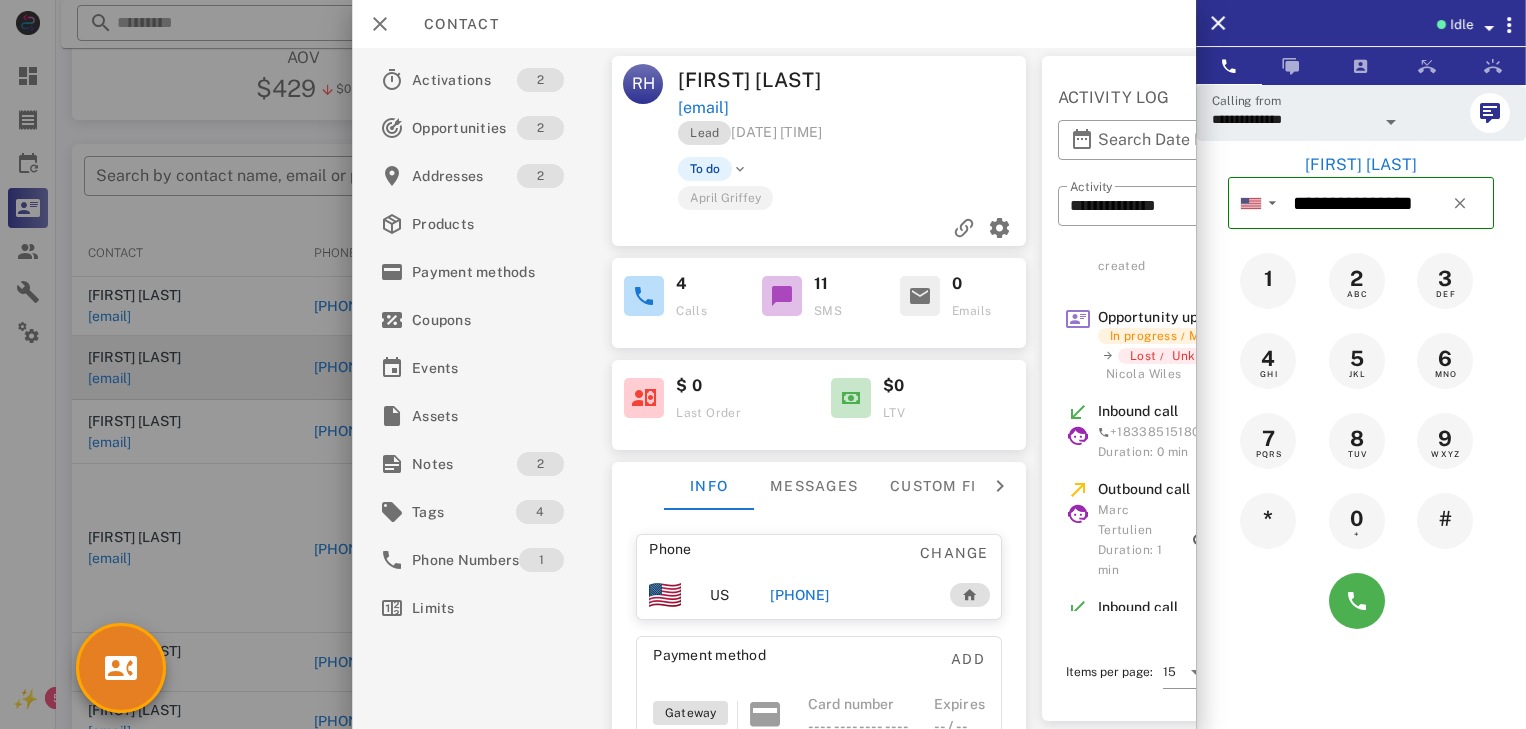 scroll, scrollTop: 0, scrollLeft: 0, axis: both 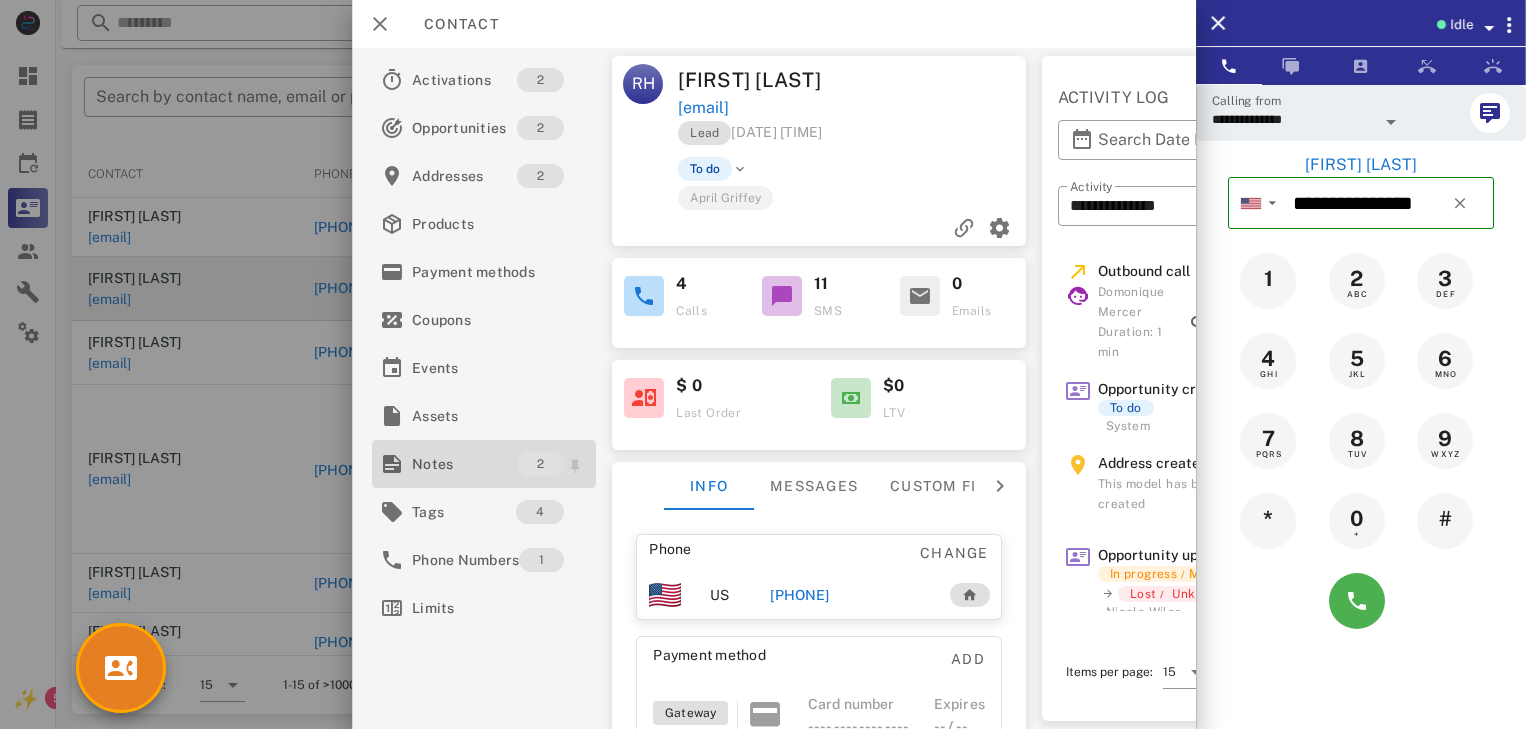 click on "Notes" at bounding box center (464, 464) 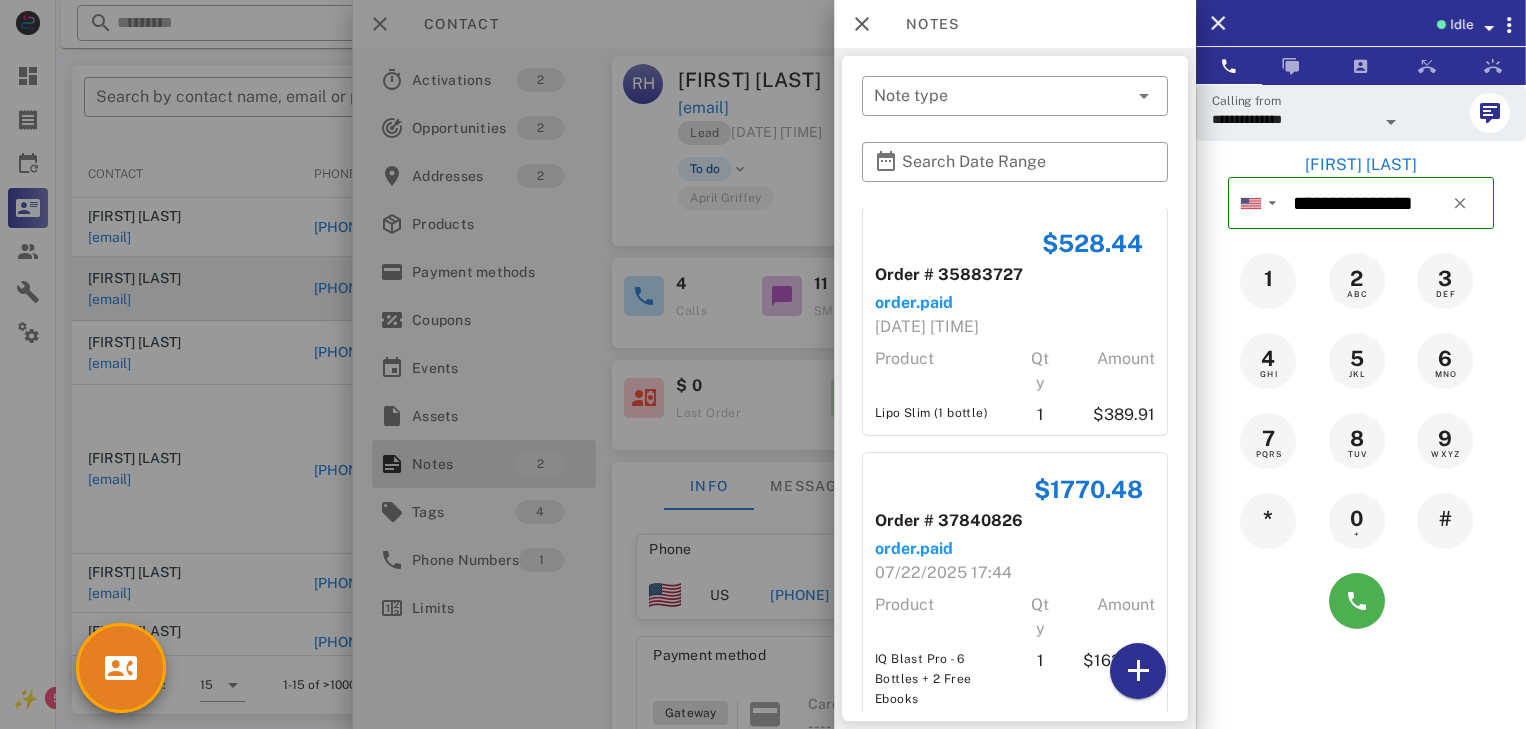scroll, scrollTop: 0, scrollLeft: 0, axis: both 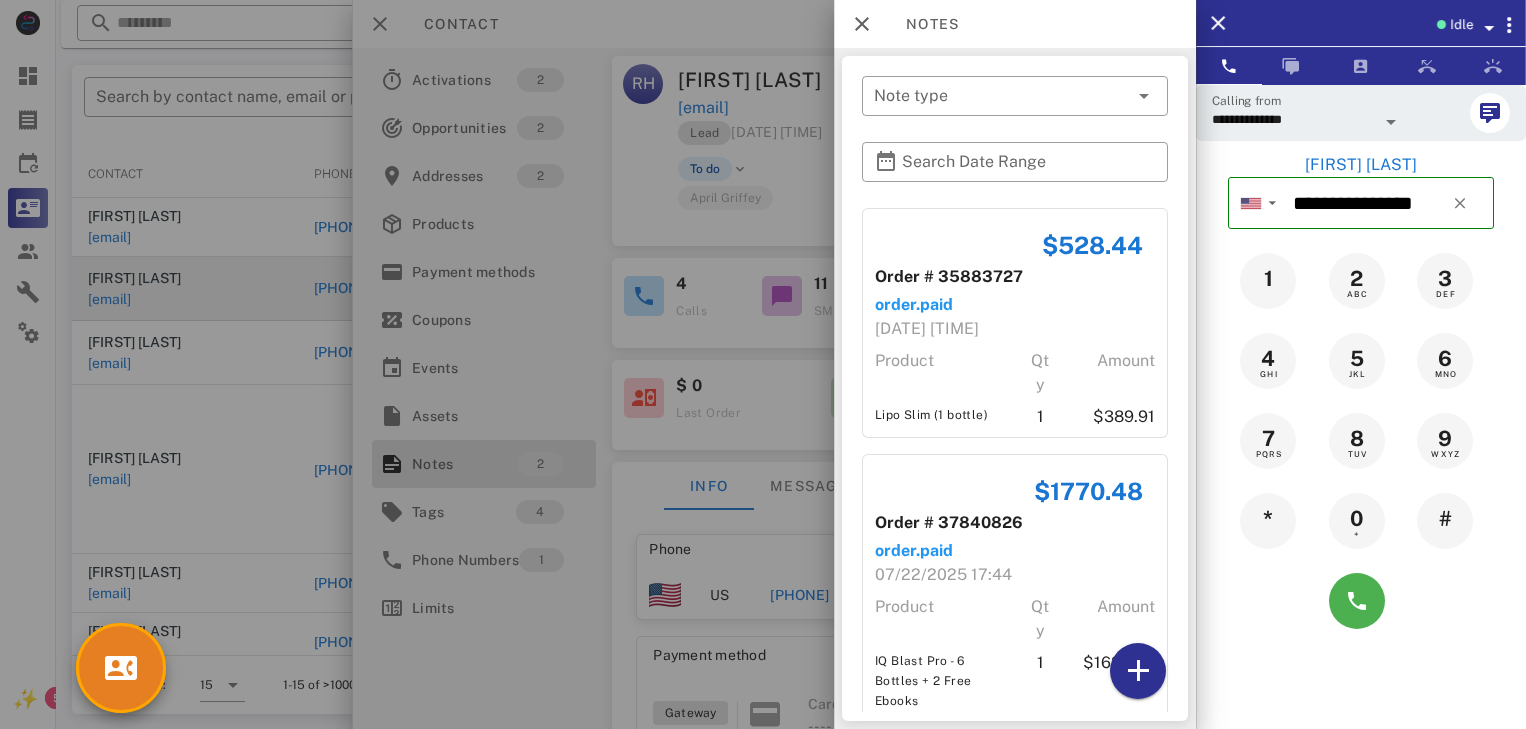 click at bounding box center [763, 364] 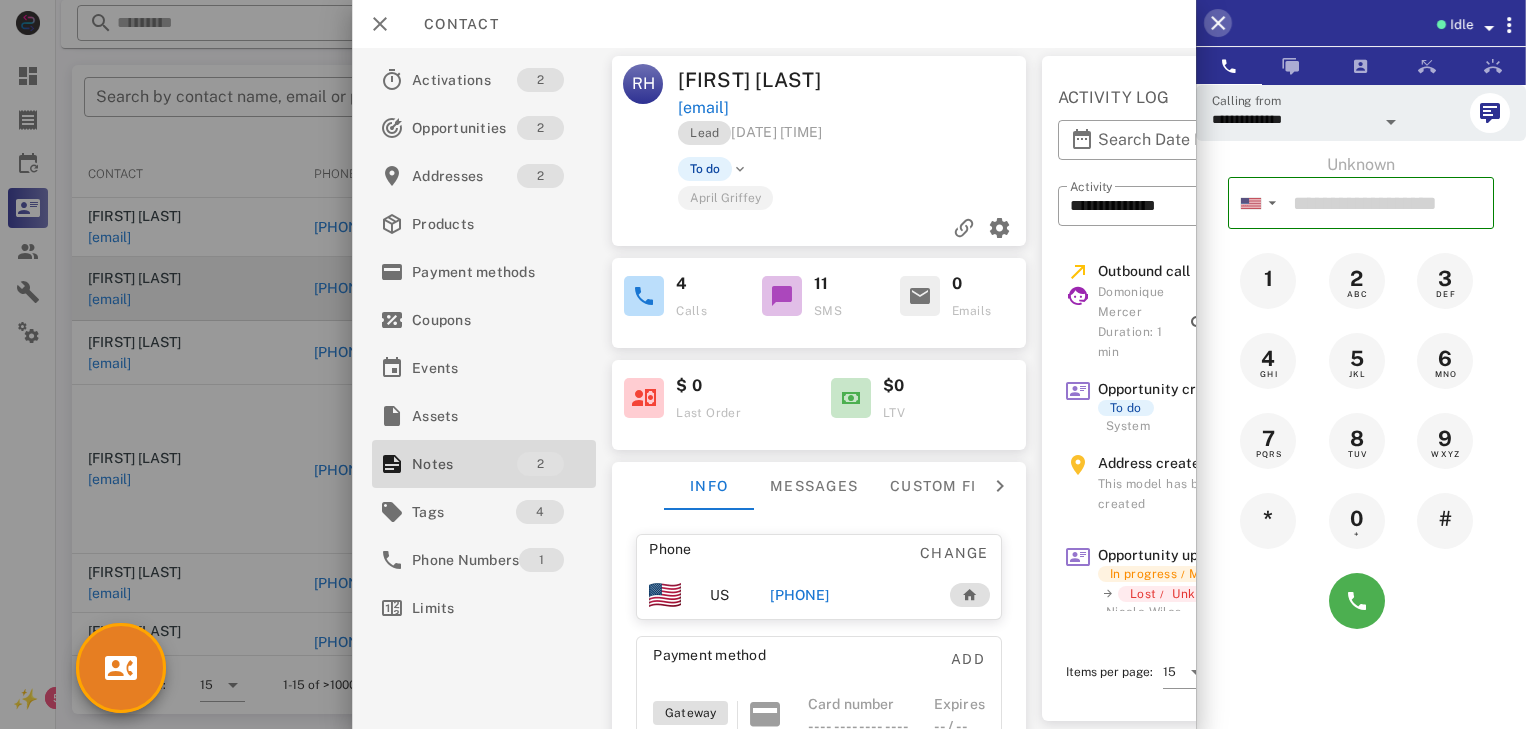 click at bounding box center (1218, 23) 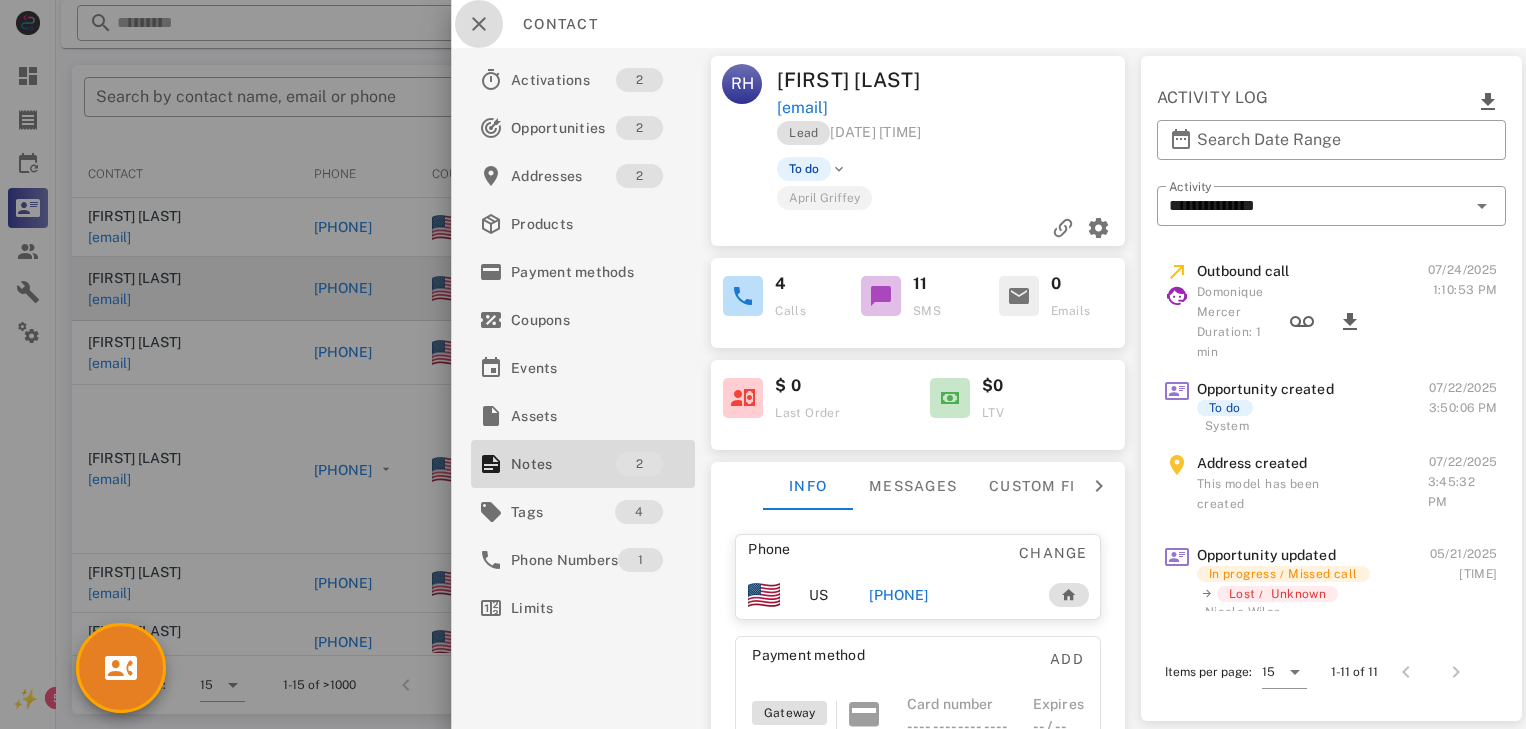 click at bounding box center (479, 24) 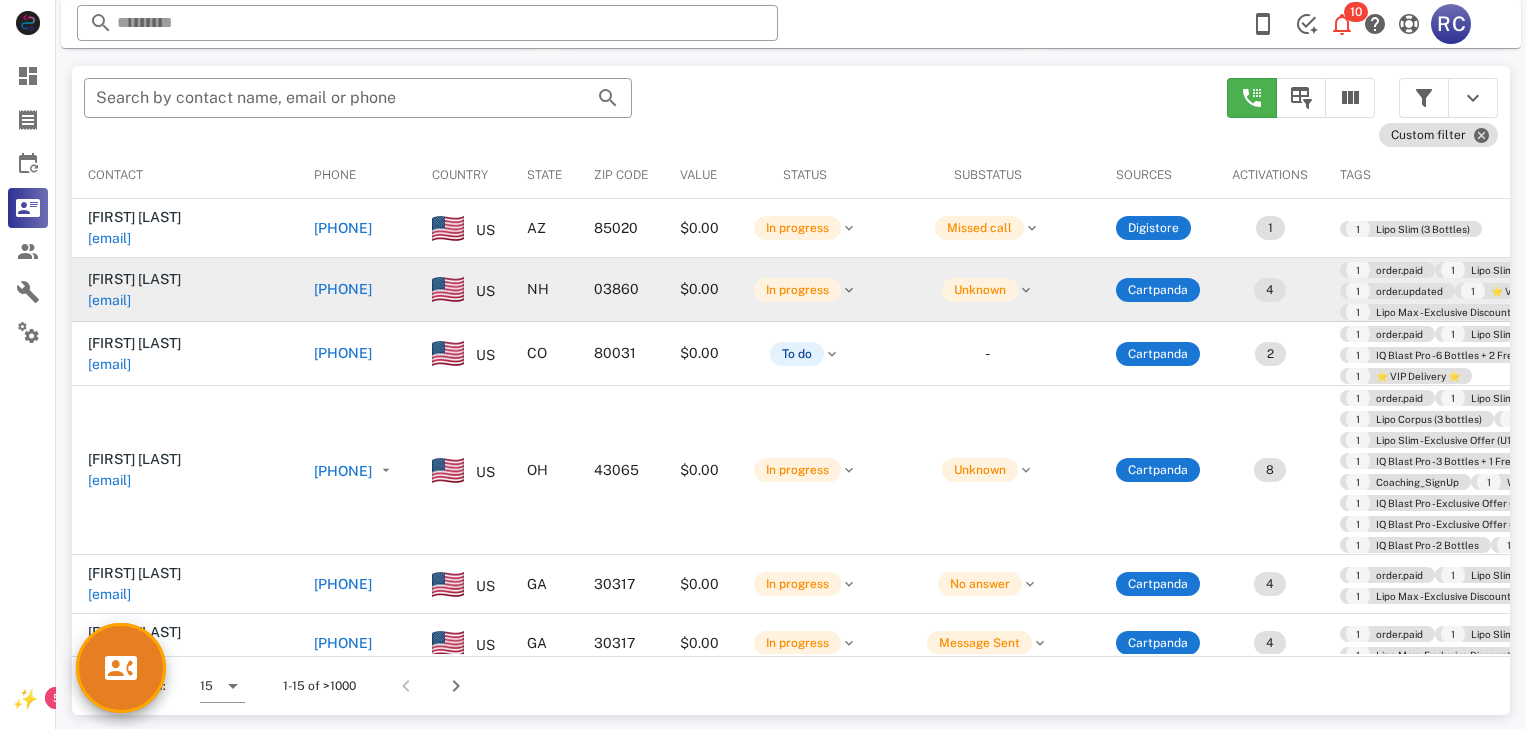 scroll, scrollTop: 379, scrollLeft: 0, axis: vertical 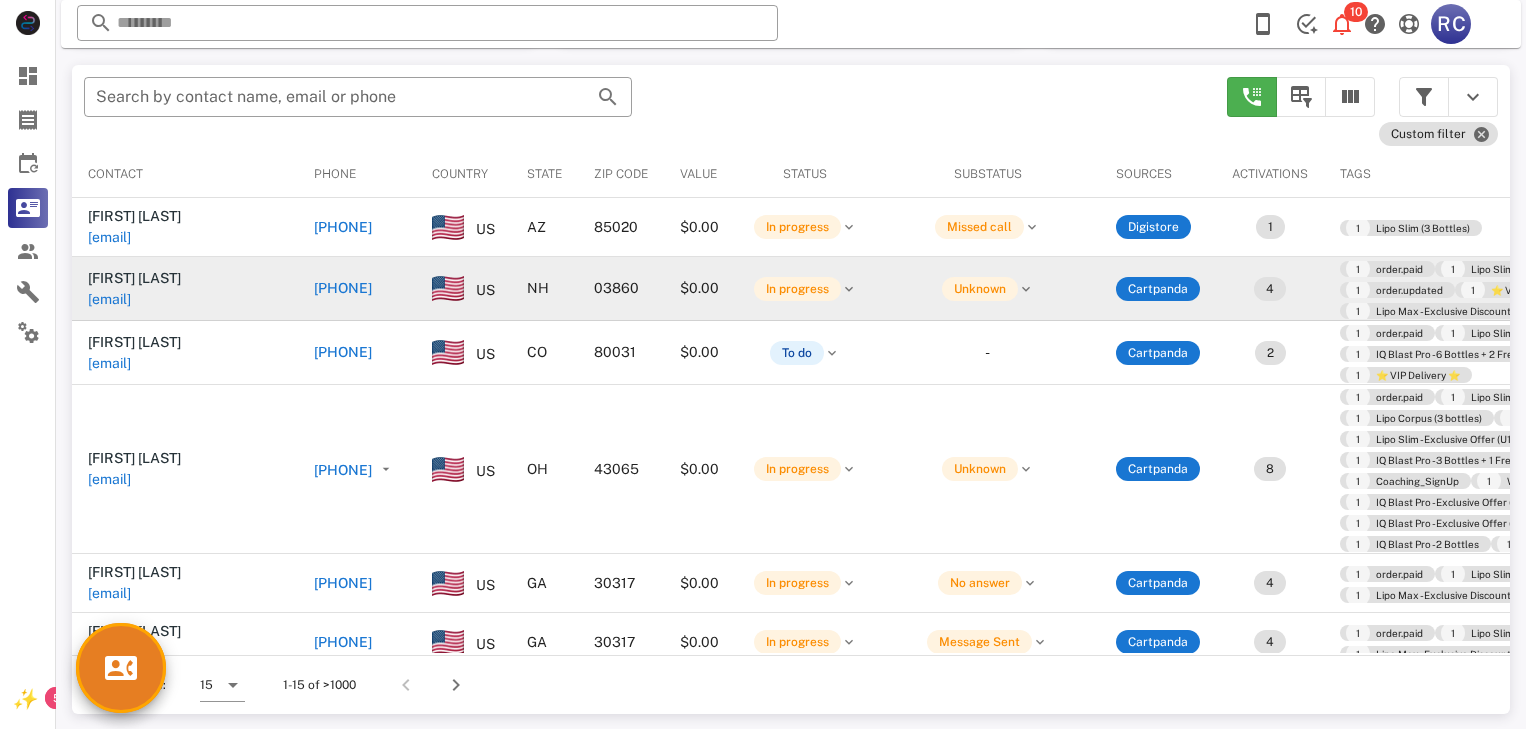 click on "[PHONE]" at bounding box center (343, 352) 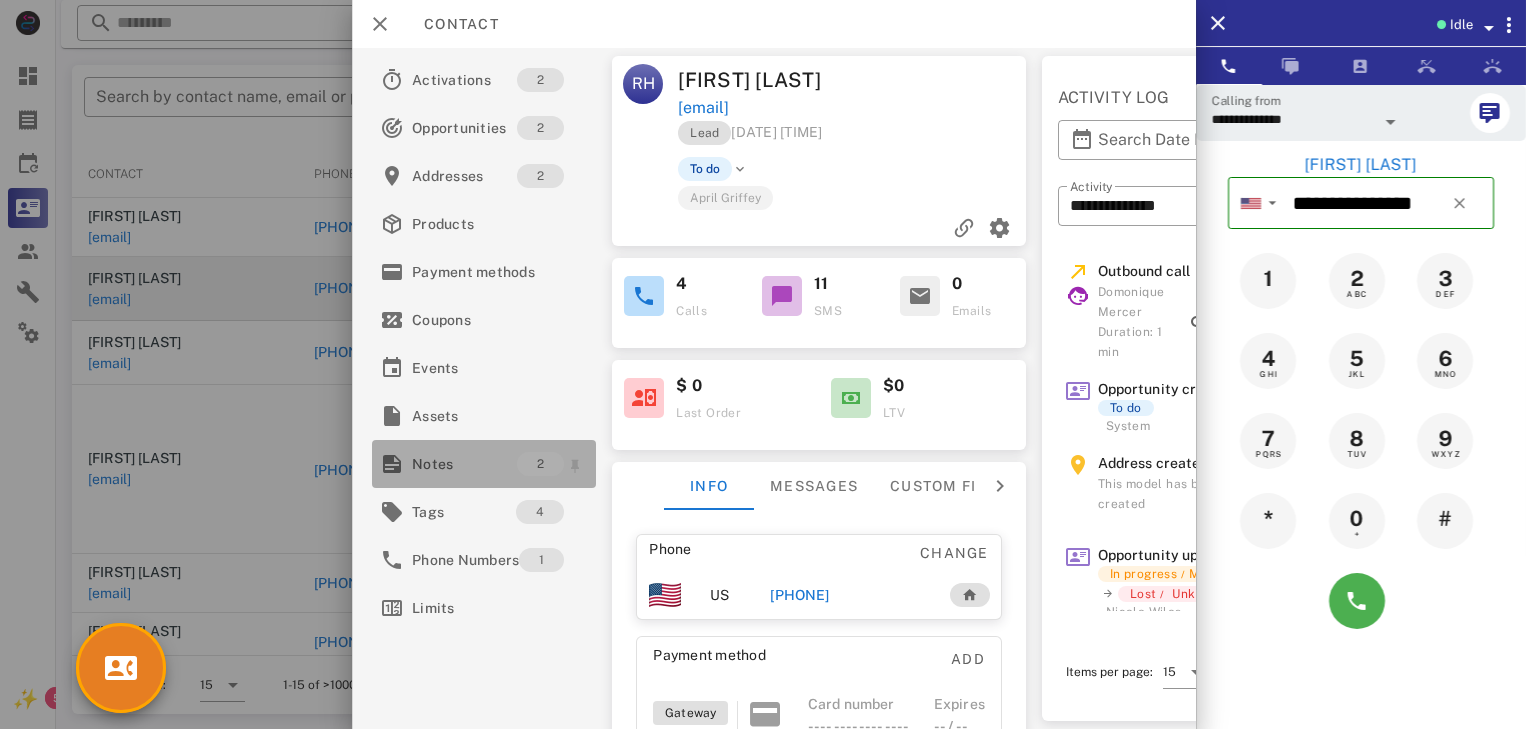 click on "Notes" at bounding box center (464, 464) 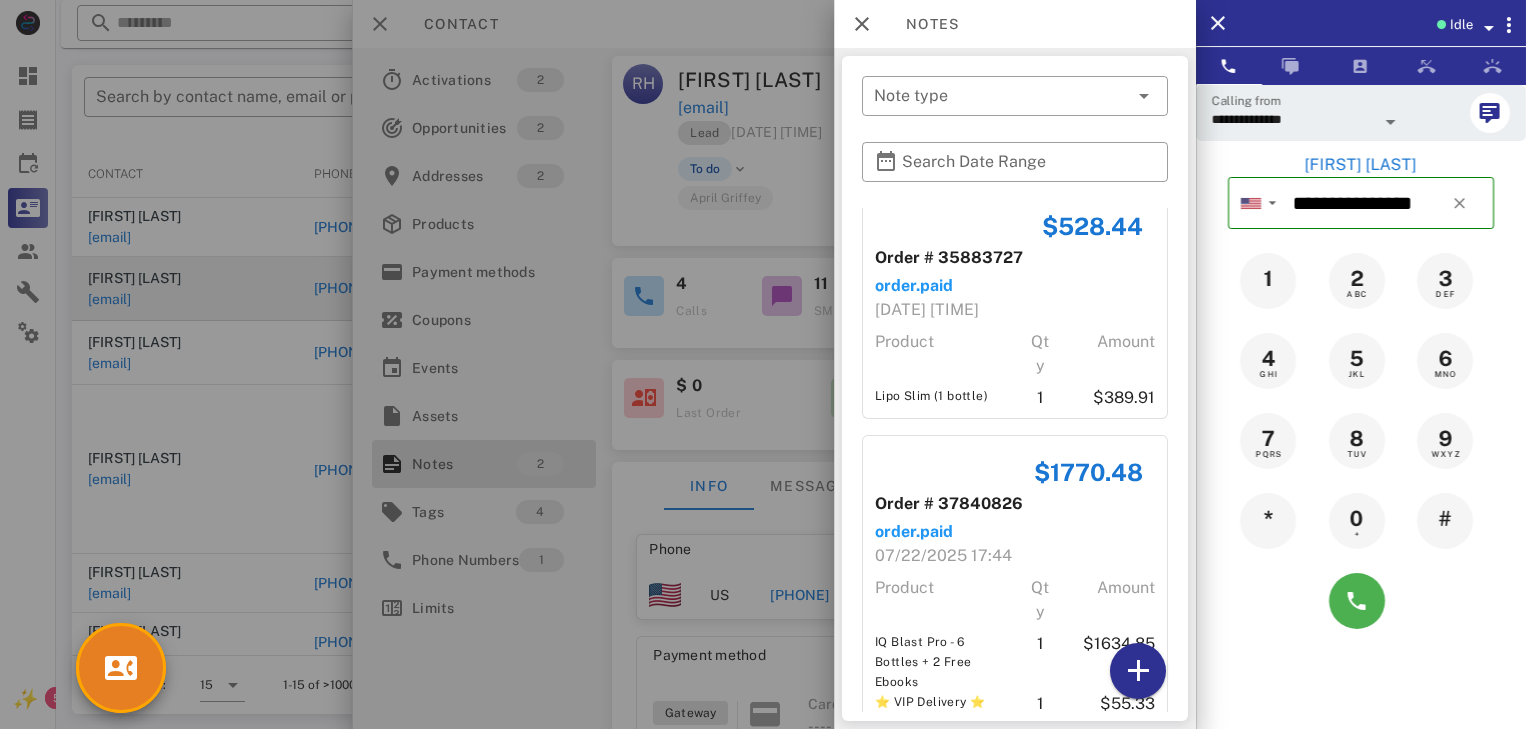 scroll, scrollTop: 58, scrollLeft: 0, axis: vertical 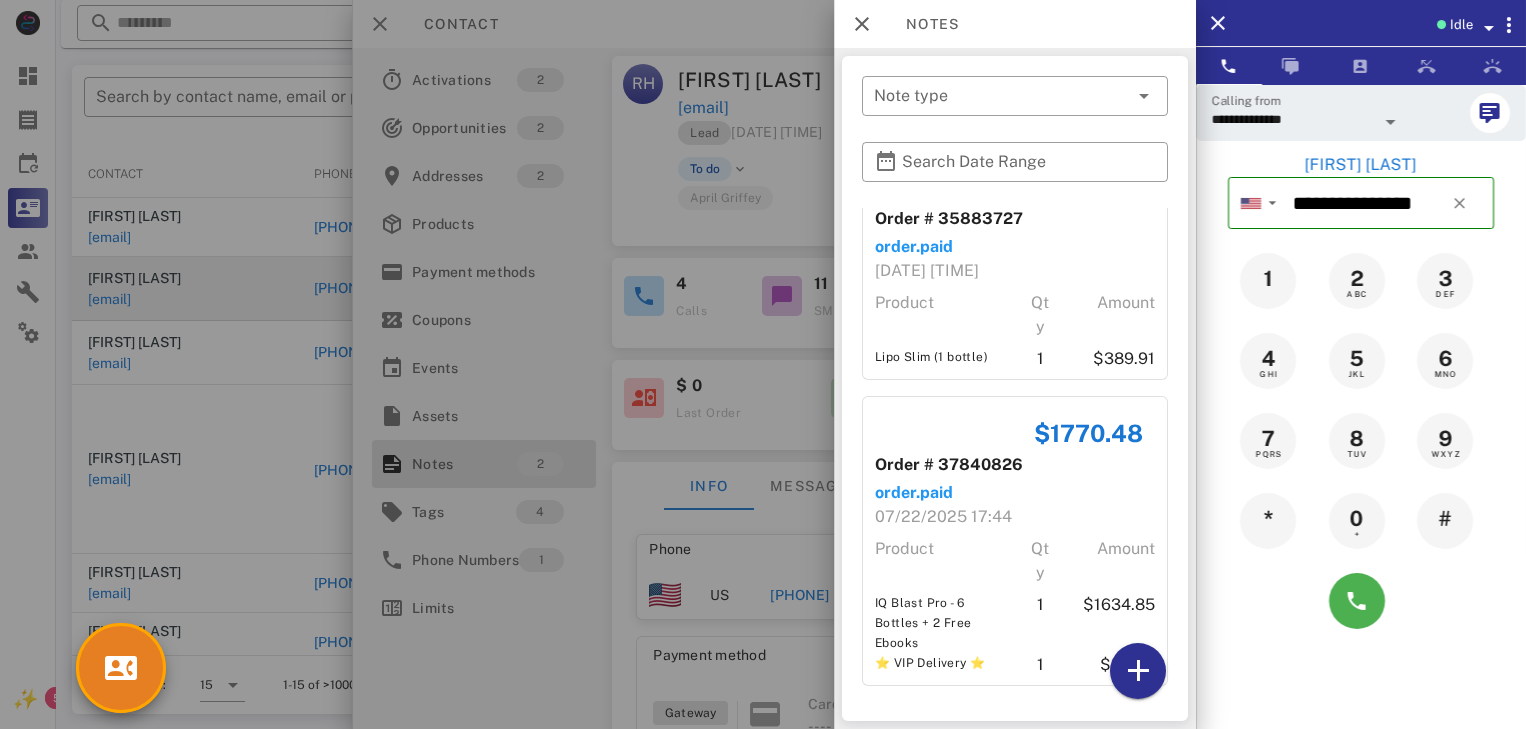 type 